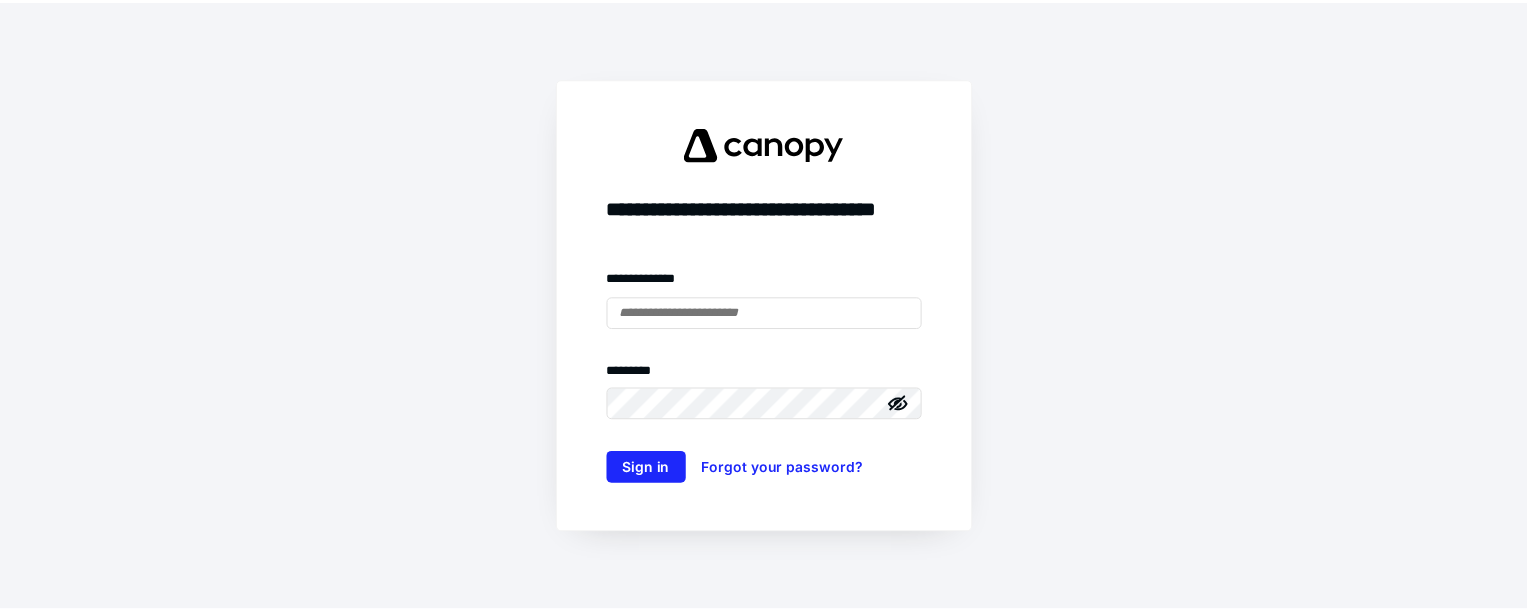 scroll, scrollTop: 0, scrollLeft: 0, axis: both 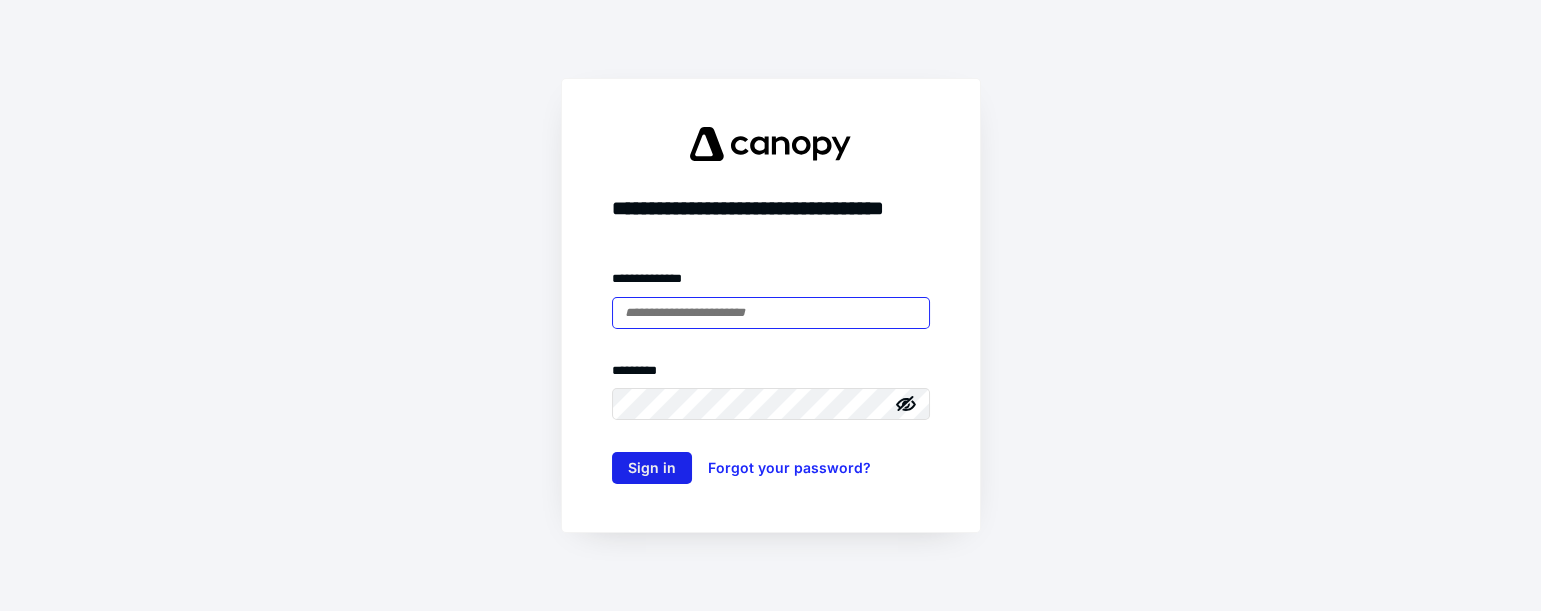 type on "**********" 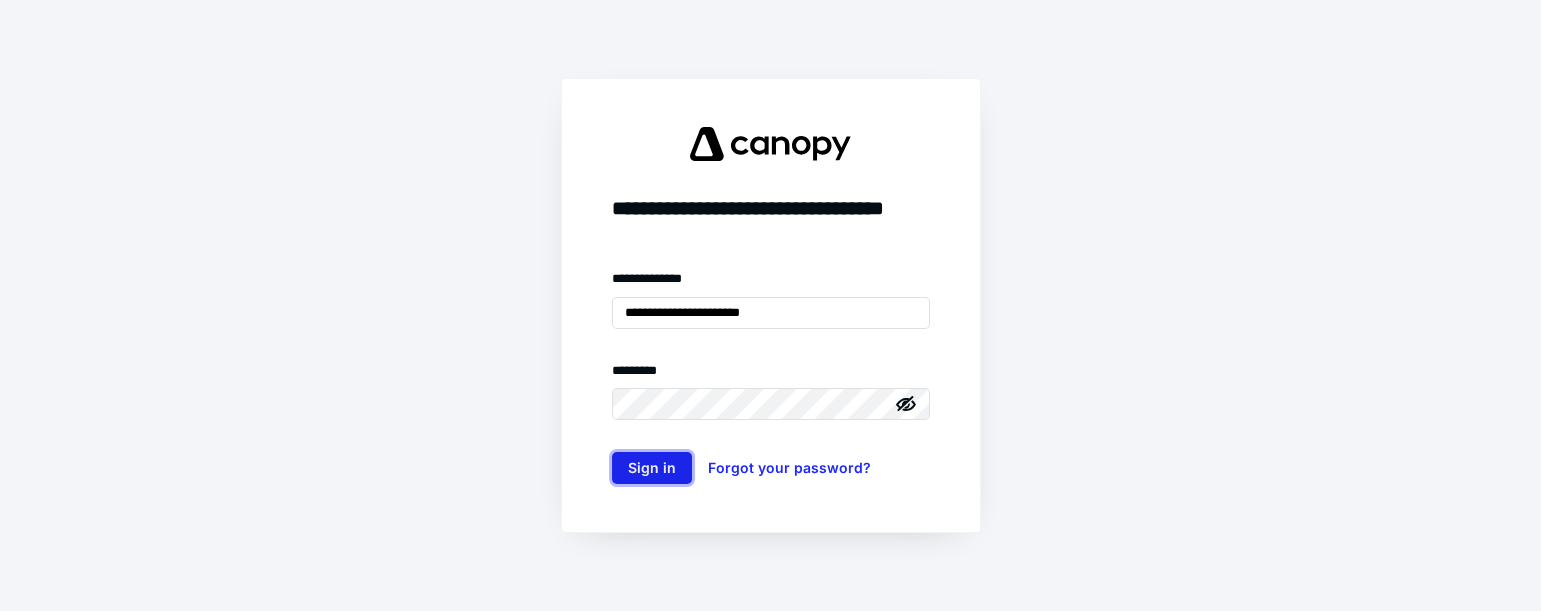 click on "Sign in" at bounding box center (652, 468) 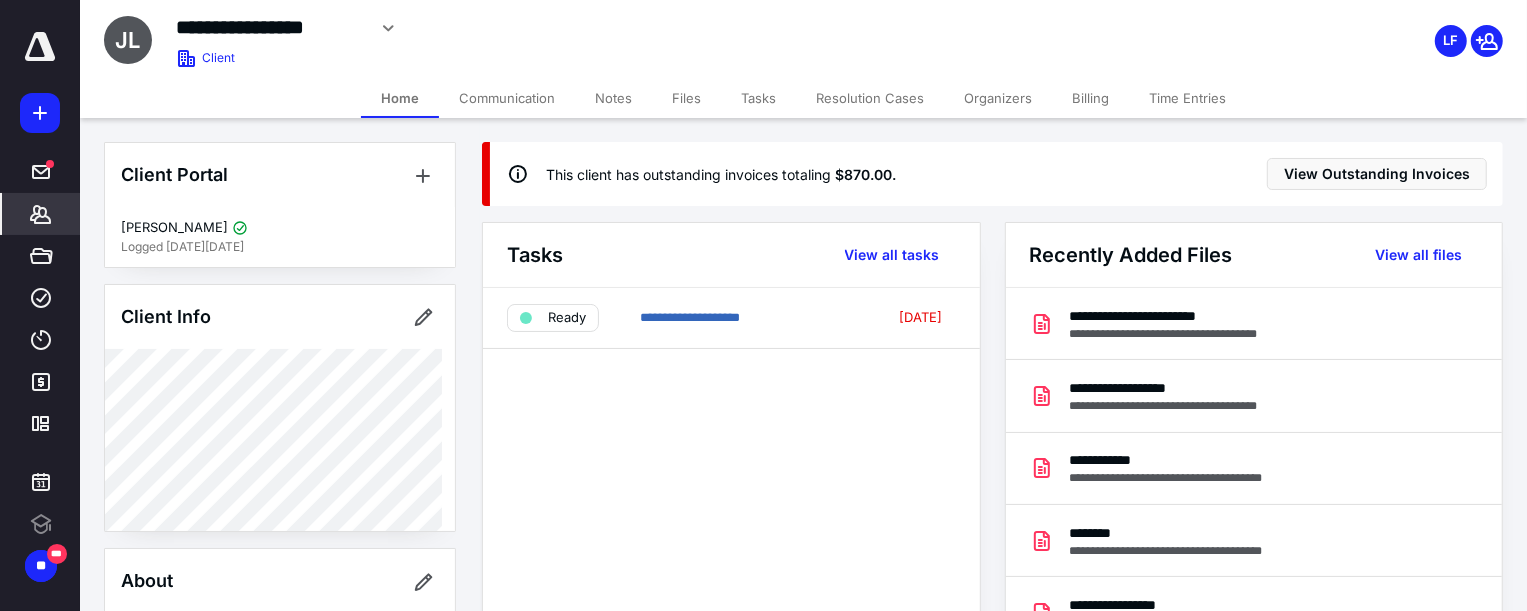 scroll, scrollTop: 0, scrollLeft: 0, axis: both 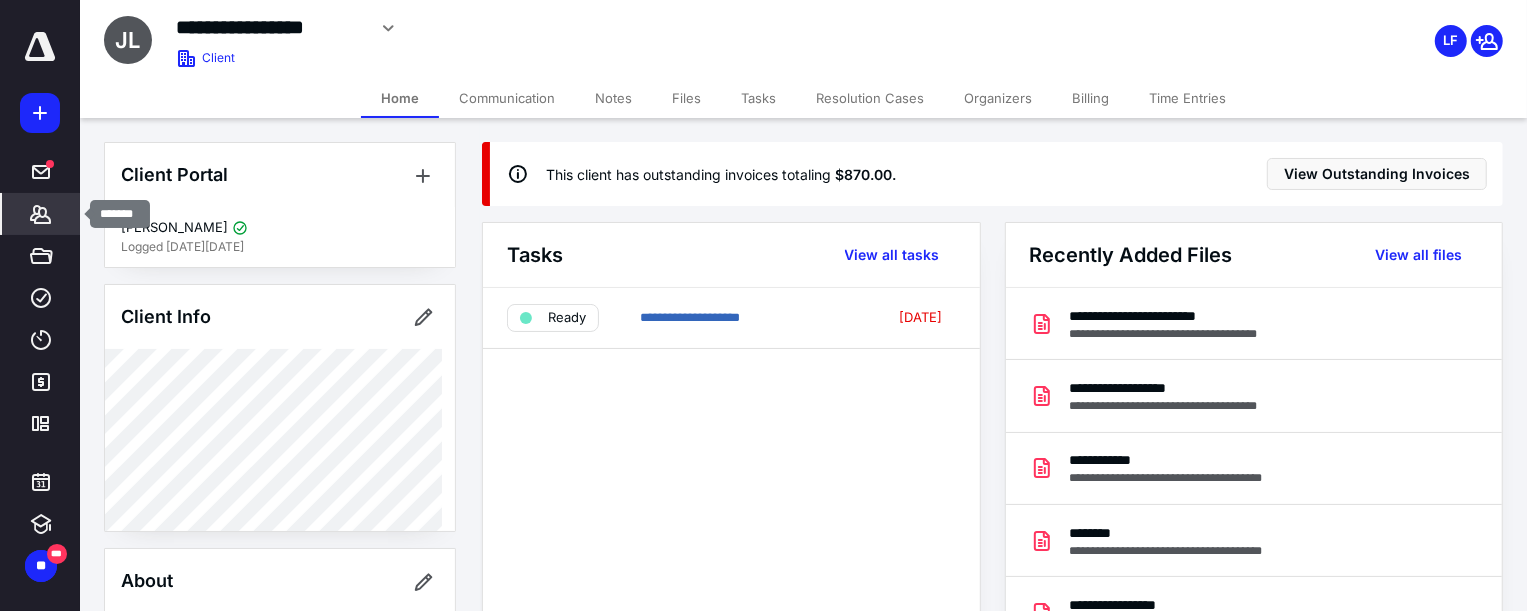 click 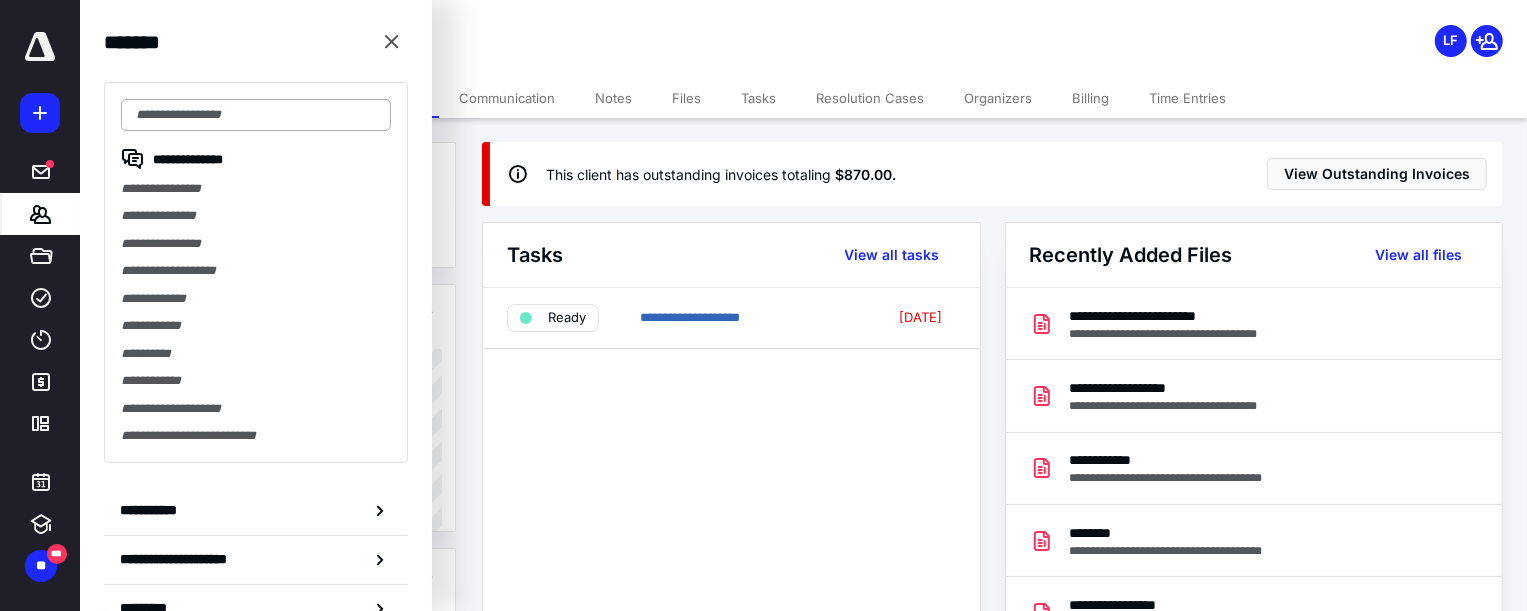 click at bounding box center [256, 115] 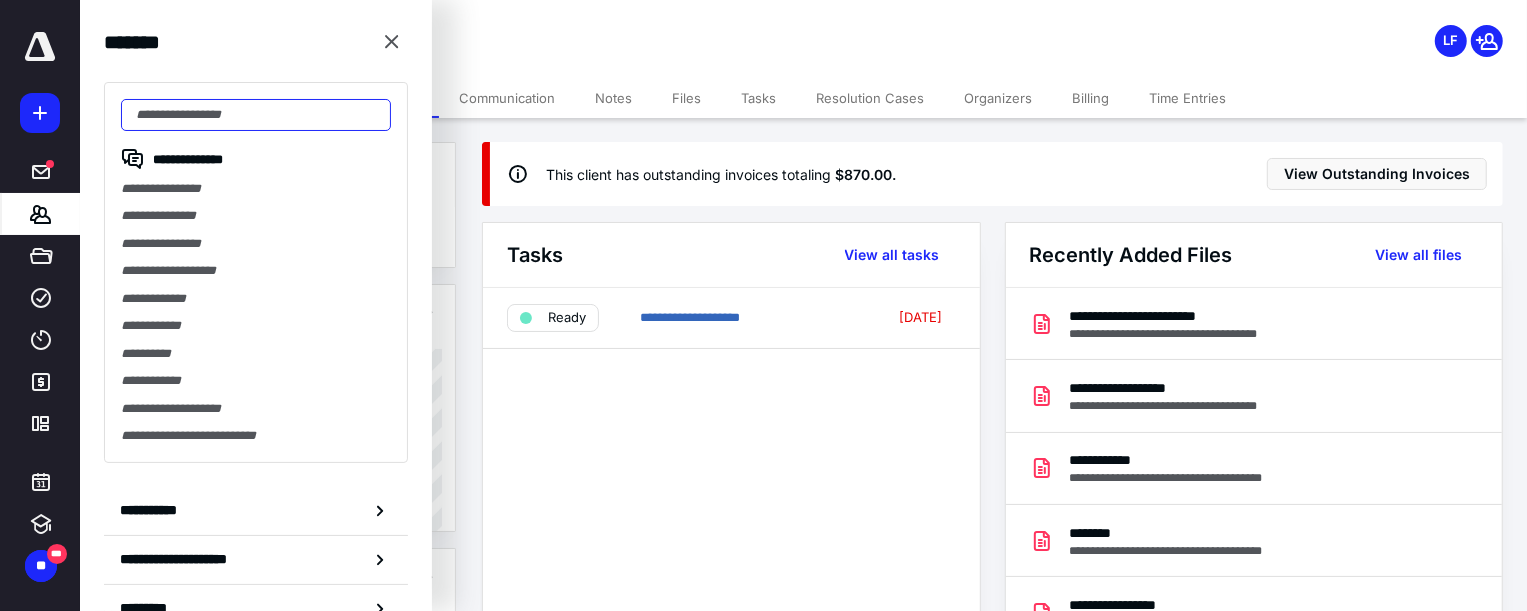 click at bounding box center [256, 115] 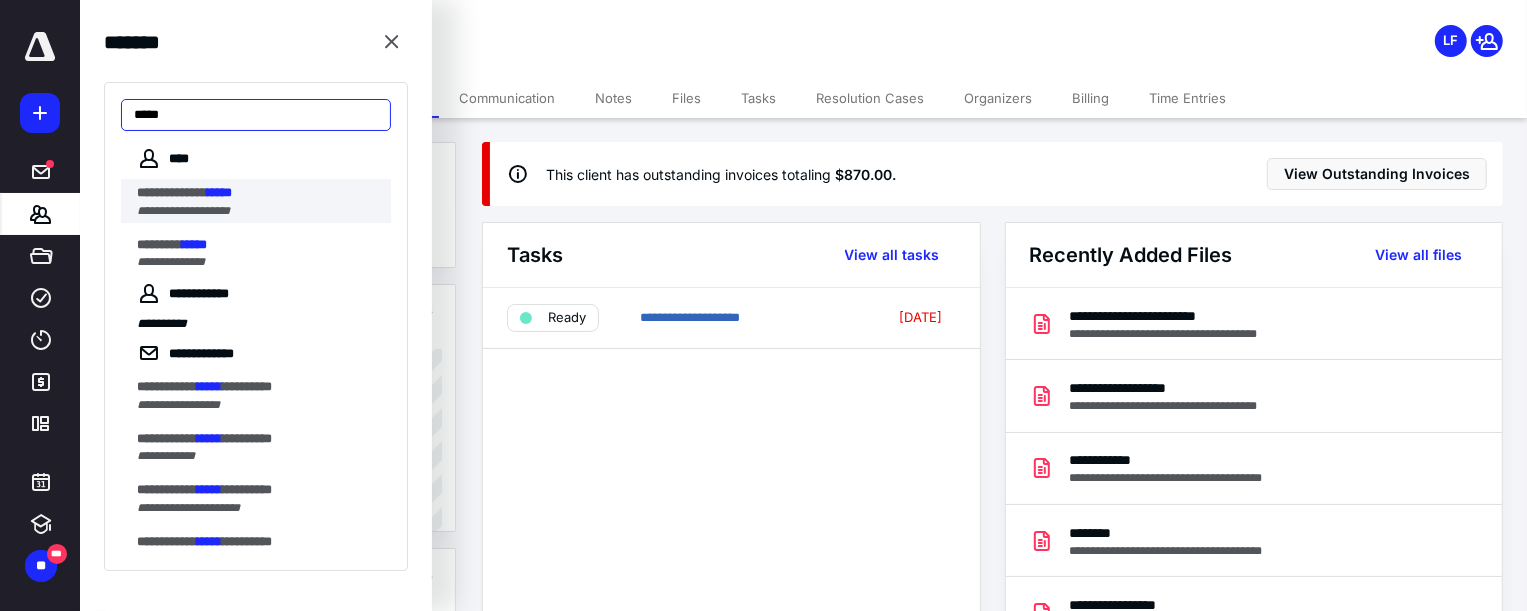 type on "*****" 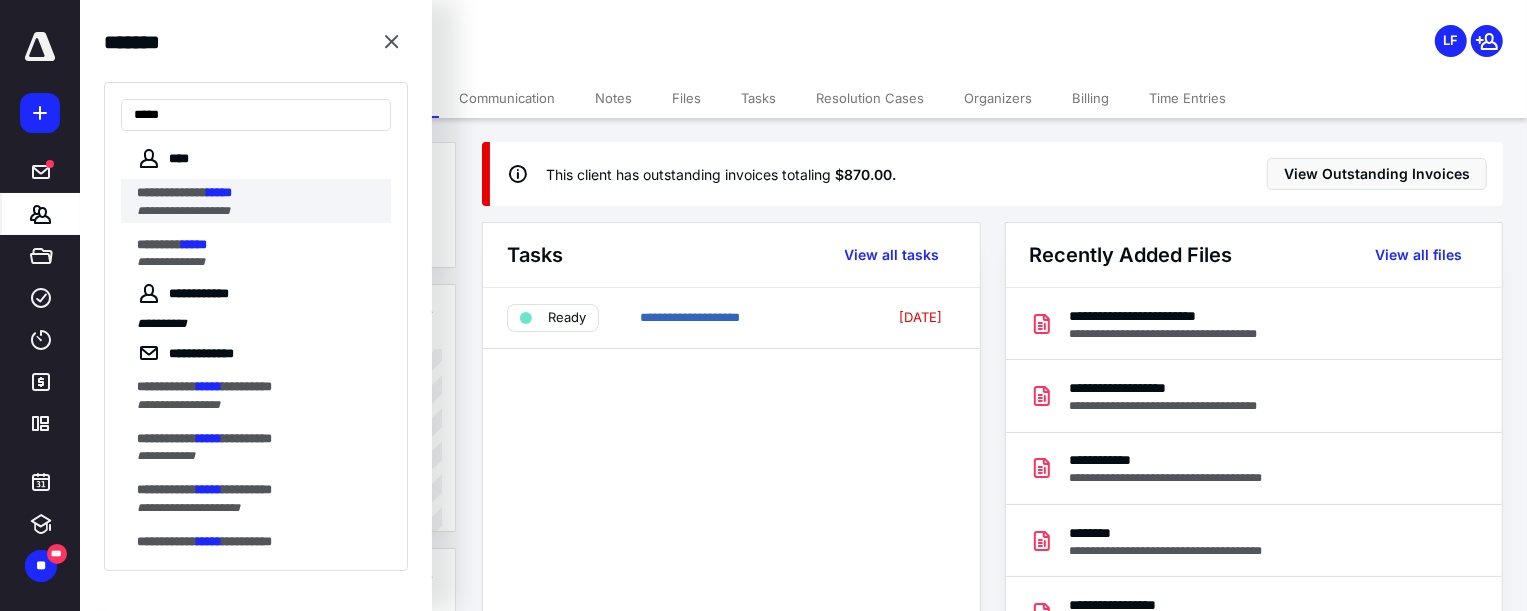 click on "**********" at bounding box center (183, 211) 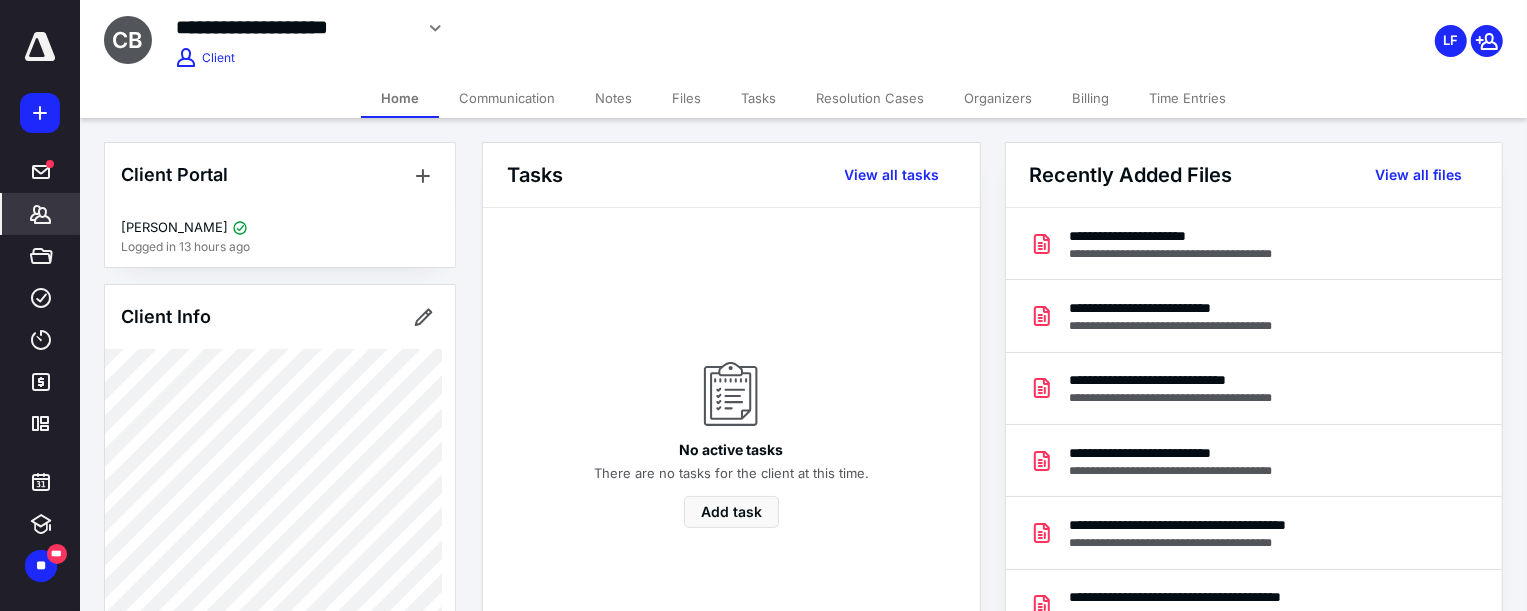 click on "Files" at bounding box center (686, 98) 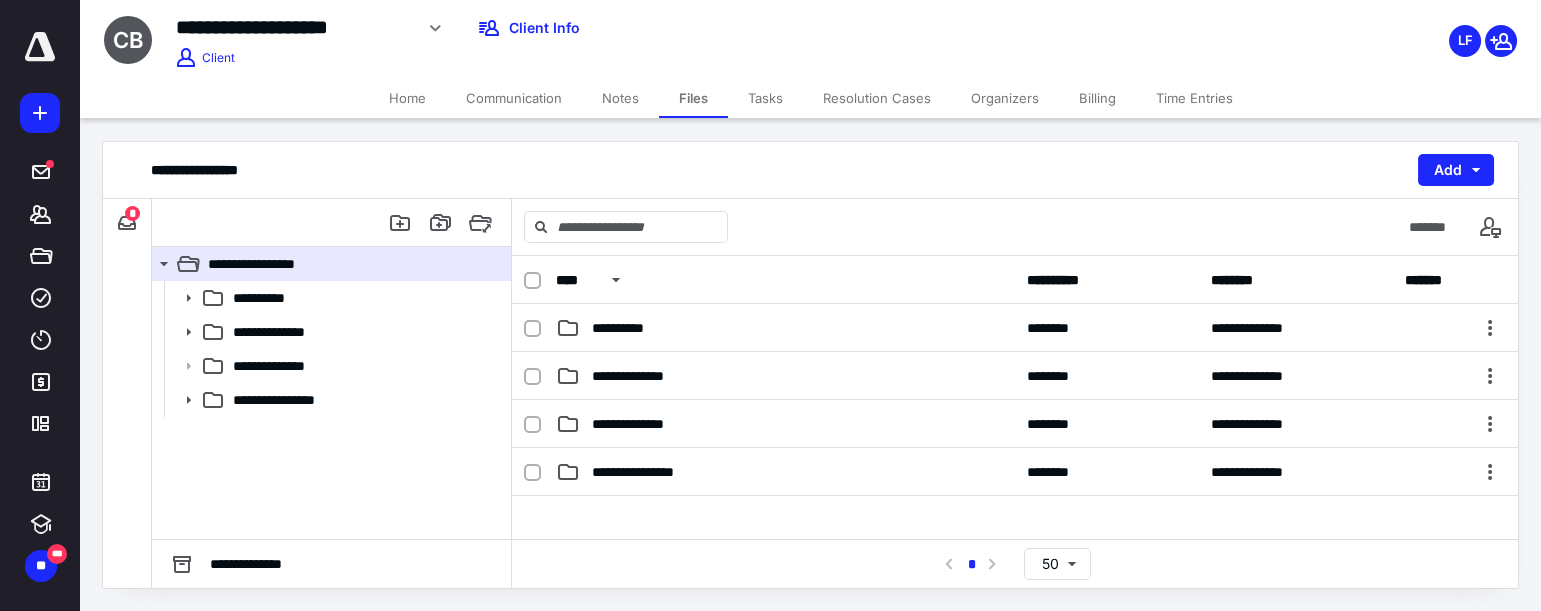 click on "Home" at bounding box center [407, 98] 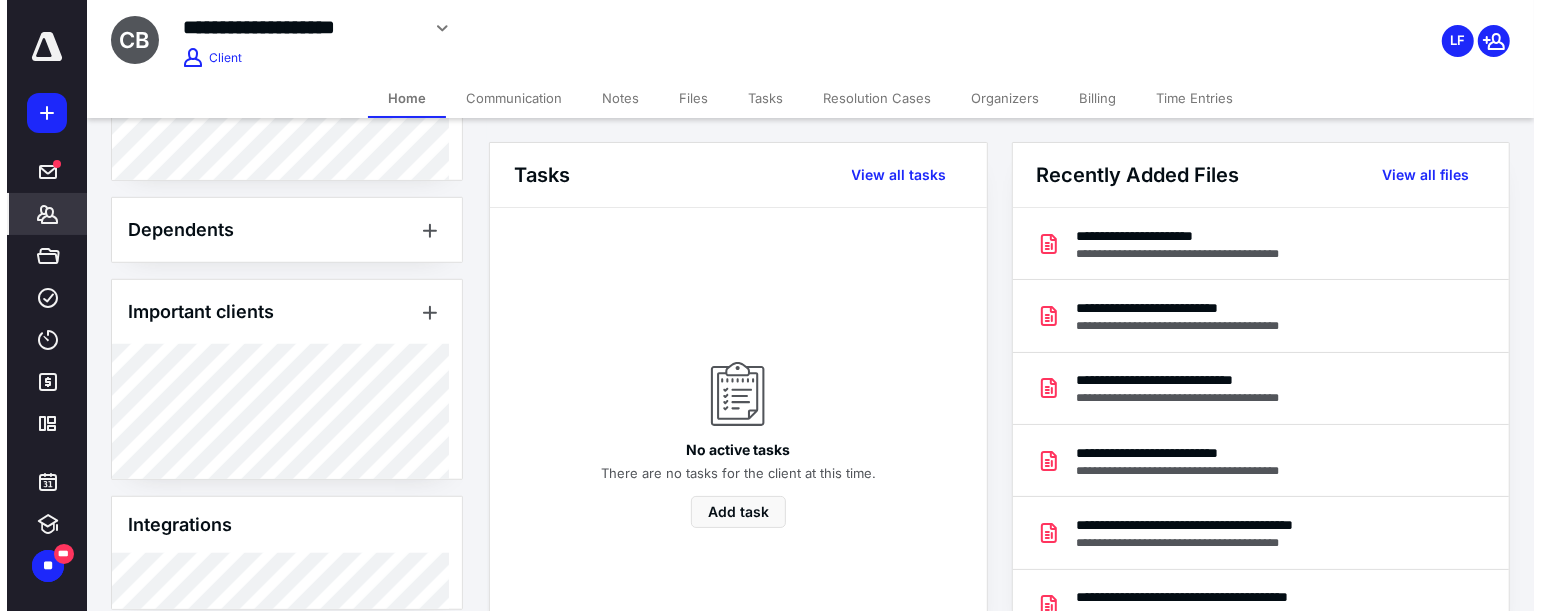 scroll, scrollTop: 1000, scrollLeft: 0, axis: vertical 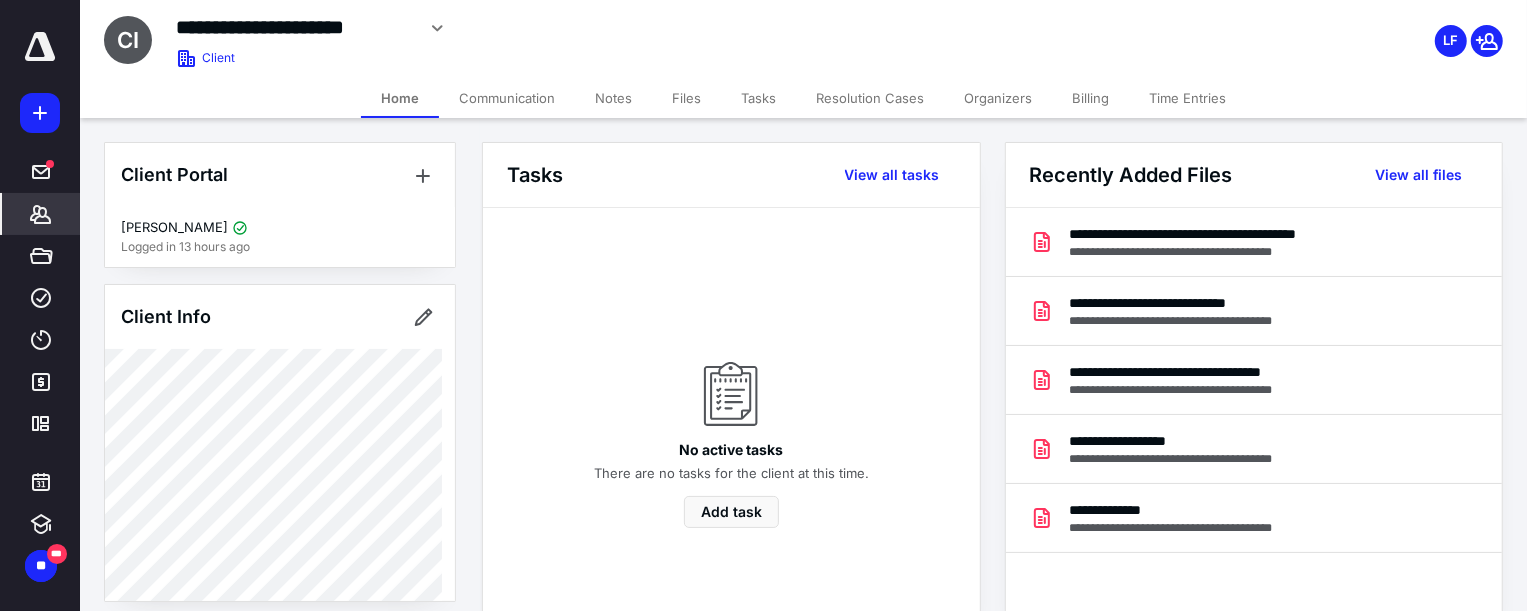 click on "Files" at bounding box center [686, 98] 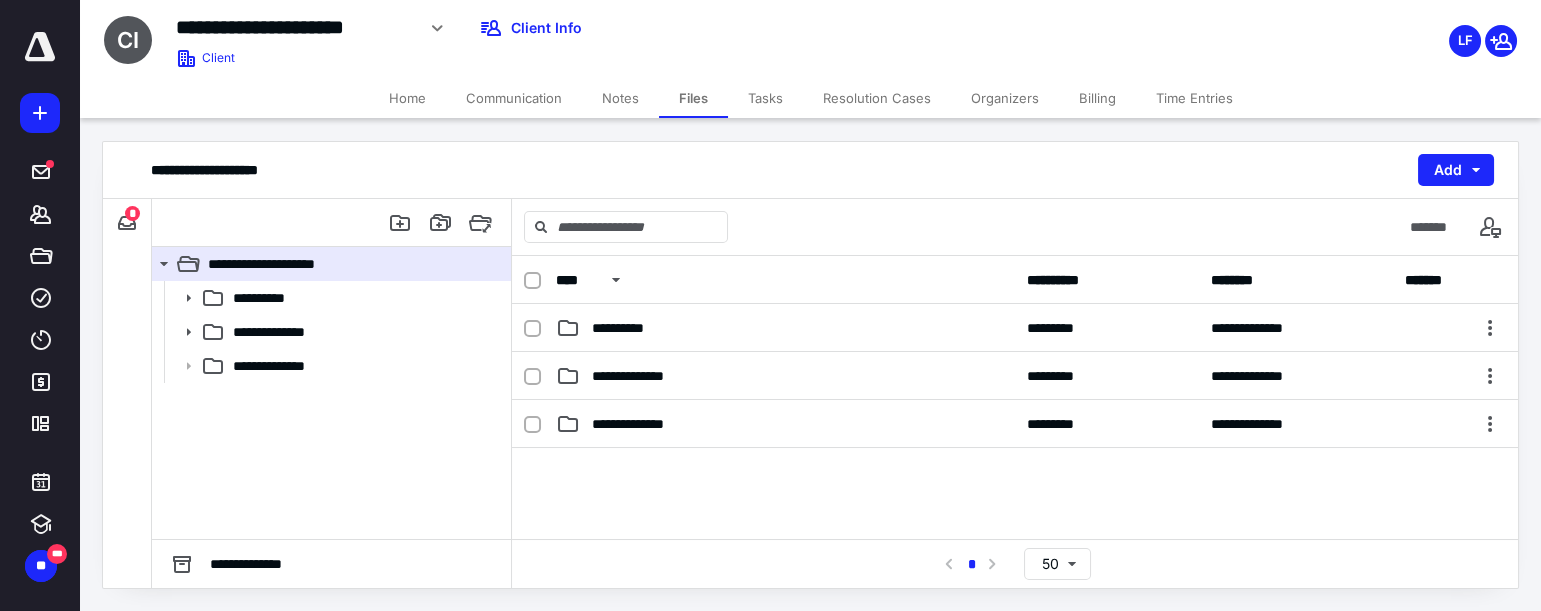 click on "Home" at bounding box center (407, 98) 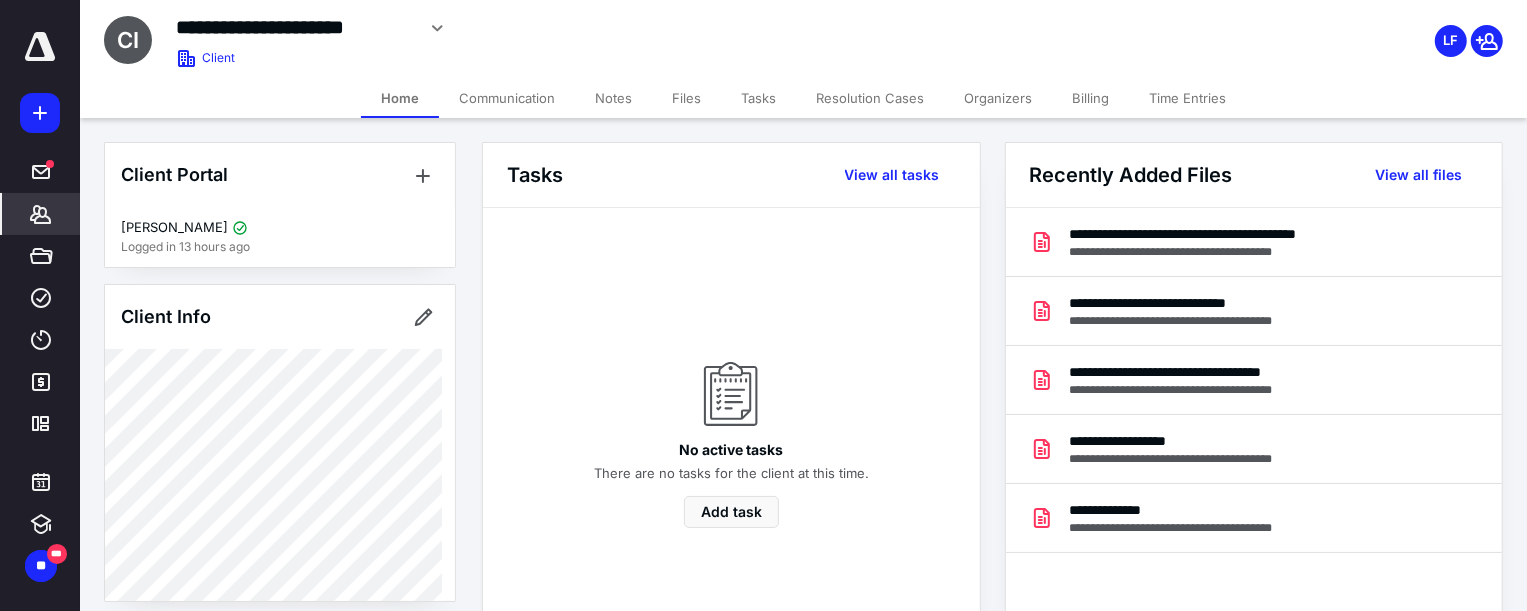 click on "Files" at bounding box center [686, 98] 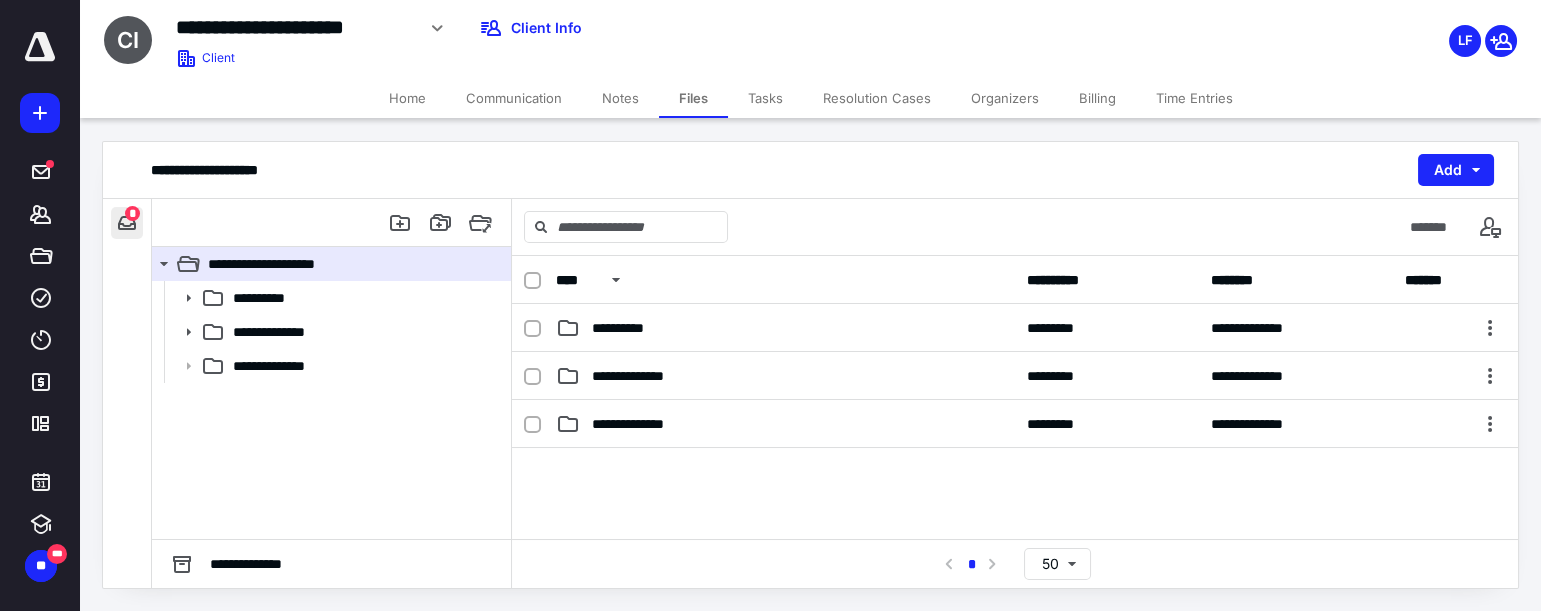 click at bounding box center (127, 223) 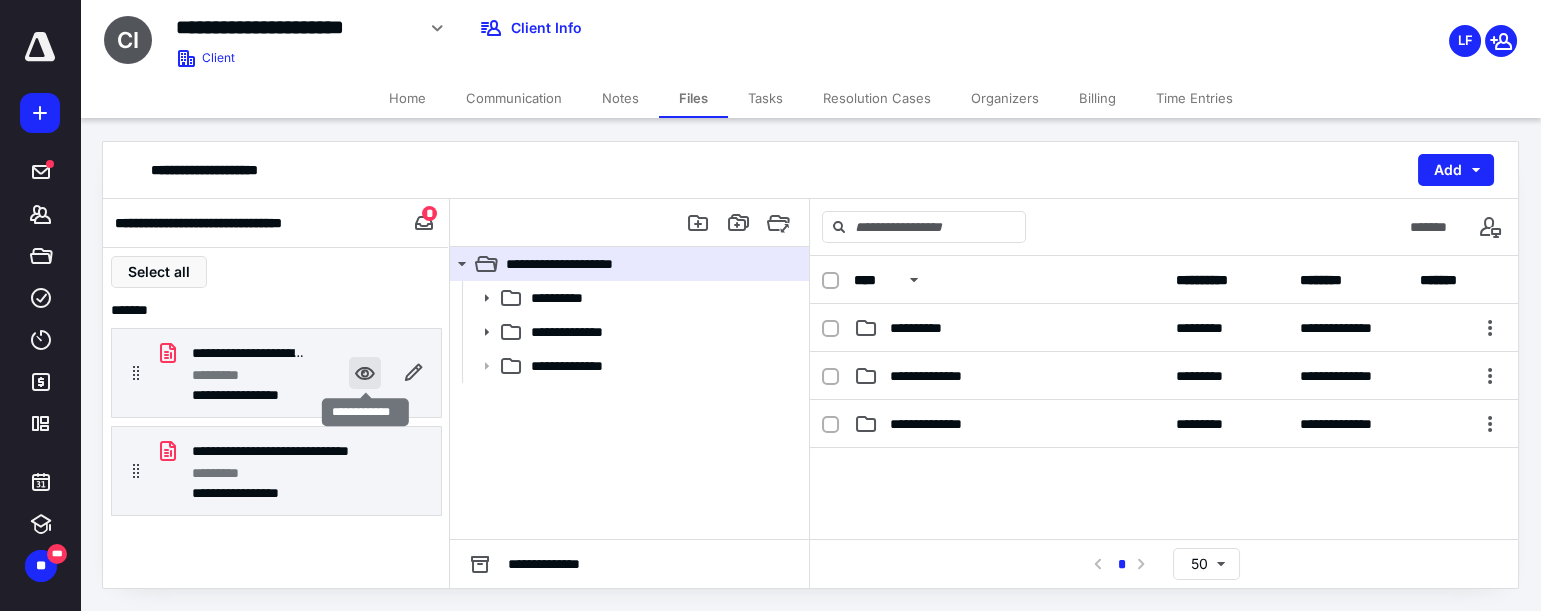 click at bounding box center [365, 373] 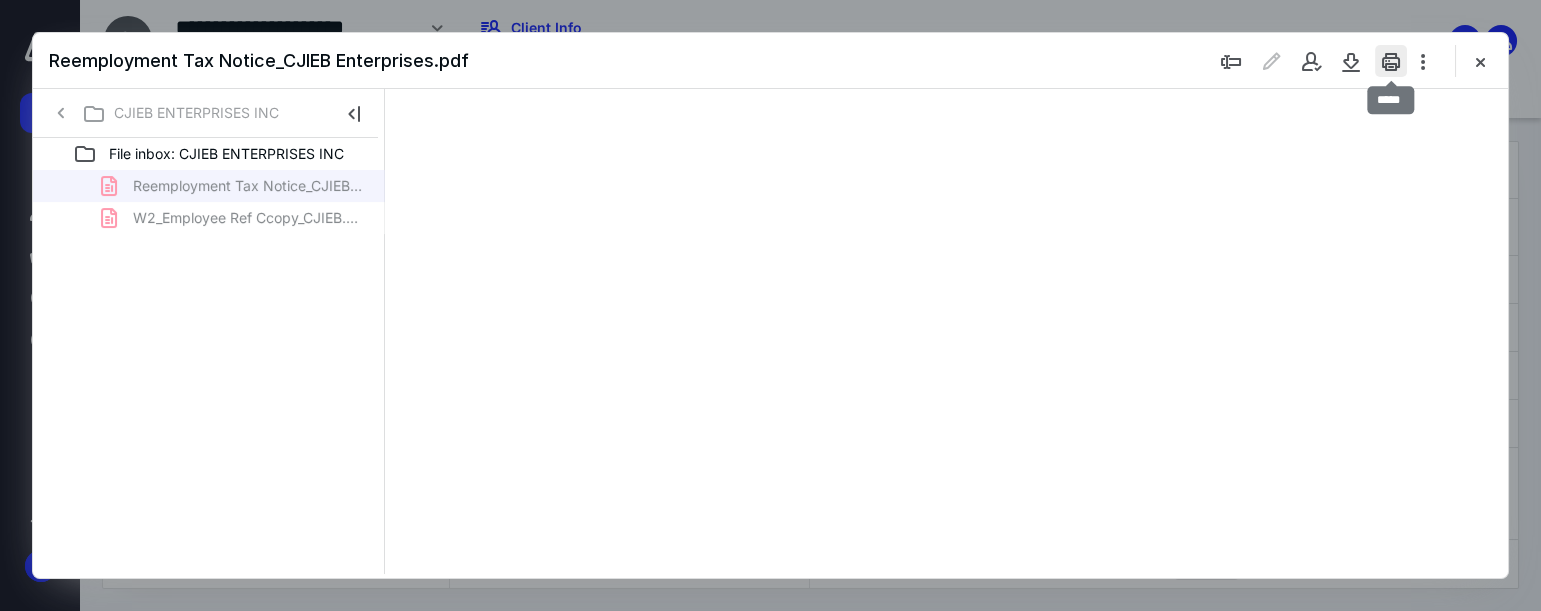 click at bounding box center [1391, 61] 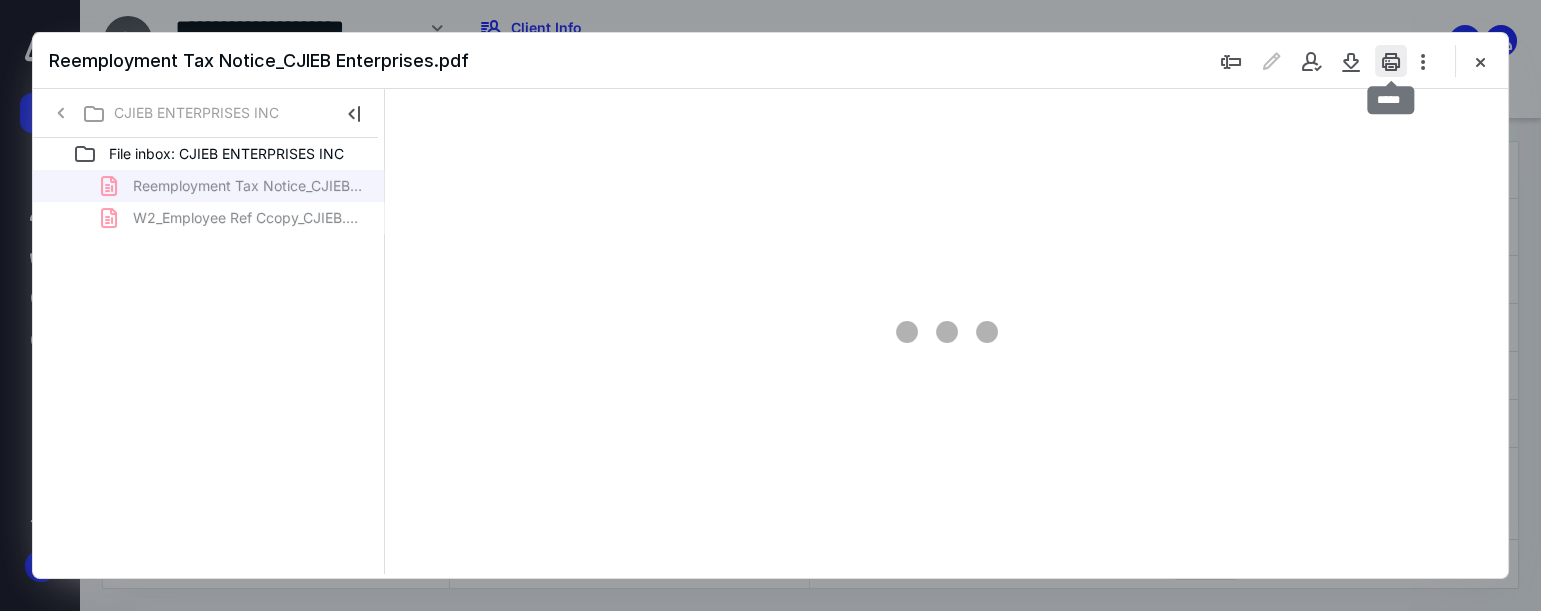 scroll, scrollTop: 0, scrollLeft: 0, axis: both 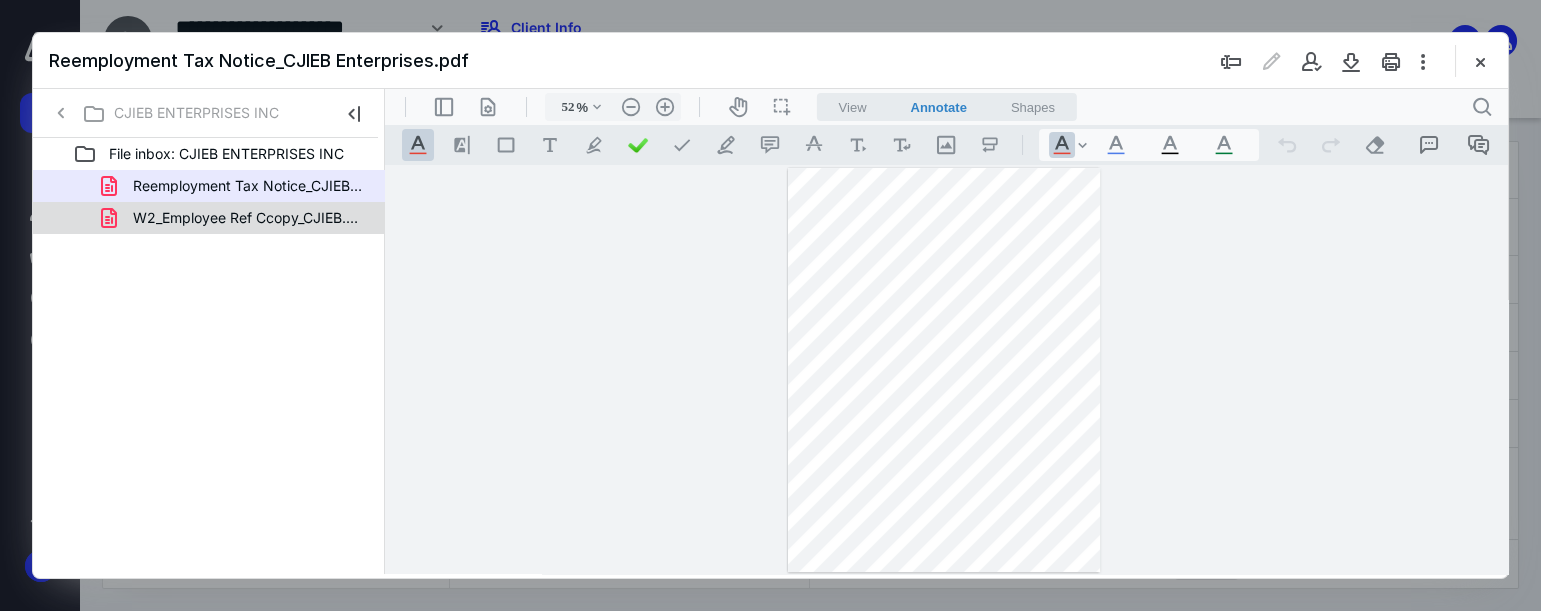 click on "W2_Employee Ref Ccopy_CJIEB.pdf" at bounding box center [237, 218] 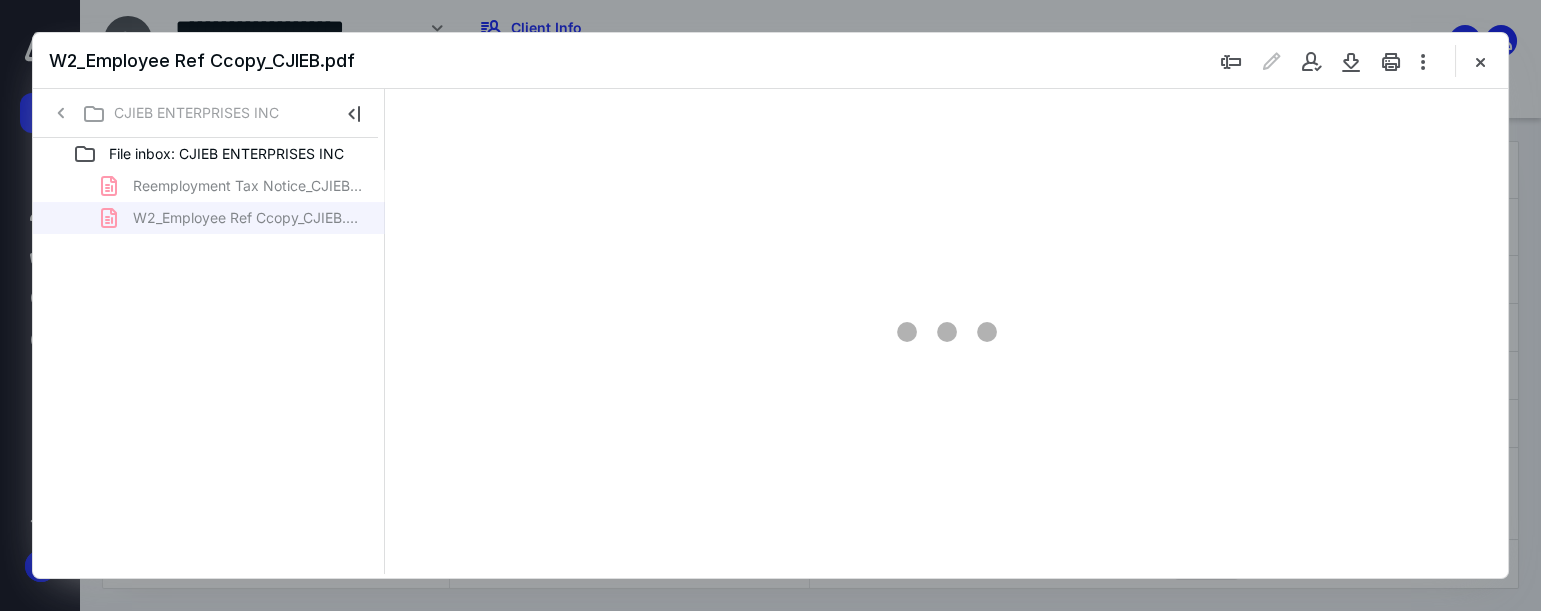 type on "52" 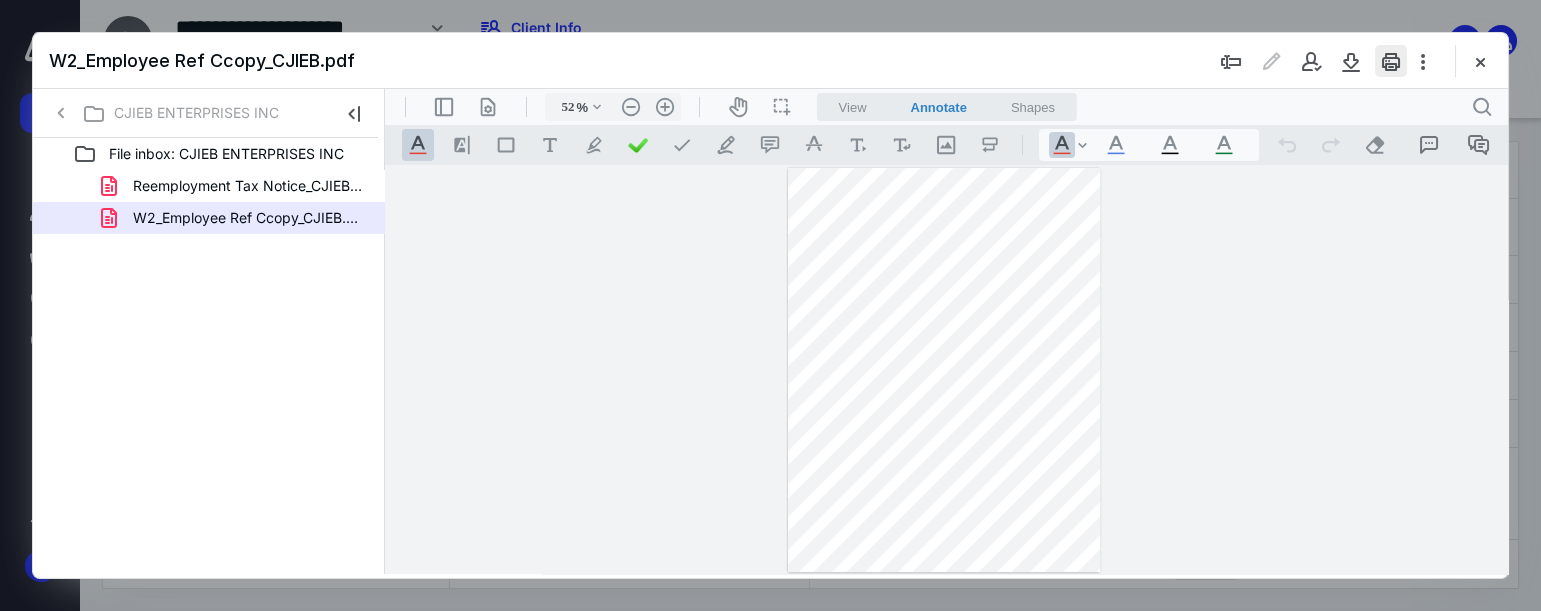 click at bounding box center [1391, 61] 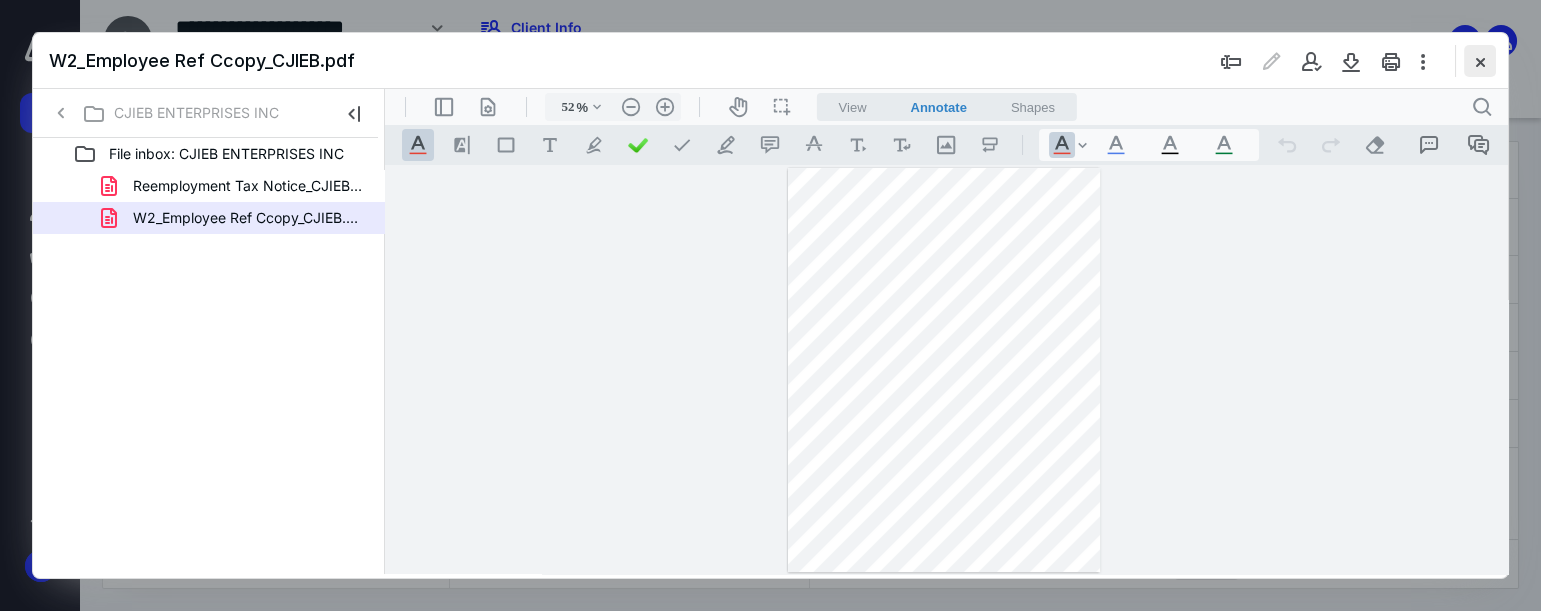 click at bounding box center (1480, 61) 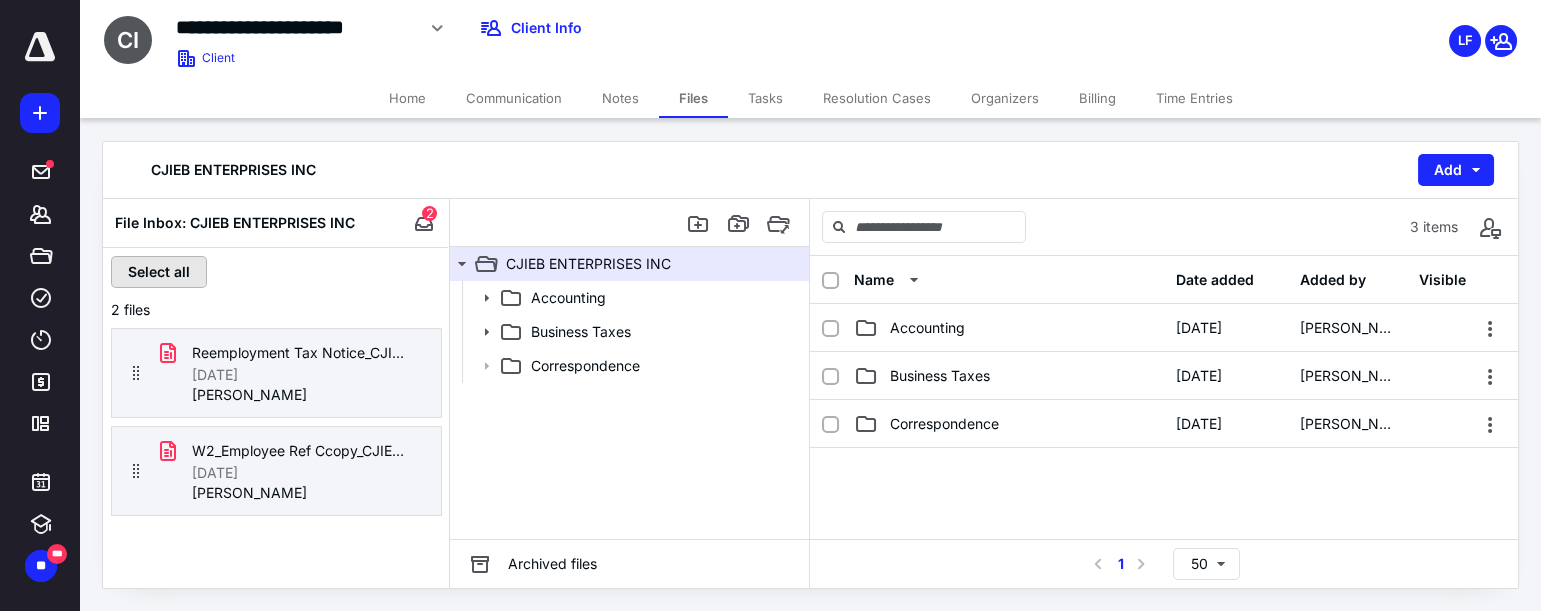 click on "Select all" at bounding box center (159, 272) 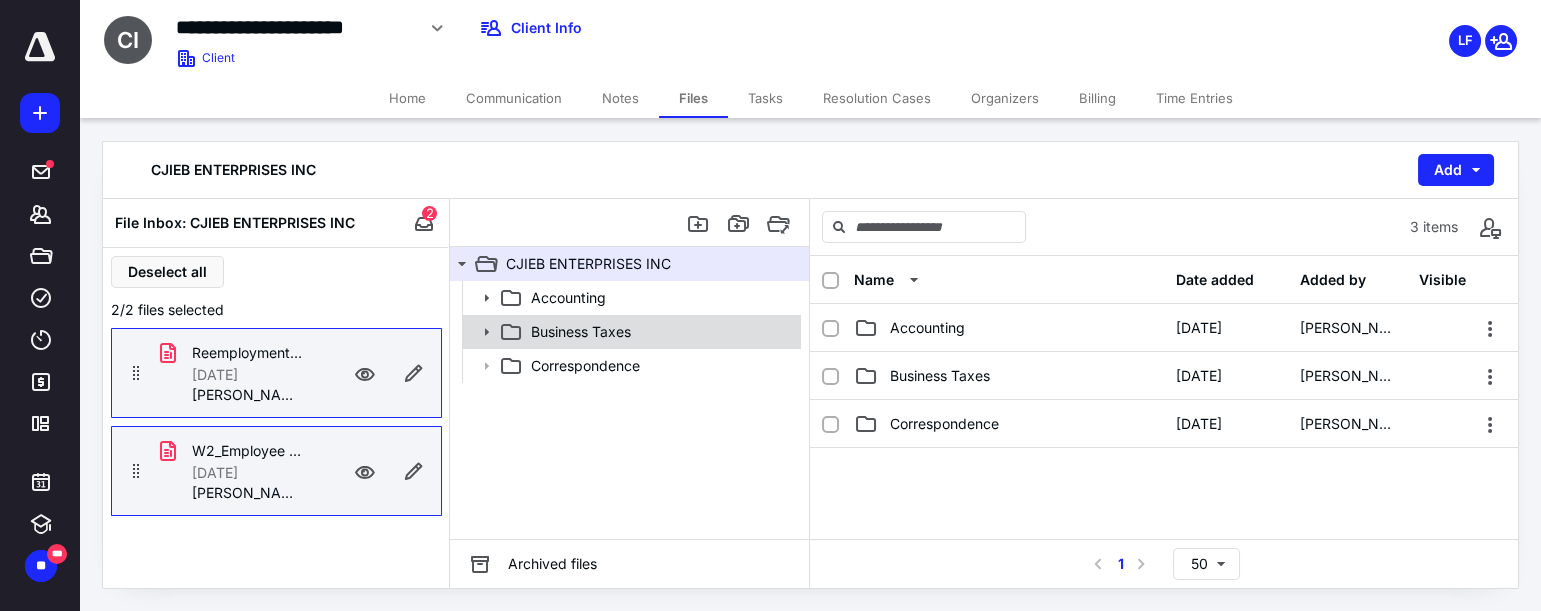 click 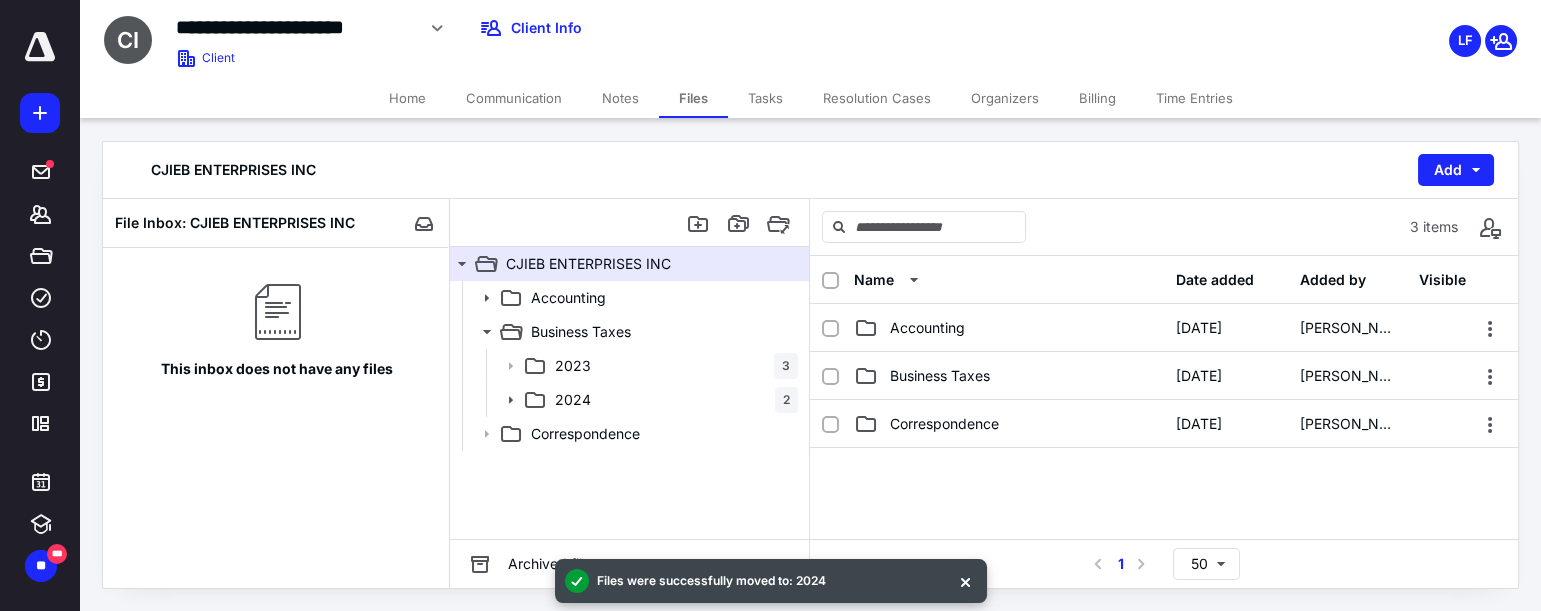 click on "Home" at bounding box center (407, 98) 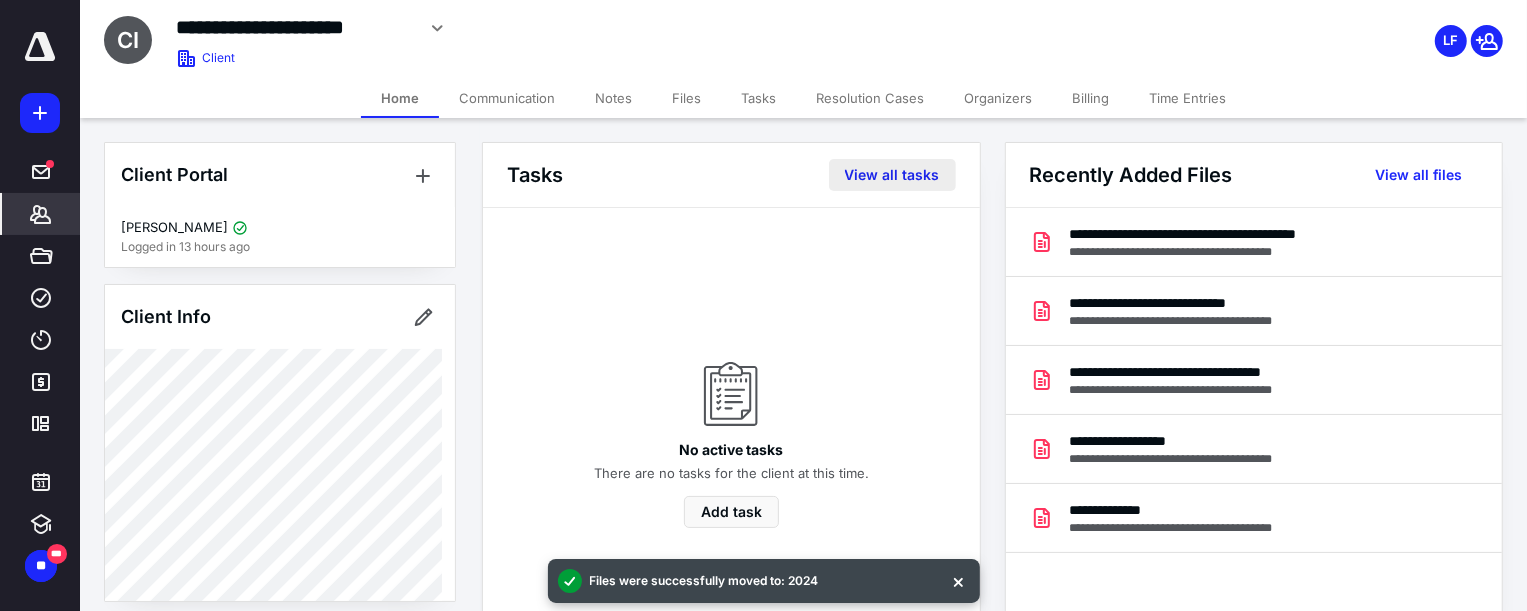 click on "View all tasks" at bounding box center (892, 175) 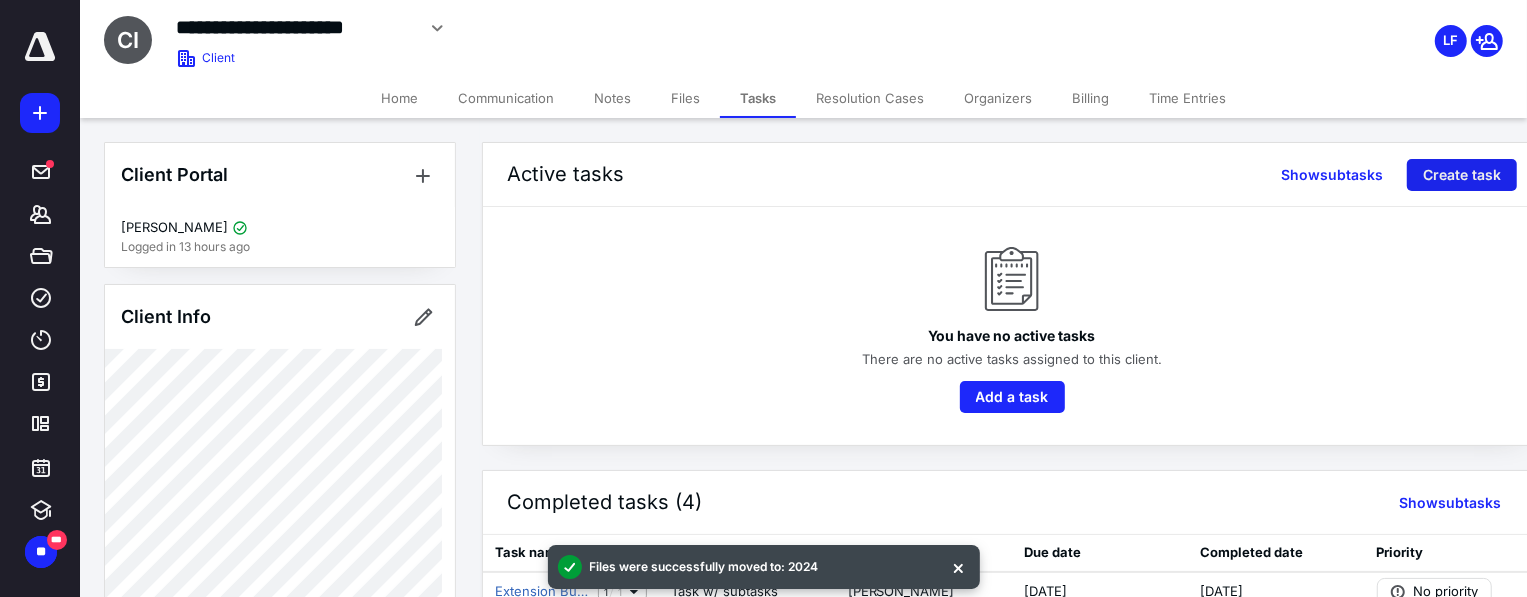 click on "Create task" at bounding box center (1462, 175) 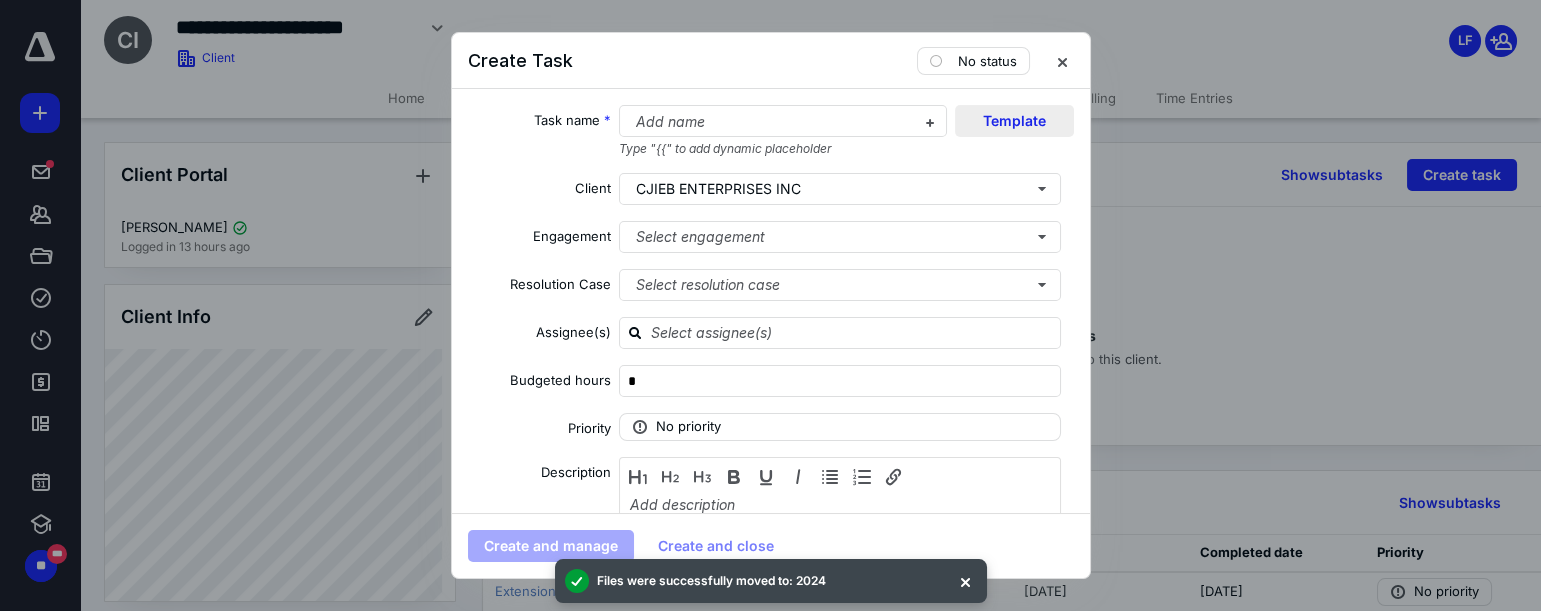 click on "Template" at bounding box center [1014, 121] 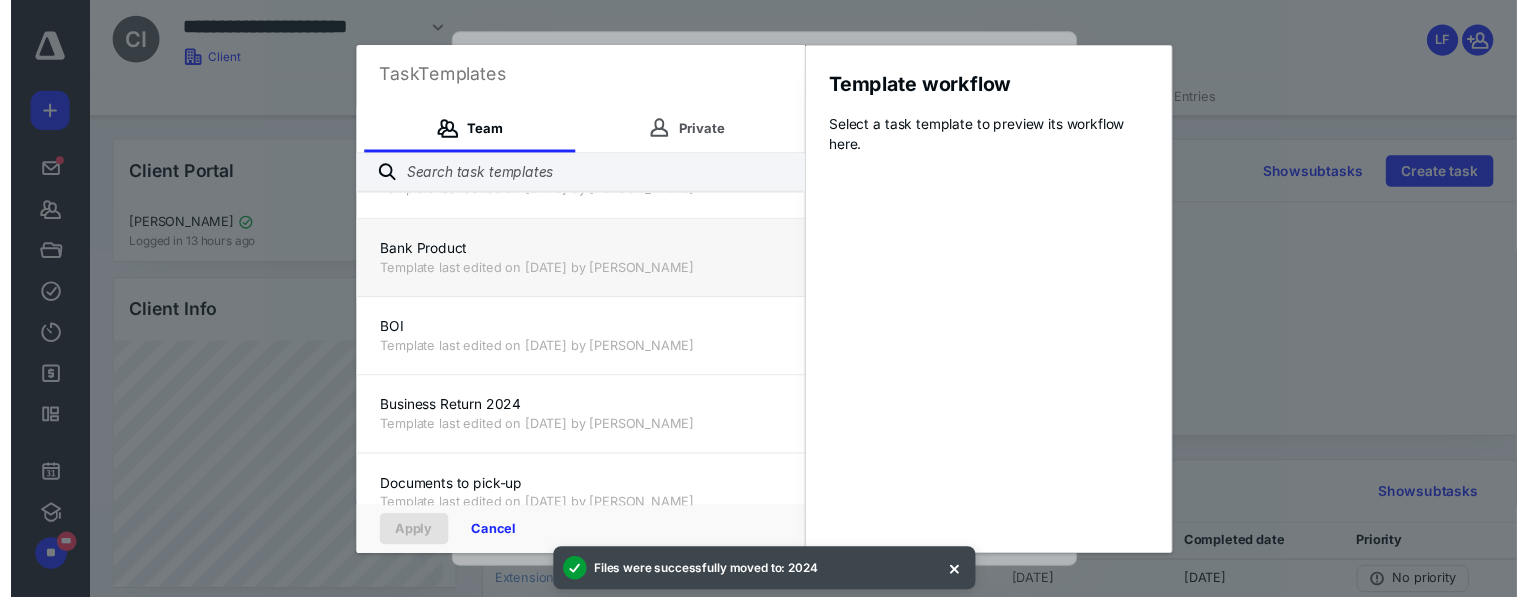 scroll, scrollTop: 181, scrollLeft: 0, axis: vertical 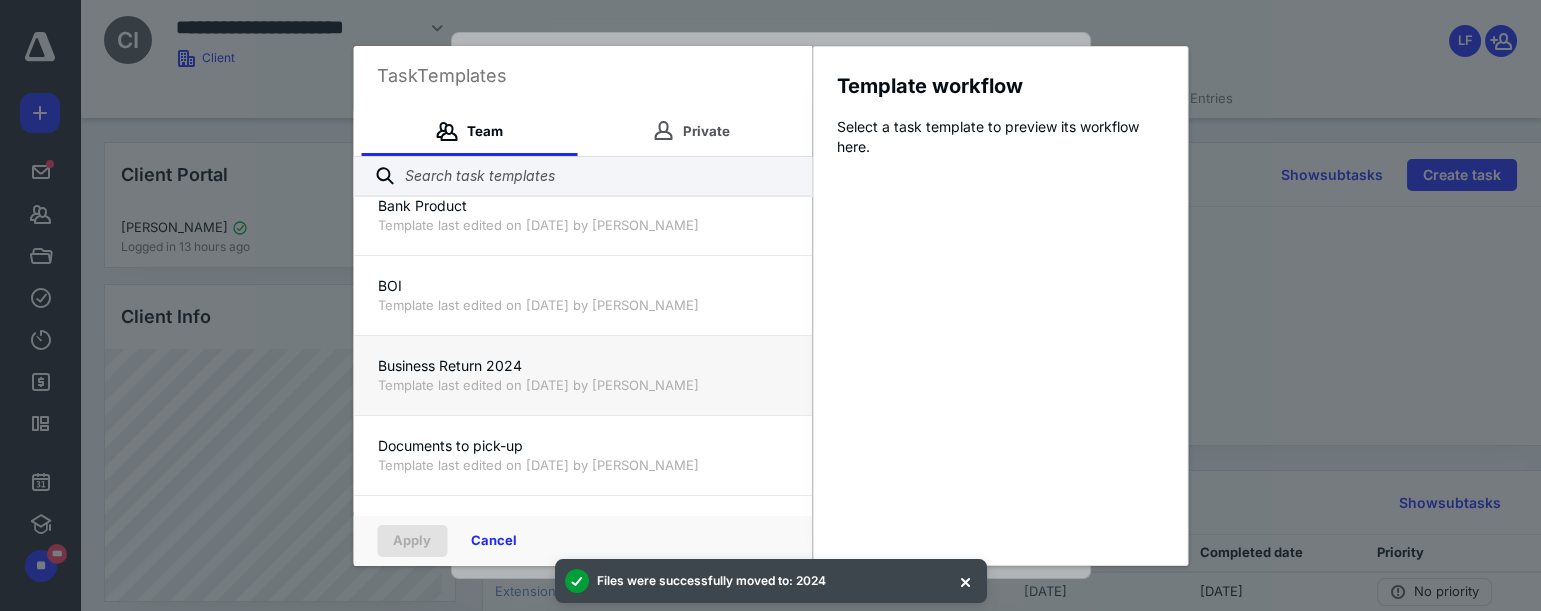 click on "Template last edited on [DATE] by [PERSON_NAME]" at bounding box center (582, 385) 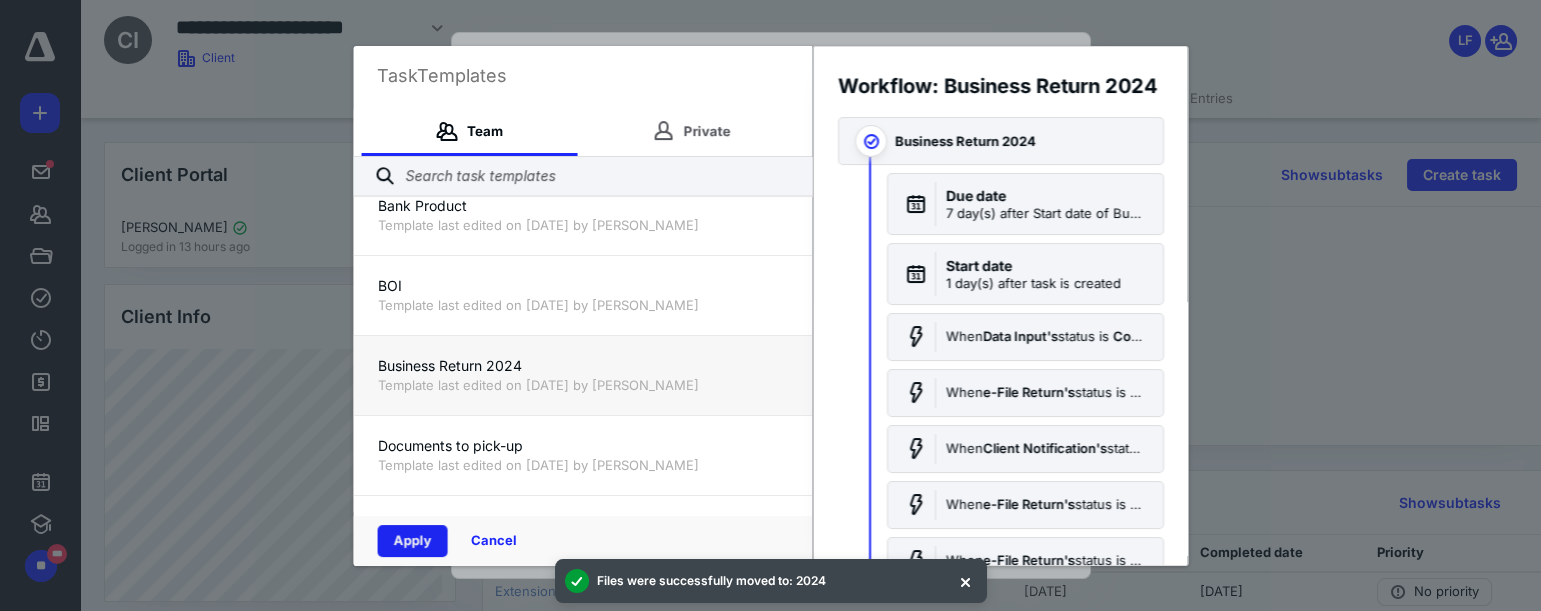 click on "Apply" at bounding box center [412, 541] 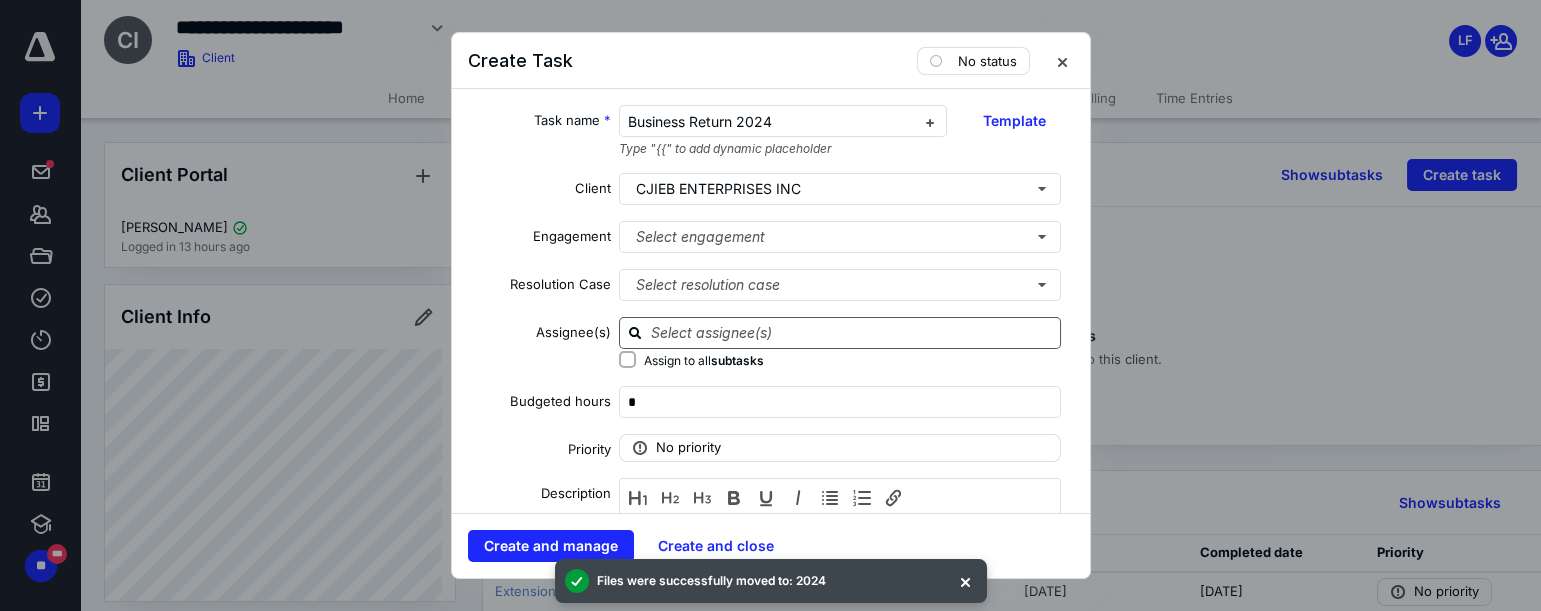 click at bounding box center [852, 332] 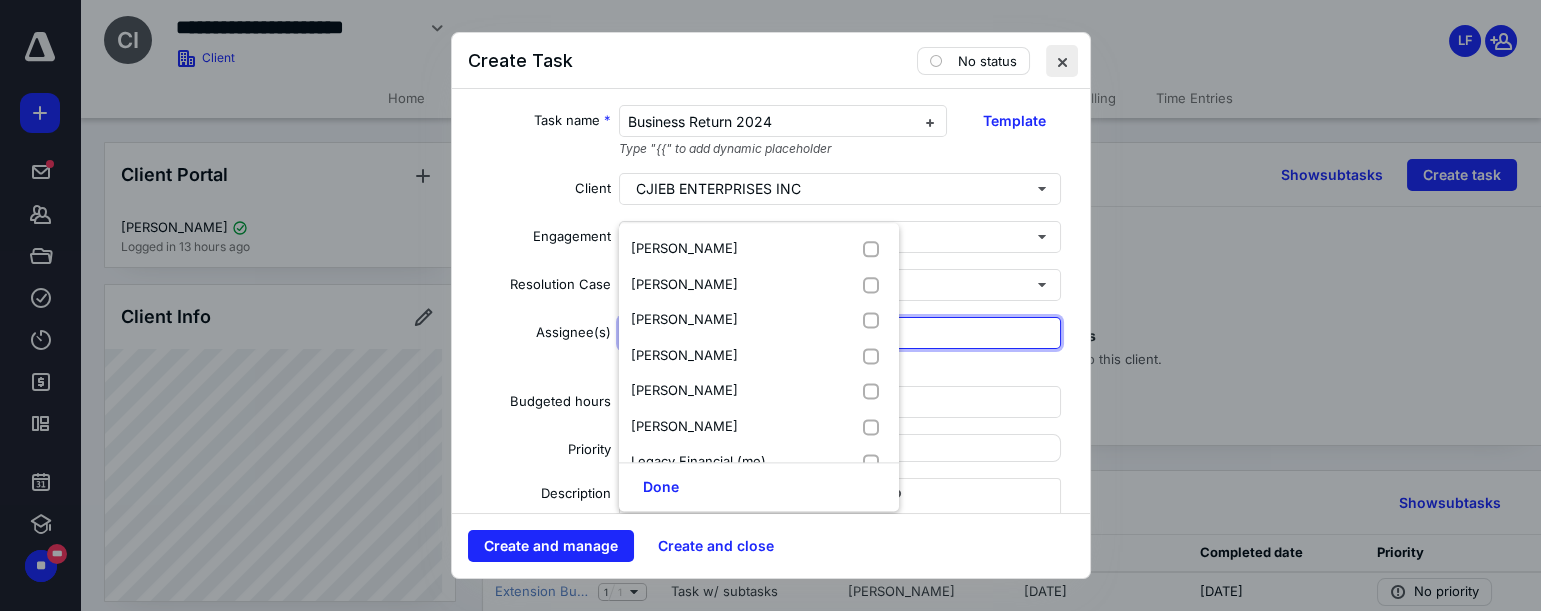 click at bounding box center [1062, 61] 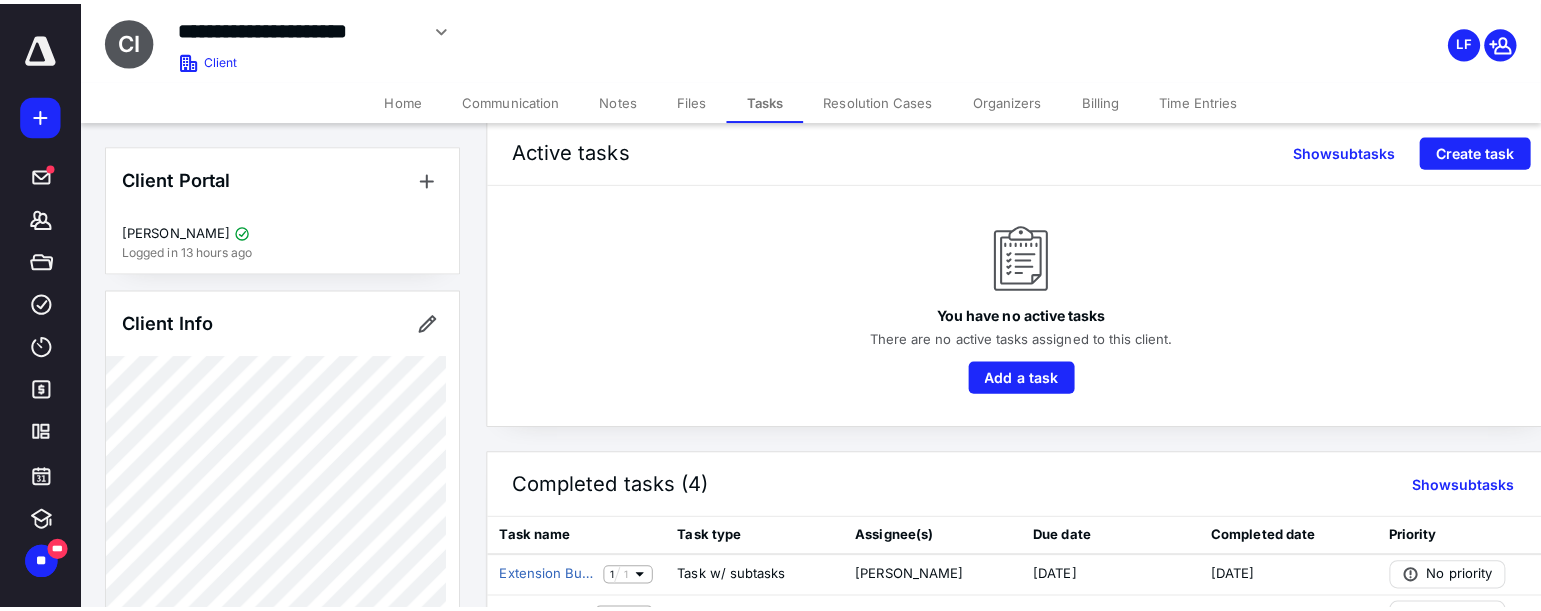 scroll, scrollTop: 0, scrollLeft: 0, axis: both 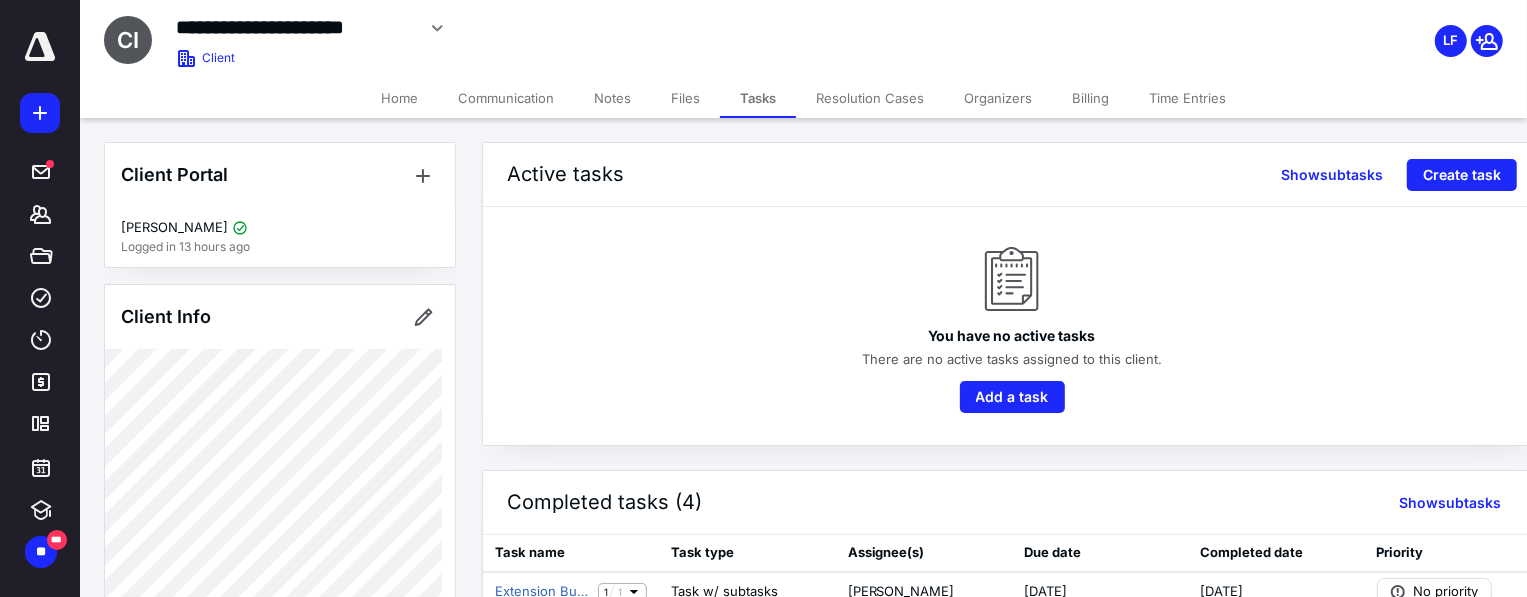 click on "Active   tasks   Show  subtasks Create task" at bounding box center (1012, 175) 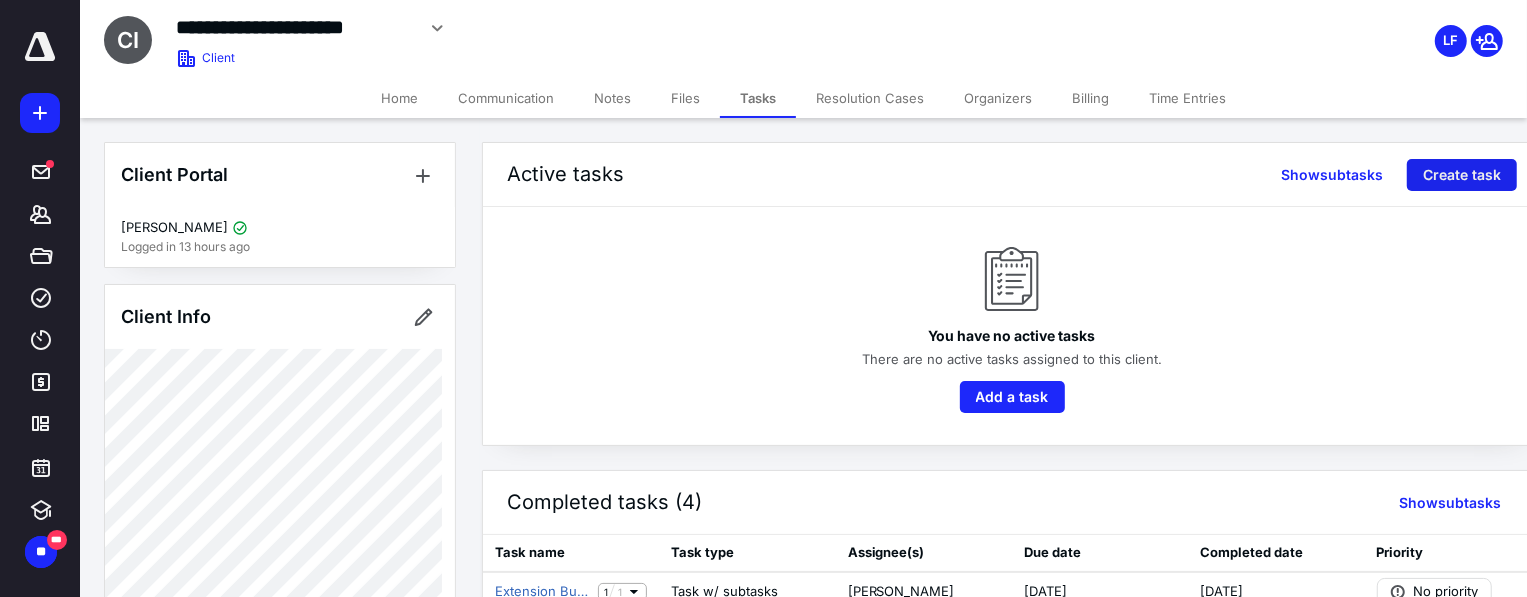 click on "Create task" at bounding box center (1462, 175) 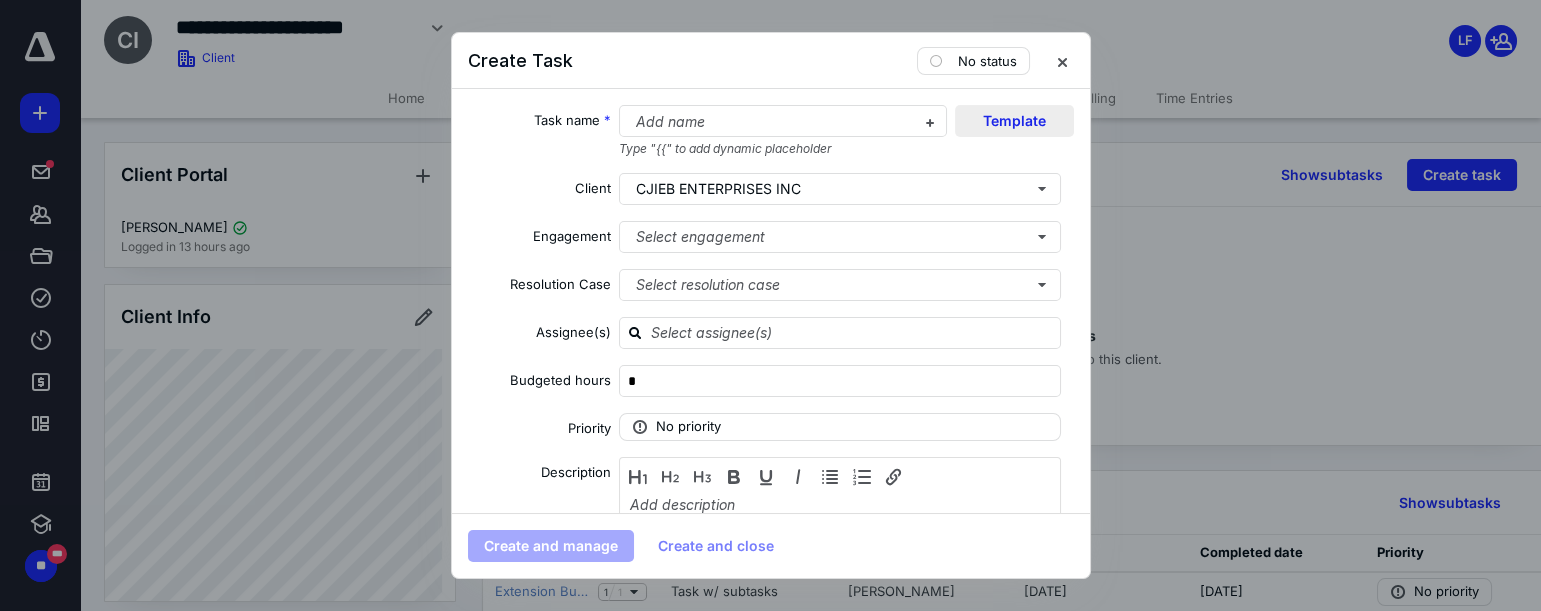 click on "Template" at bounding box center [1014, 121] 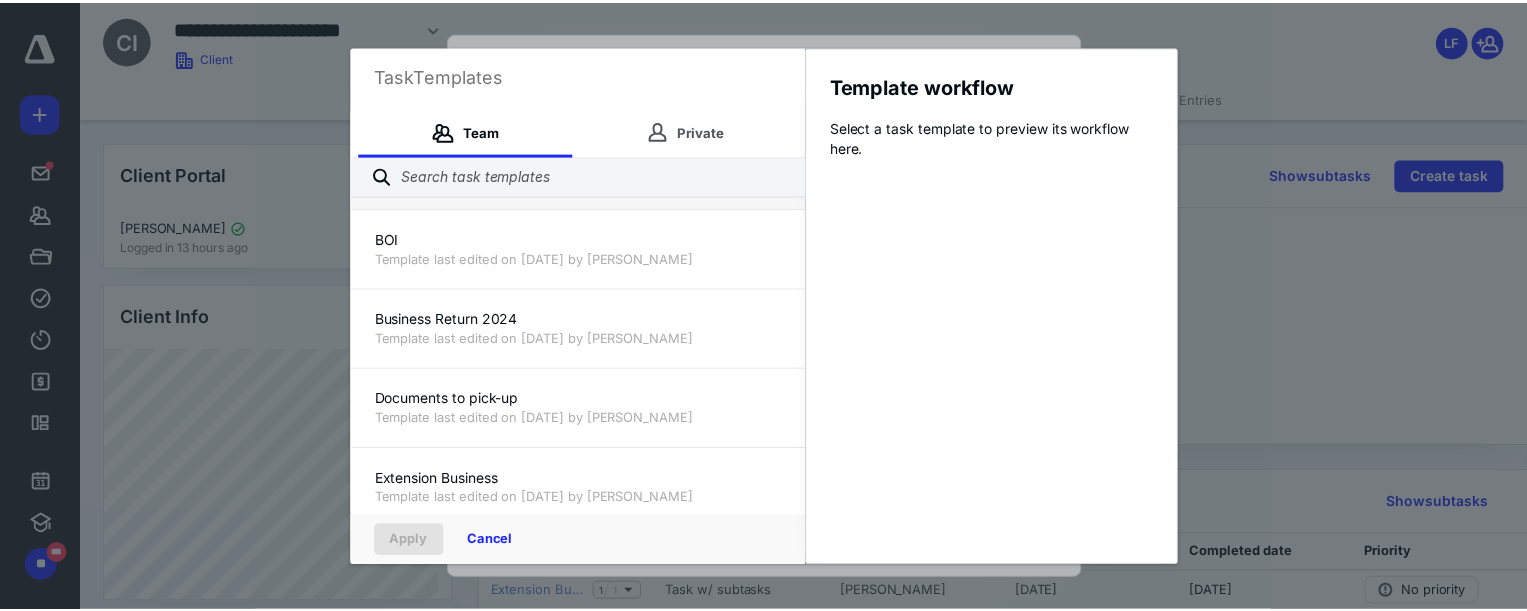 scroll, scrollTop: 272, scrollLeft: 0, axis: vertical 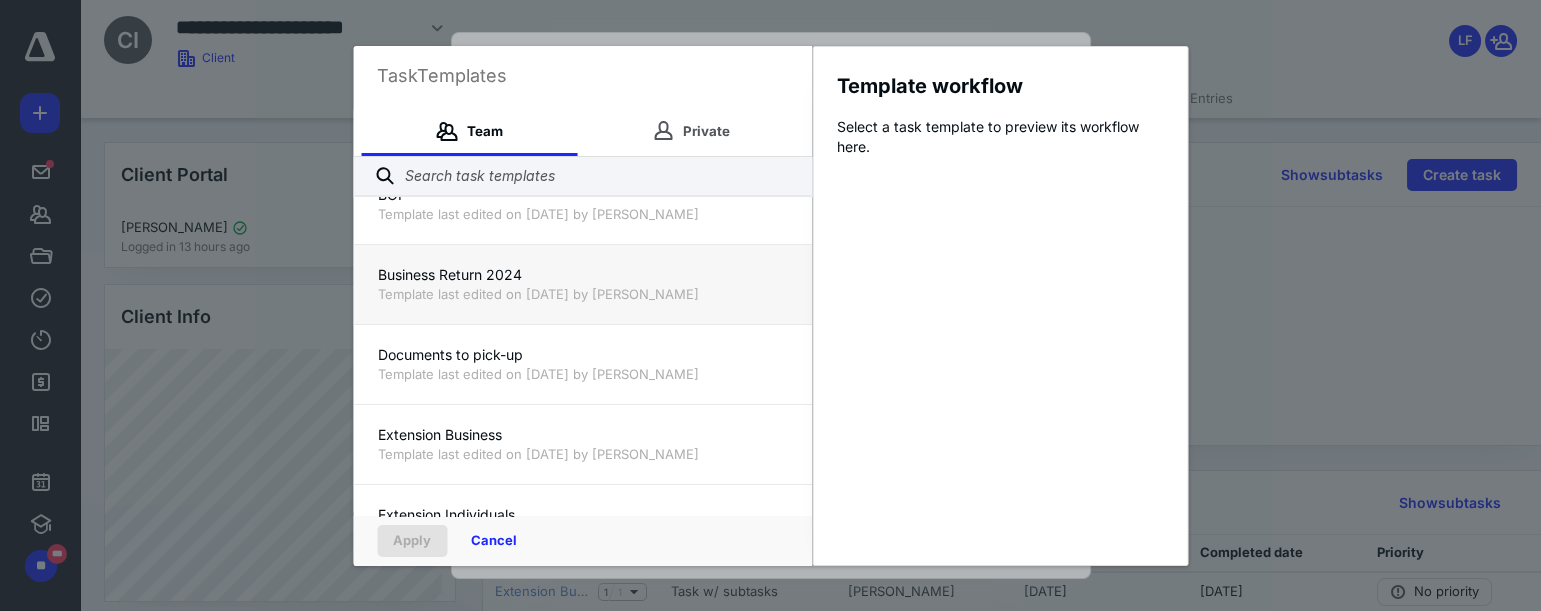 click on "Template last edited on [DATE] by [PERSON_NAME]" at bounding box center (582, 294) 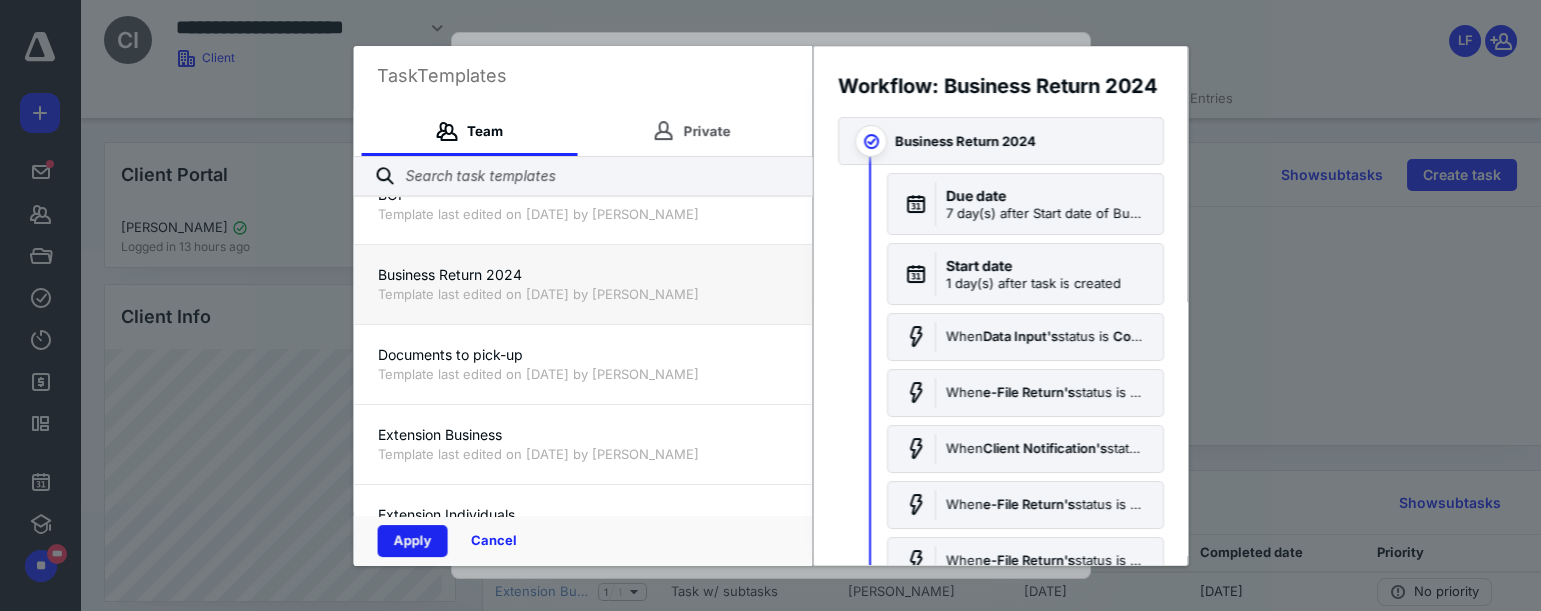 click on "Apply" at bounding box center (412, 541) 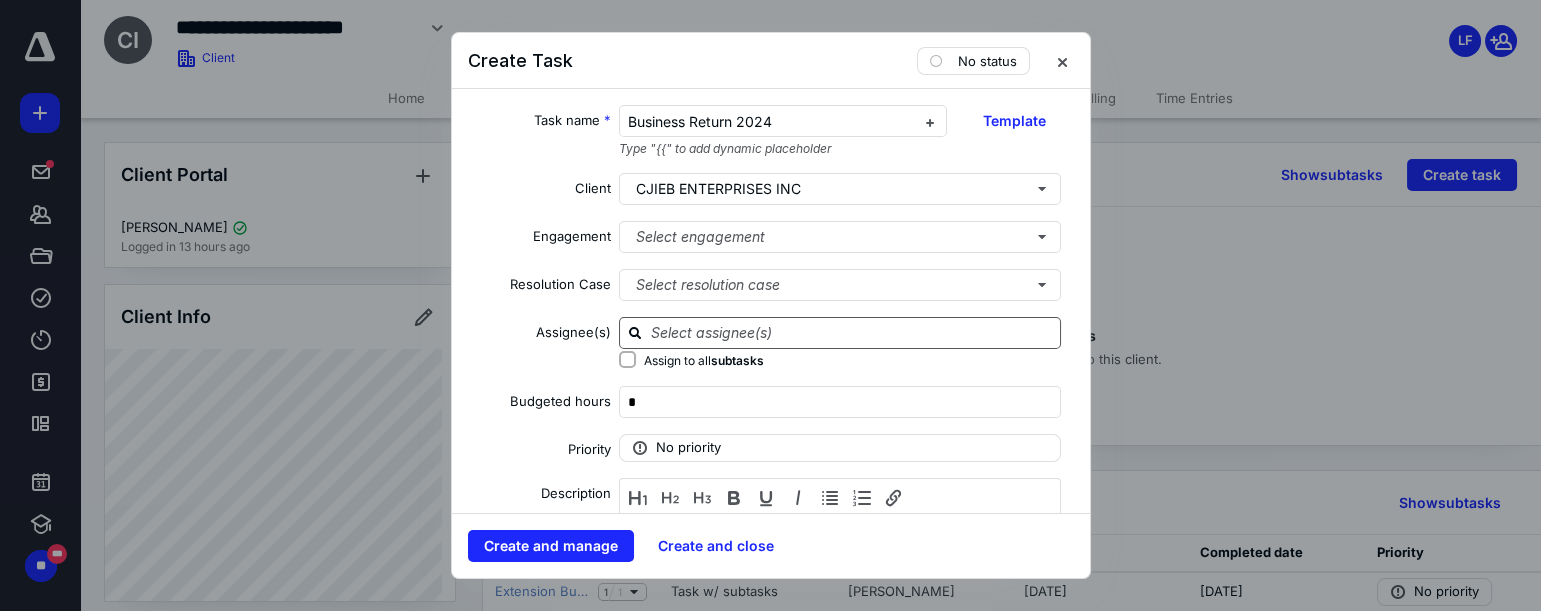 click at bounding box center (852, 332) 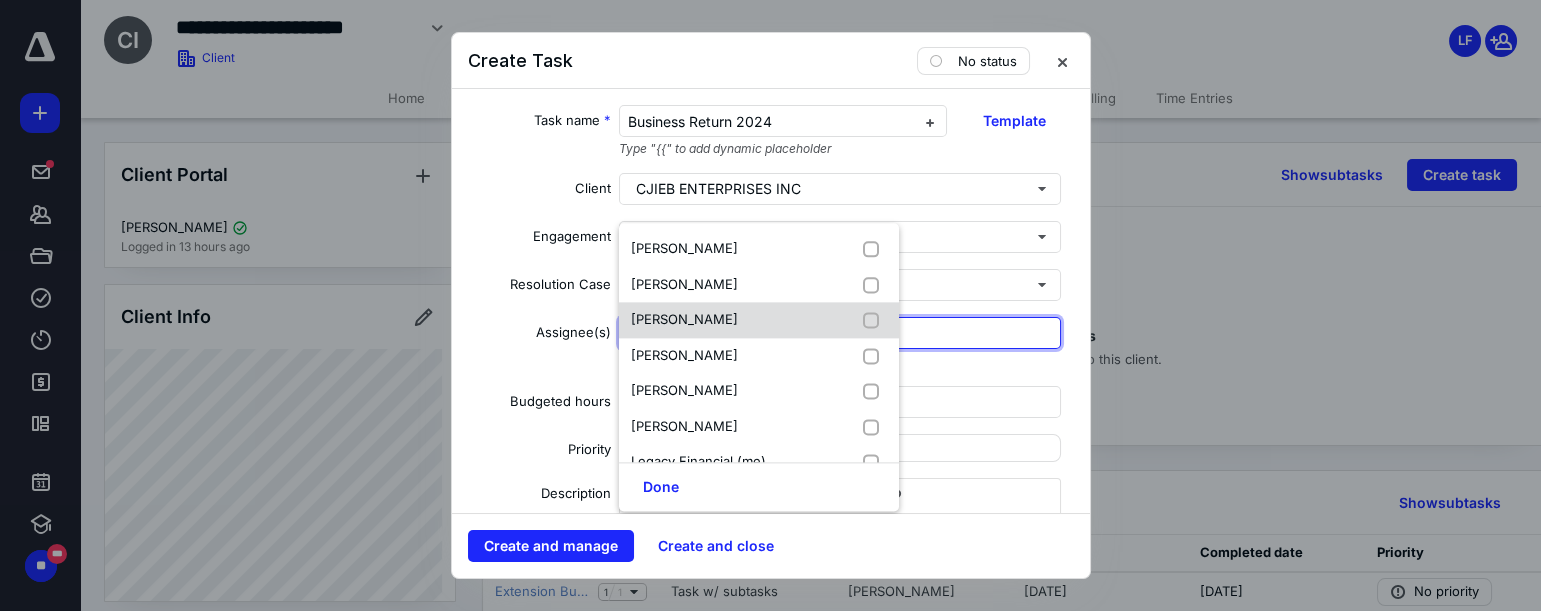 click on "[PERSON_NAME]" at bounding box center (684, 319) 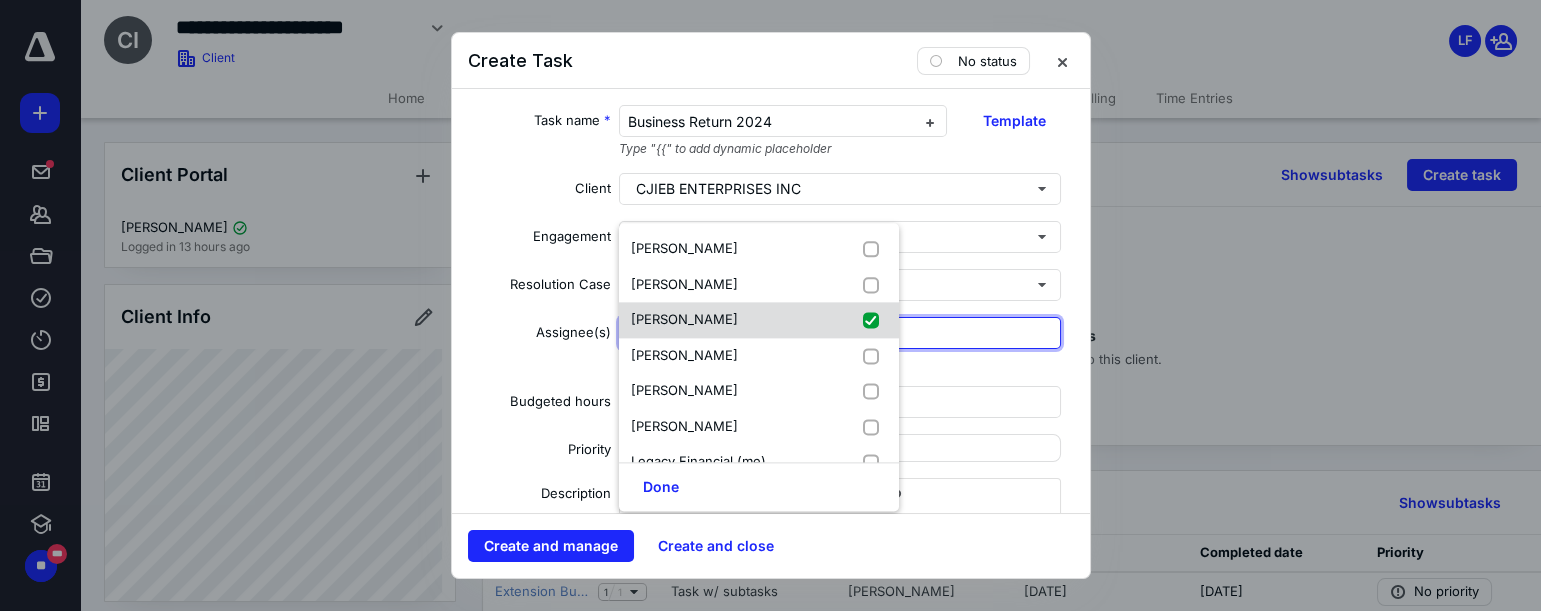 checkbox on "true" 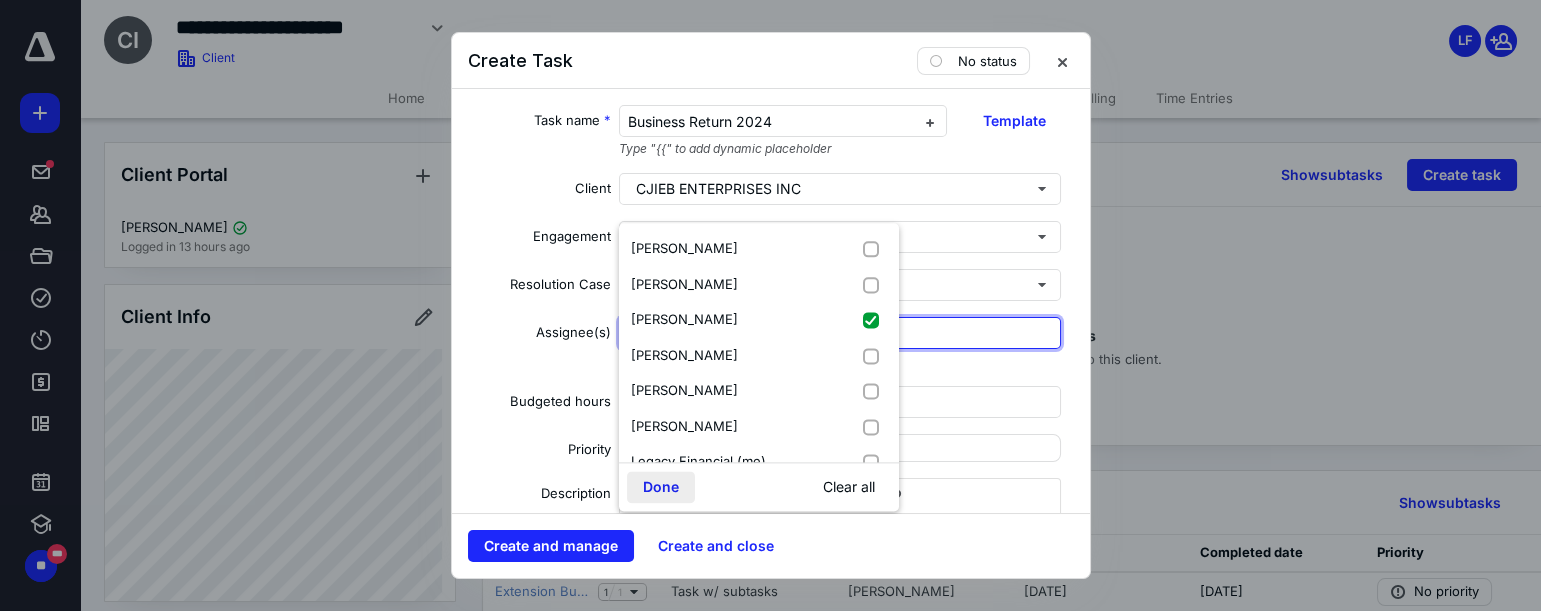 click on "Done" at bounding box center (661, 487) 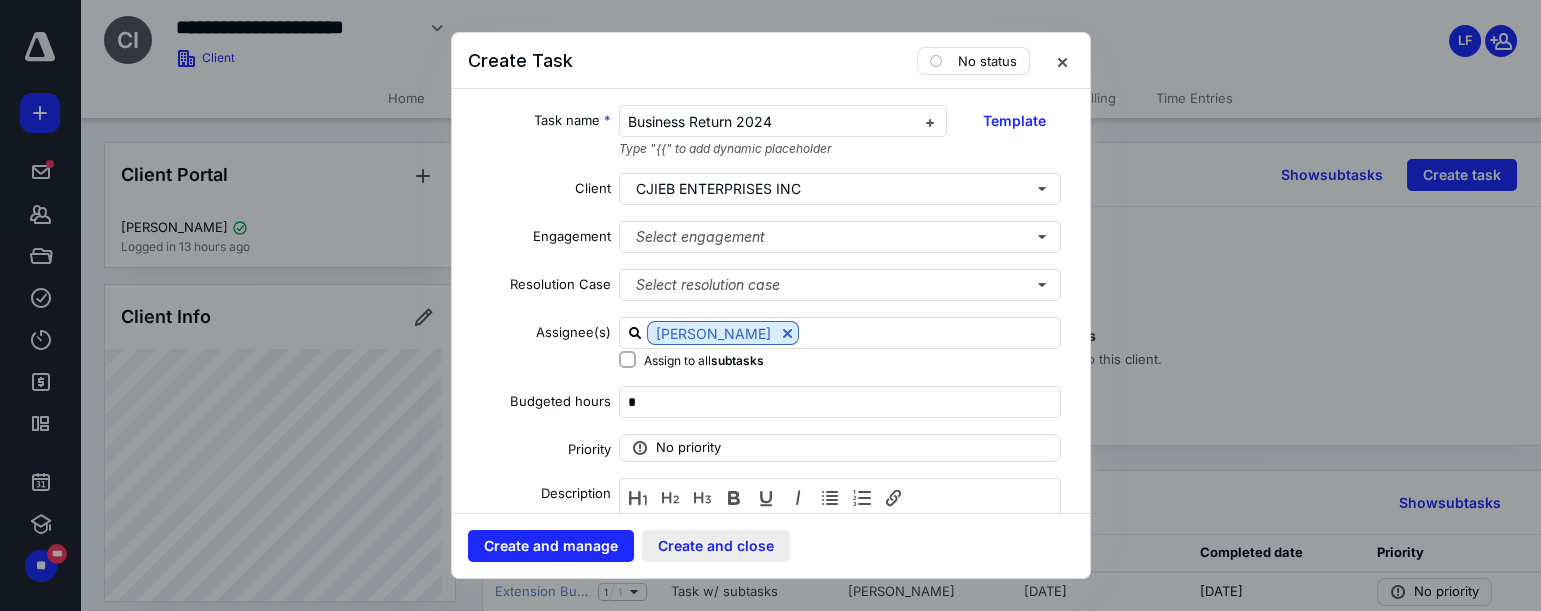 click on "Create and close" at bounding box center (716, 546) 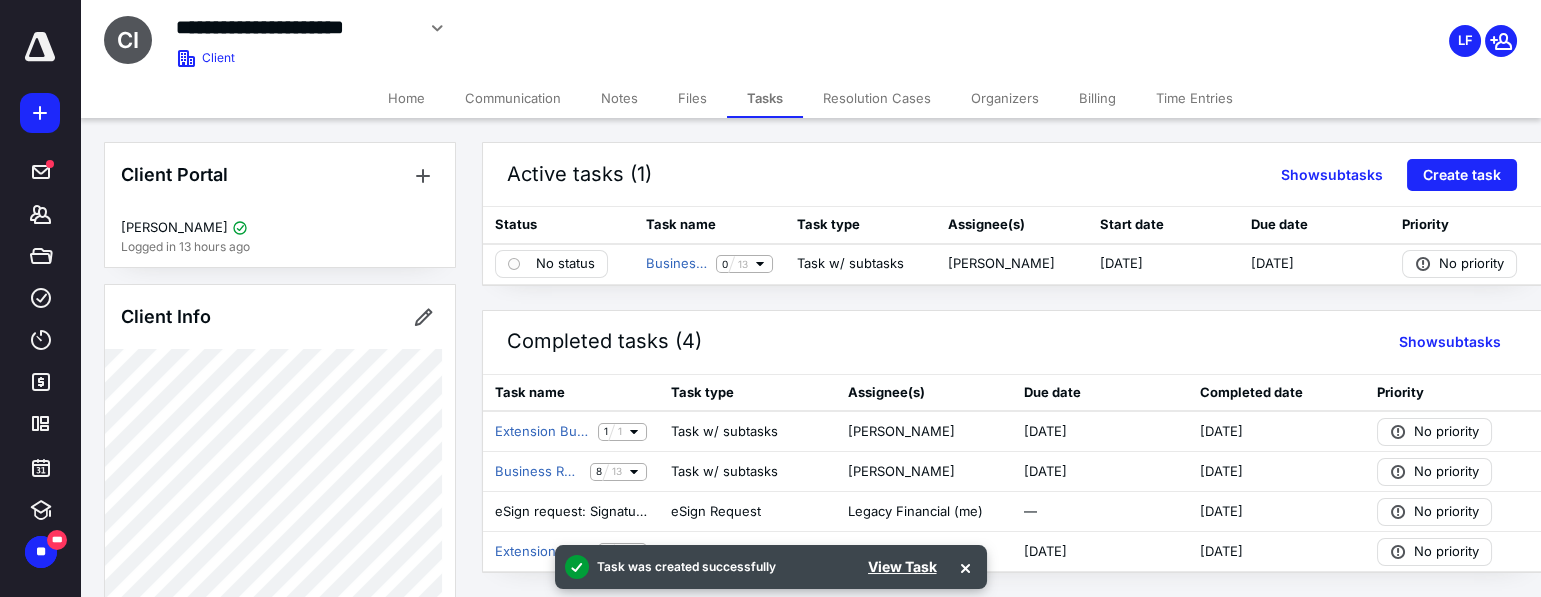 click on "Home" at bounding box center [406, 98] 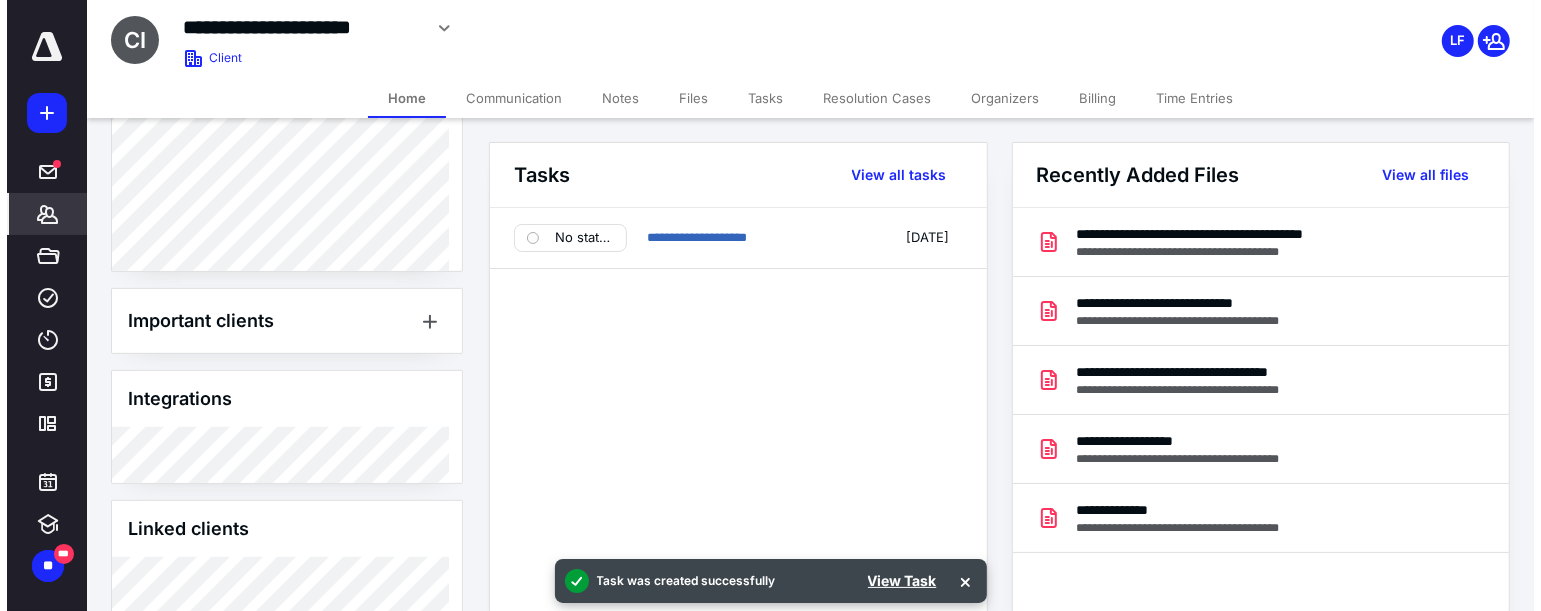 scroll, scrollTop: 727, scrollLeft: 0, axis: vertical 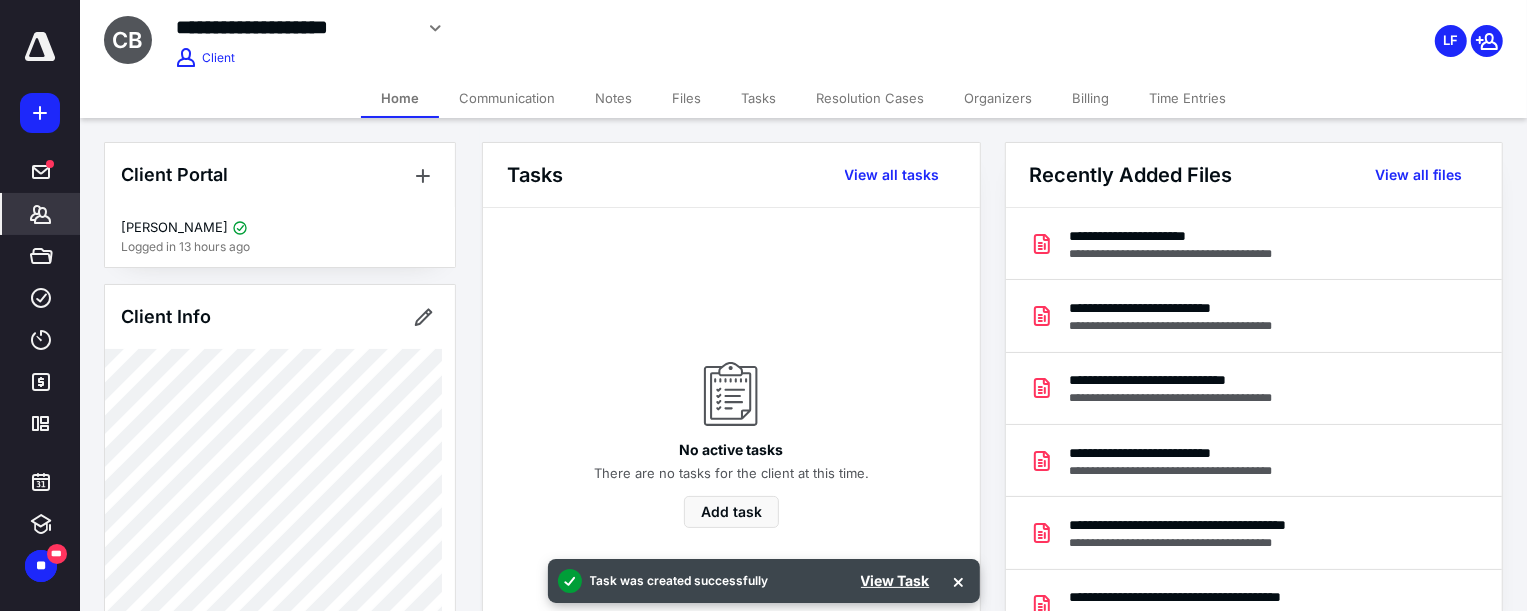 click on "Files" at bounding box center (686, 98) 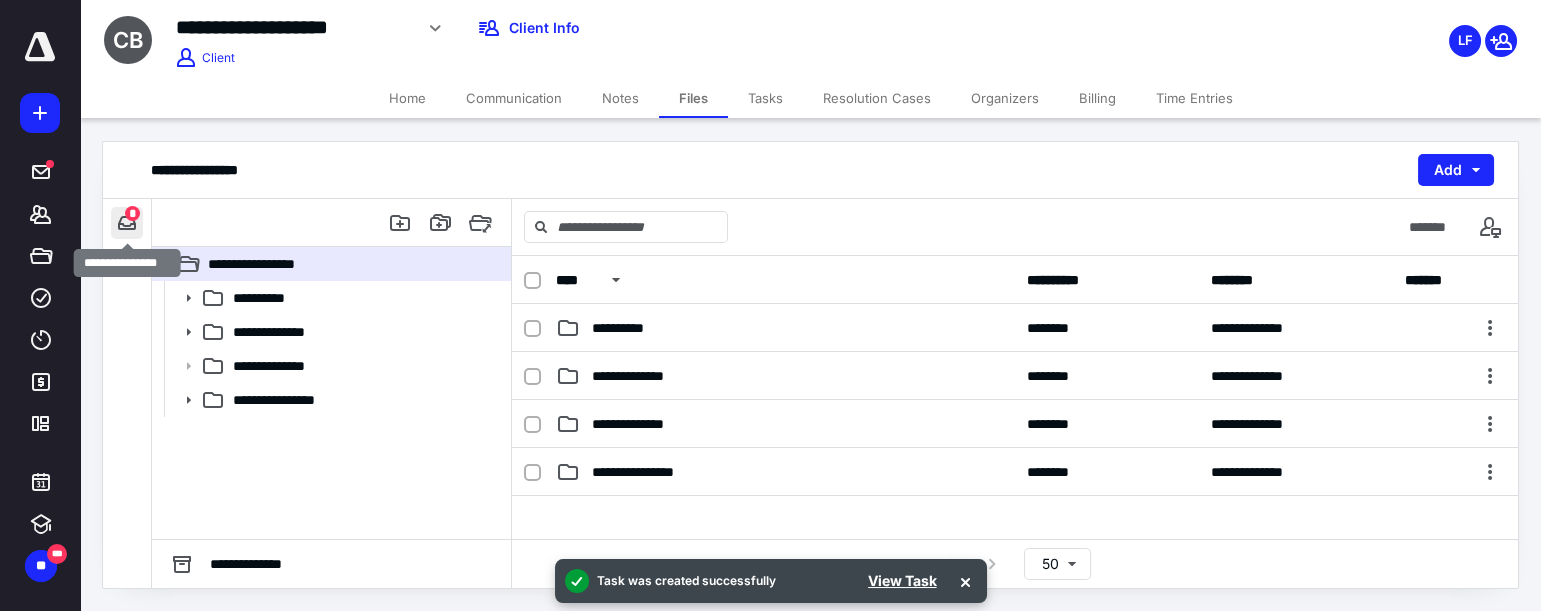 click at bounding box center (127, 223) 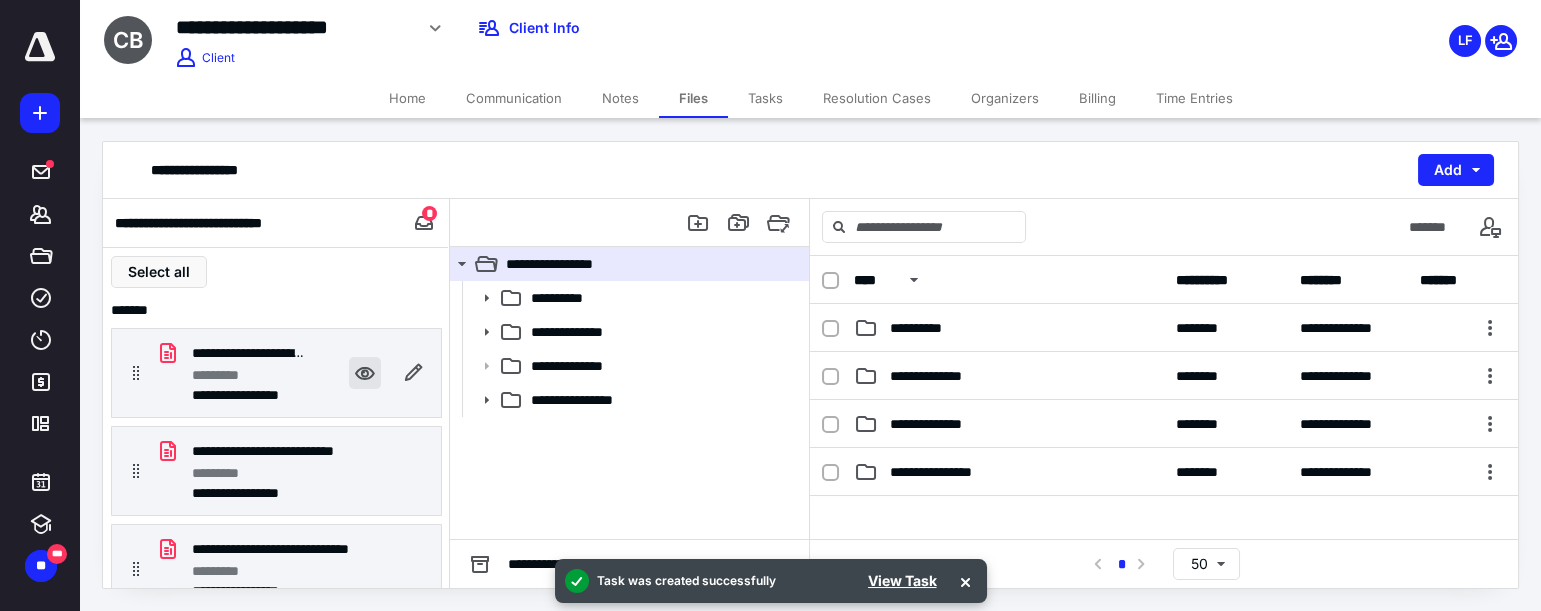 click at bounding box center (365, 373) 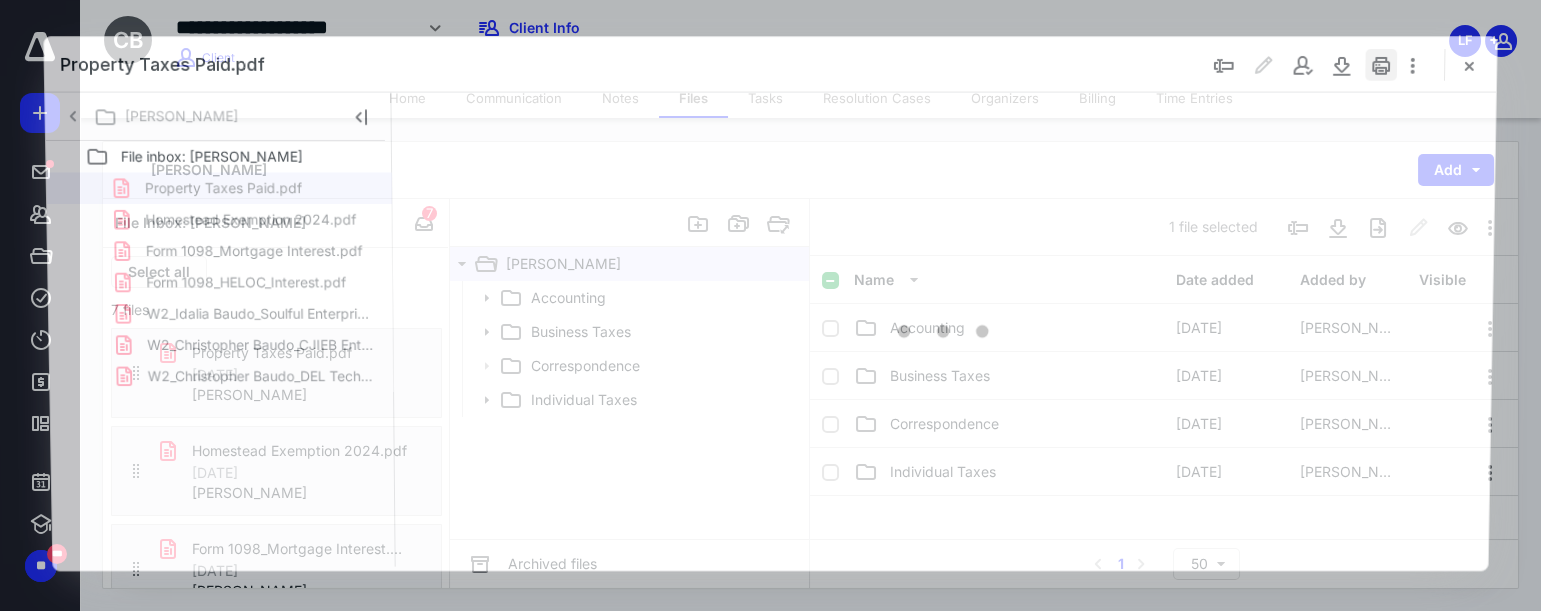 scroll, scrollTop: 0, scrollLeft: 0, axis: both 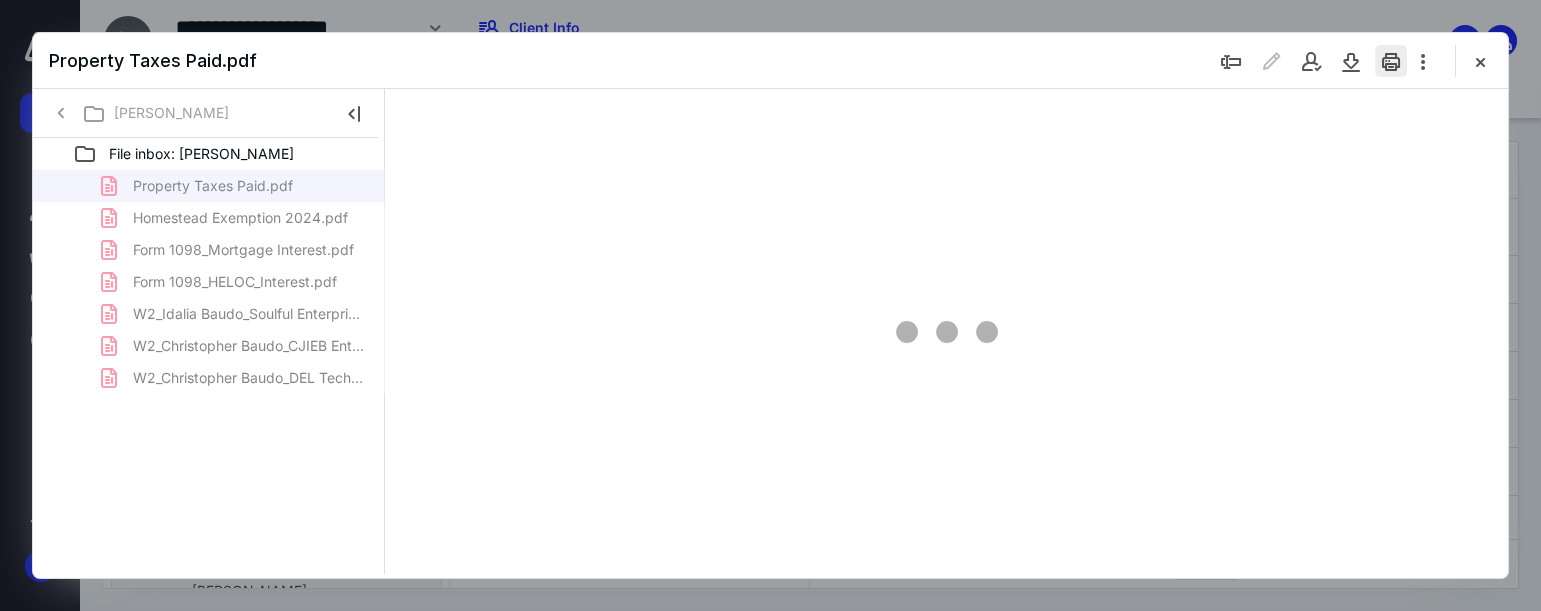 click at bounding box center (1391, 61) 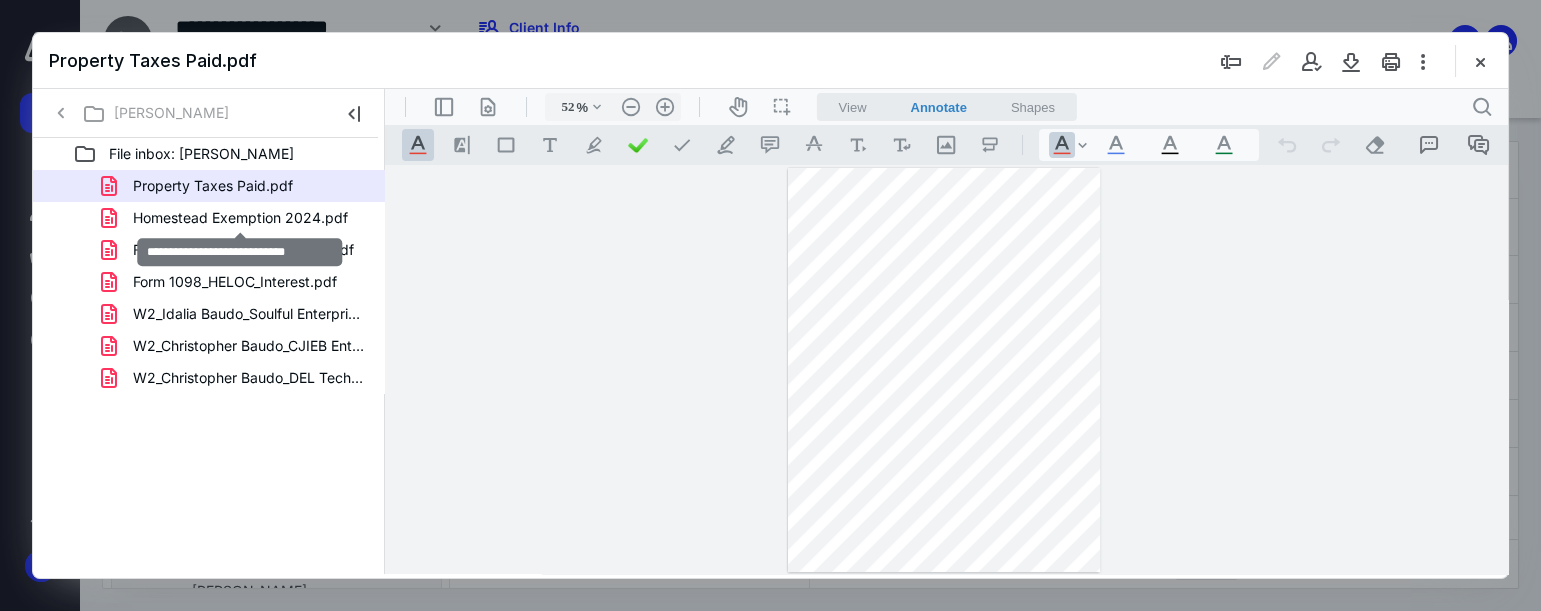 drag, startPoint x: 252, startPoint y: 213, endPoint x: 360, endPoint y: 216, distance: 108.04166 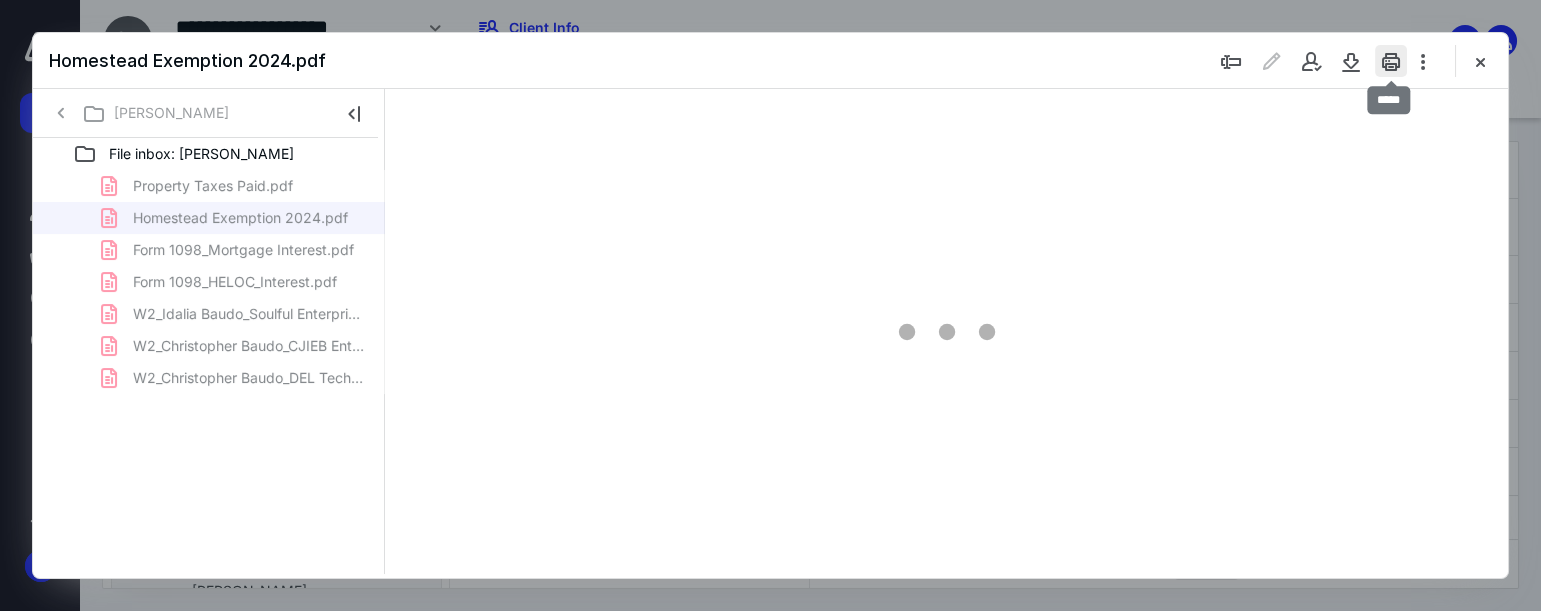 click at bounding box center [1391, 61] 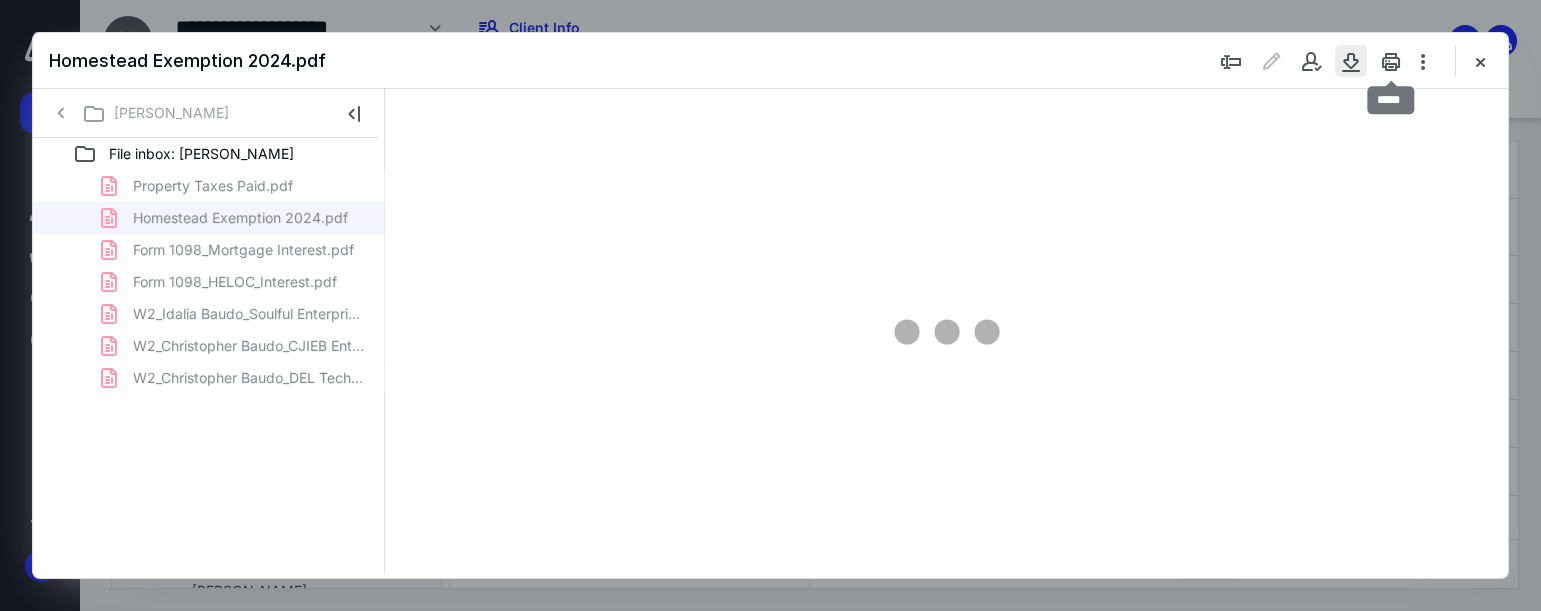 scroll, scrollTop: 78, scrollLeft: 0, axis: vertical 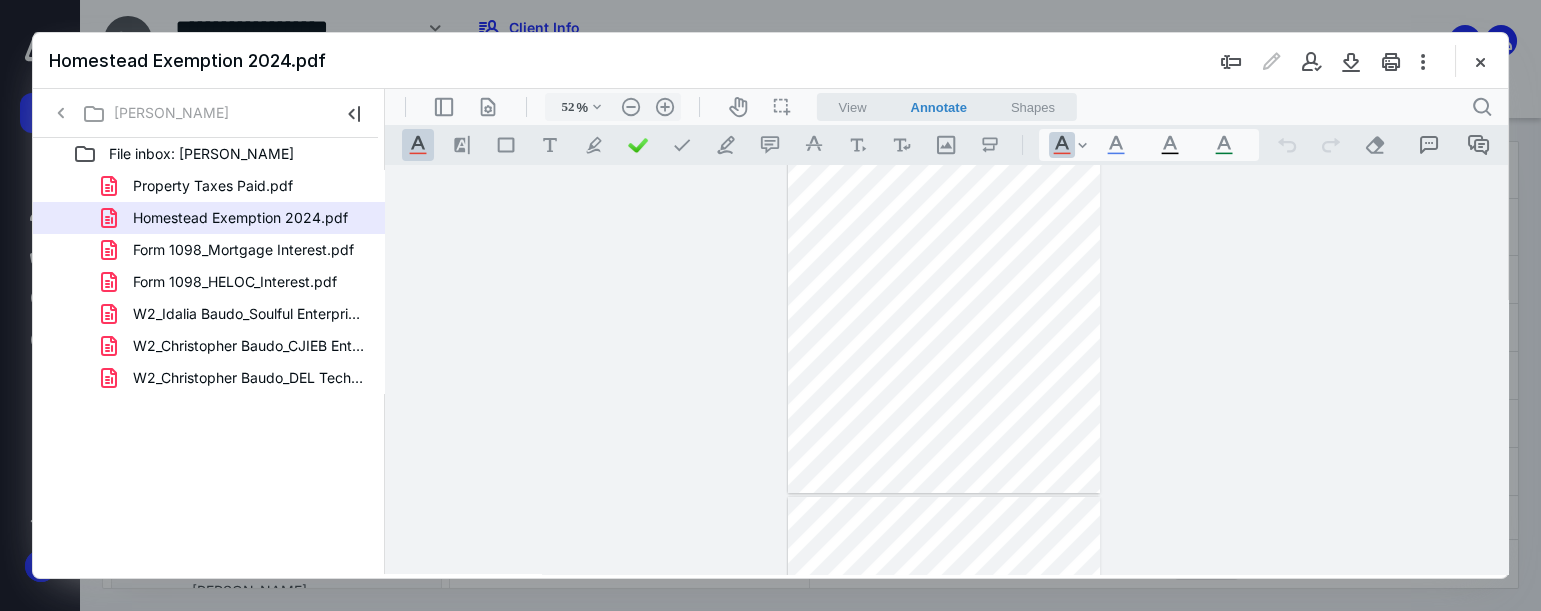 drag, startPoint x: 261, startPoint y: 237, endPoint x: 731, endPoint y: 227, distance: 470.10638 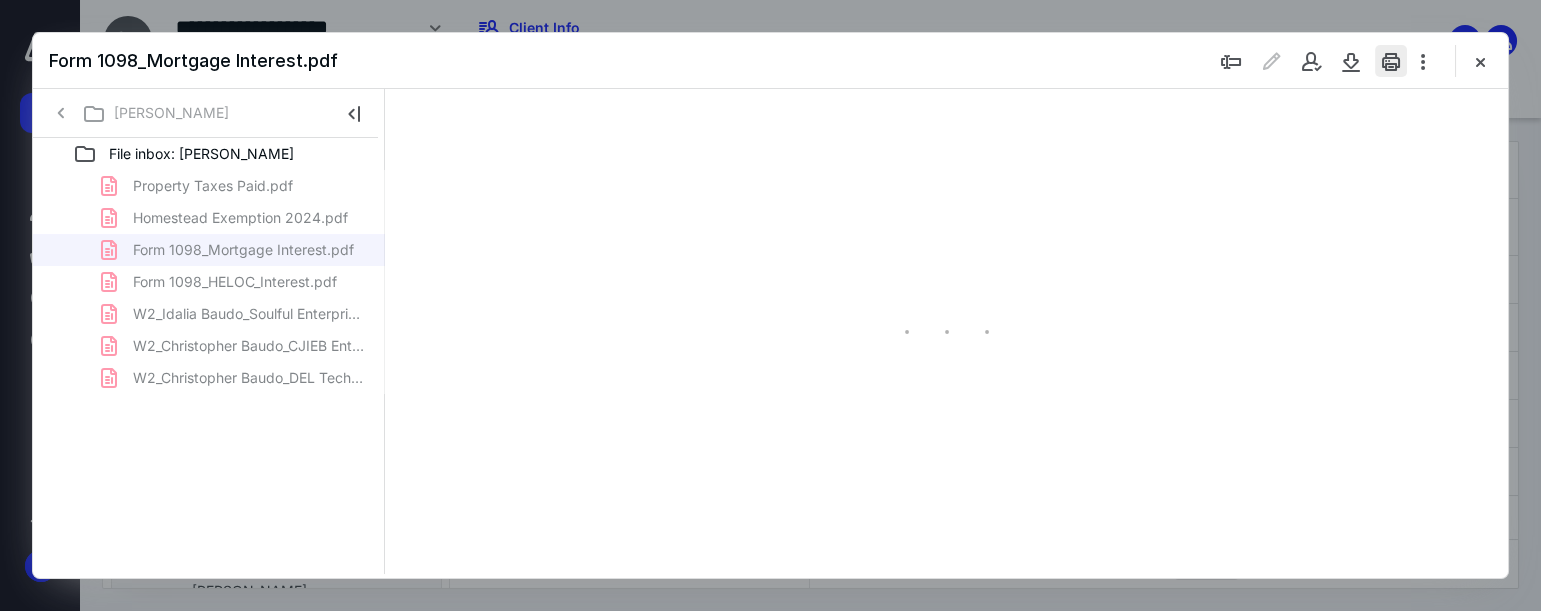 click at bounding box center [1391, 61] 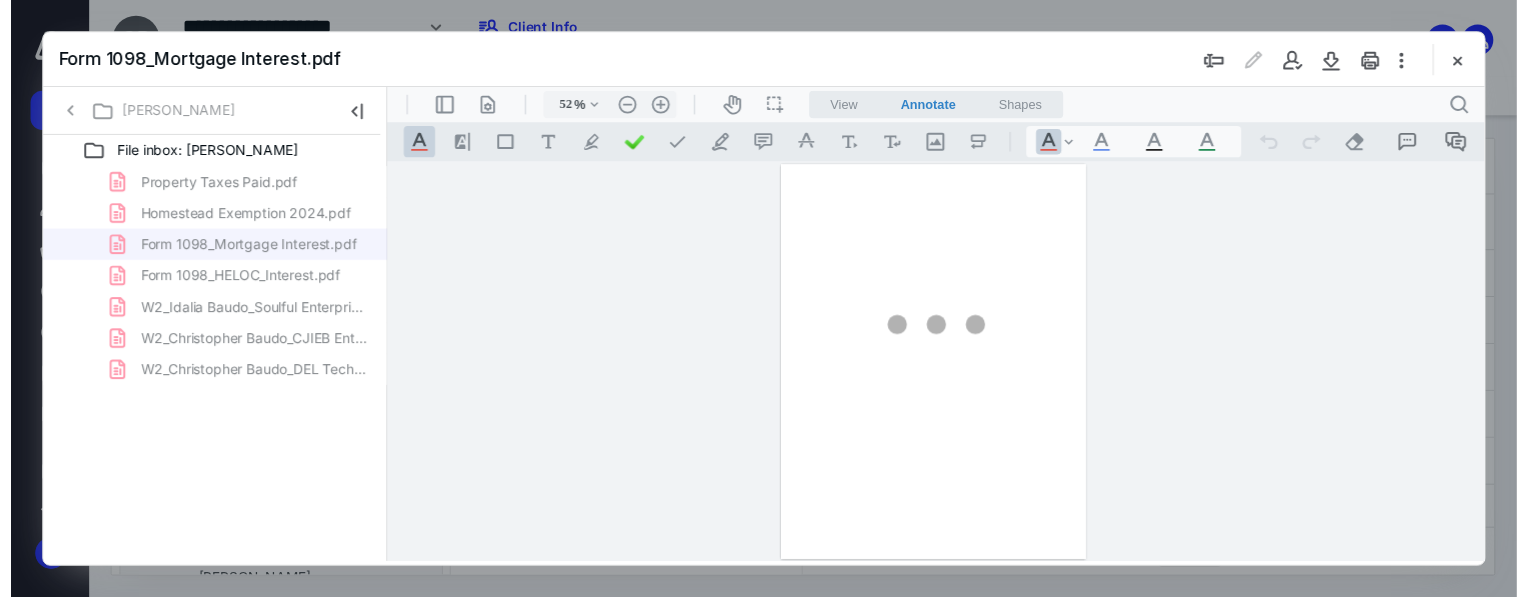scroll, scrollTop: 0, scrollLeft: 0, axis: both 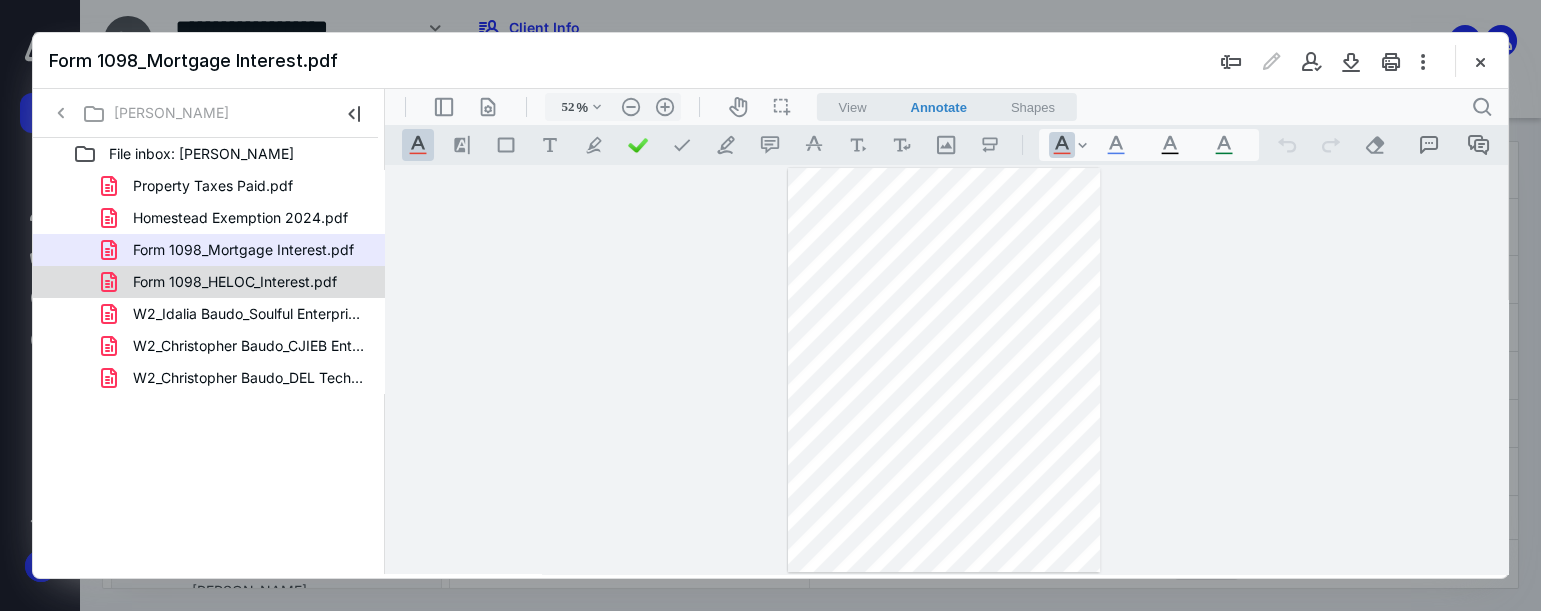 click on "Form 1098_HELOC_Interest.pdf" at bounding box center [237, 282] 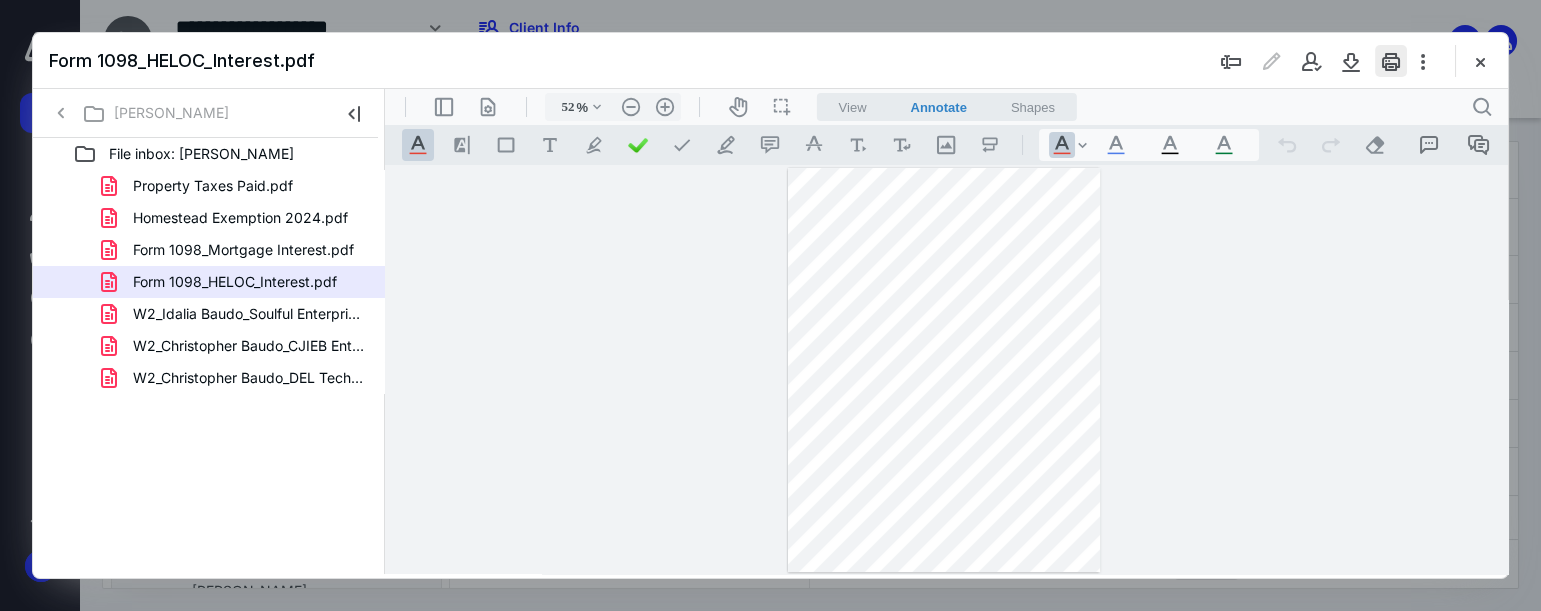 click at bounding box center (1391, 61) 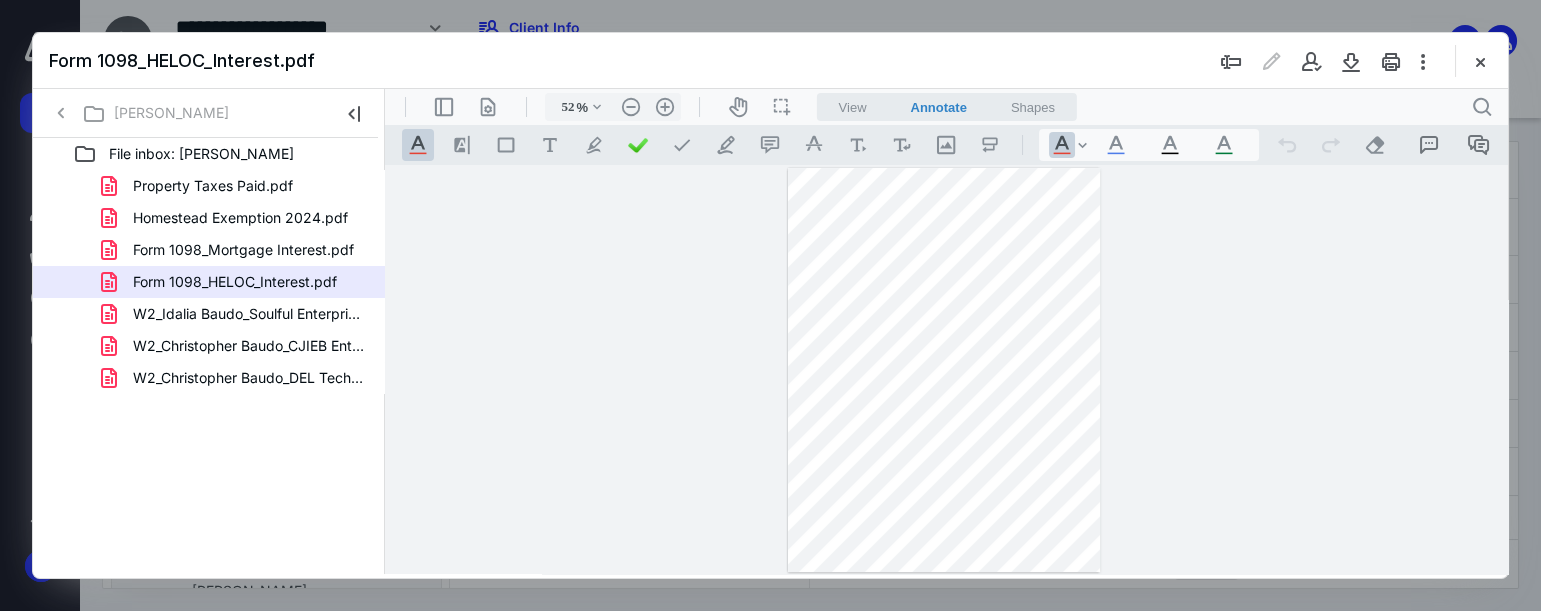 drag, startPoint x: 296, startPoint y: 320, endPoint x: 282, endPoint y: 313, distance: 15.652476 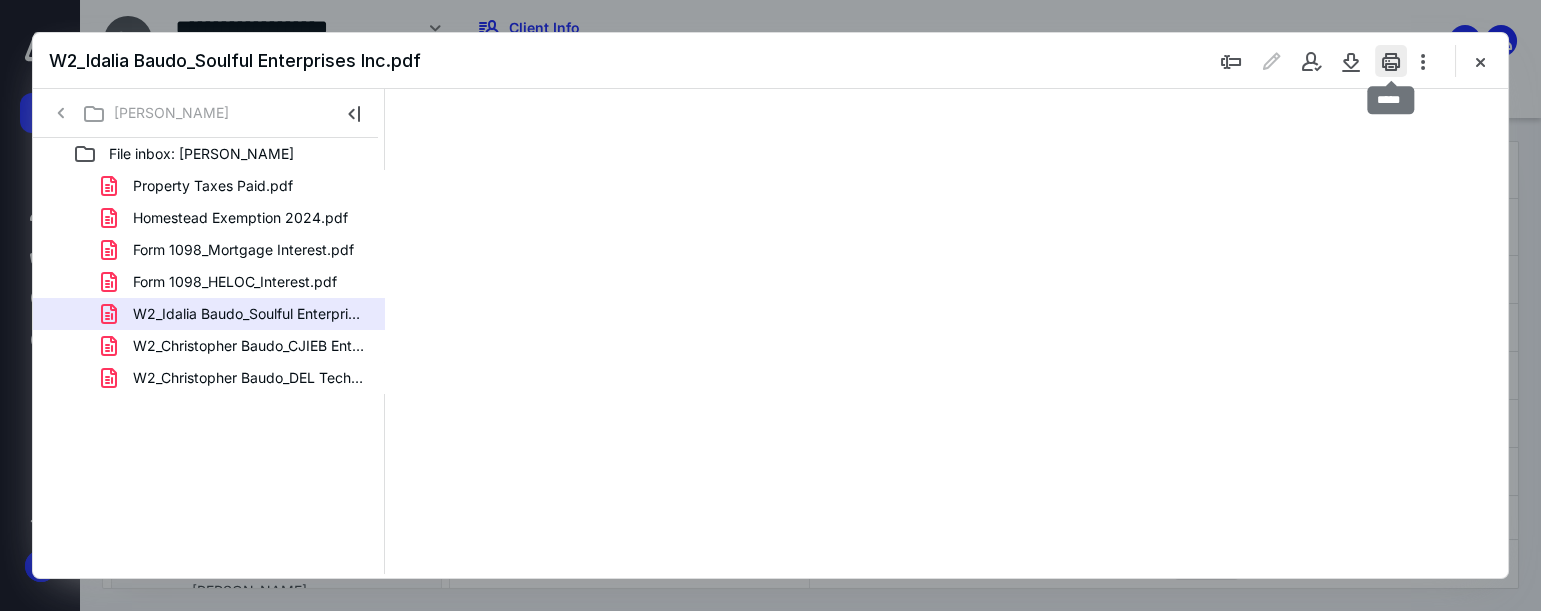 click at bounding box center [1391, 61] 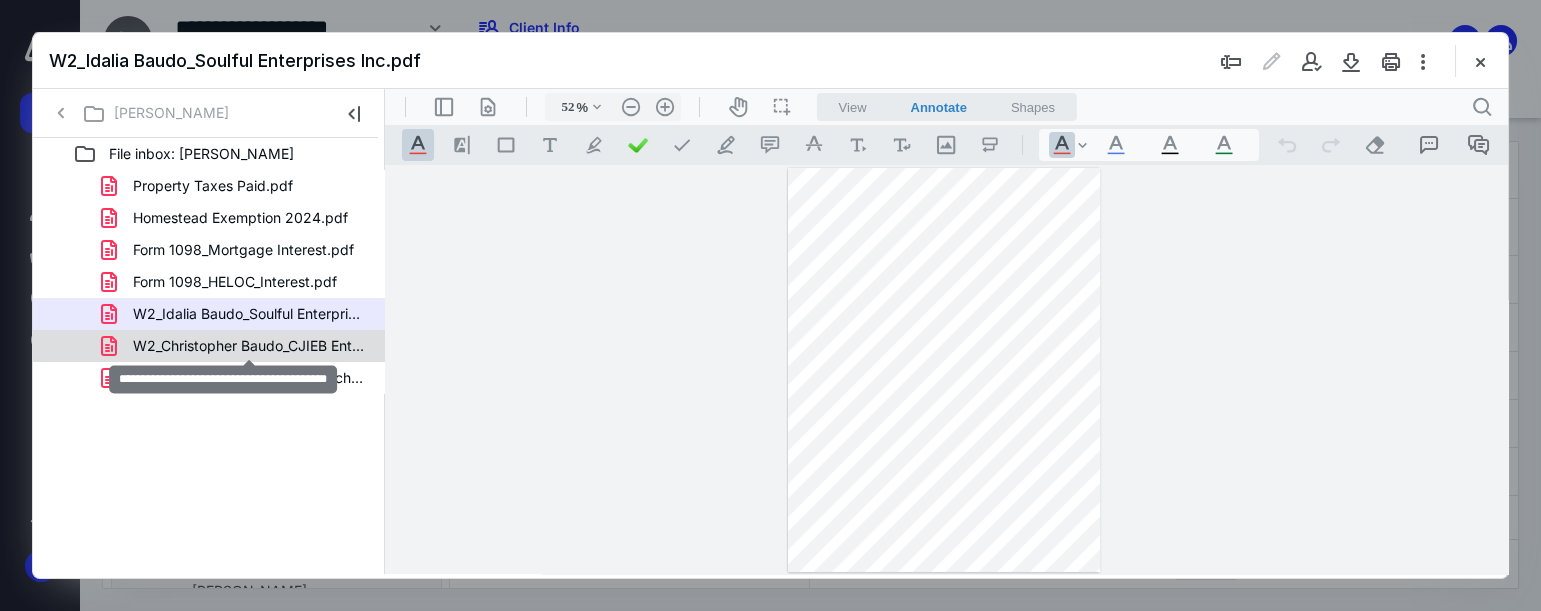 click on "W2_Christopher Baudo_CJIEB Enterprises.pdf" at bounding box center (249, 346) 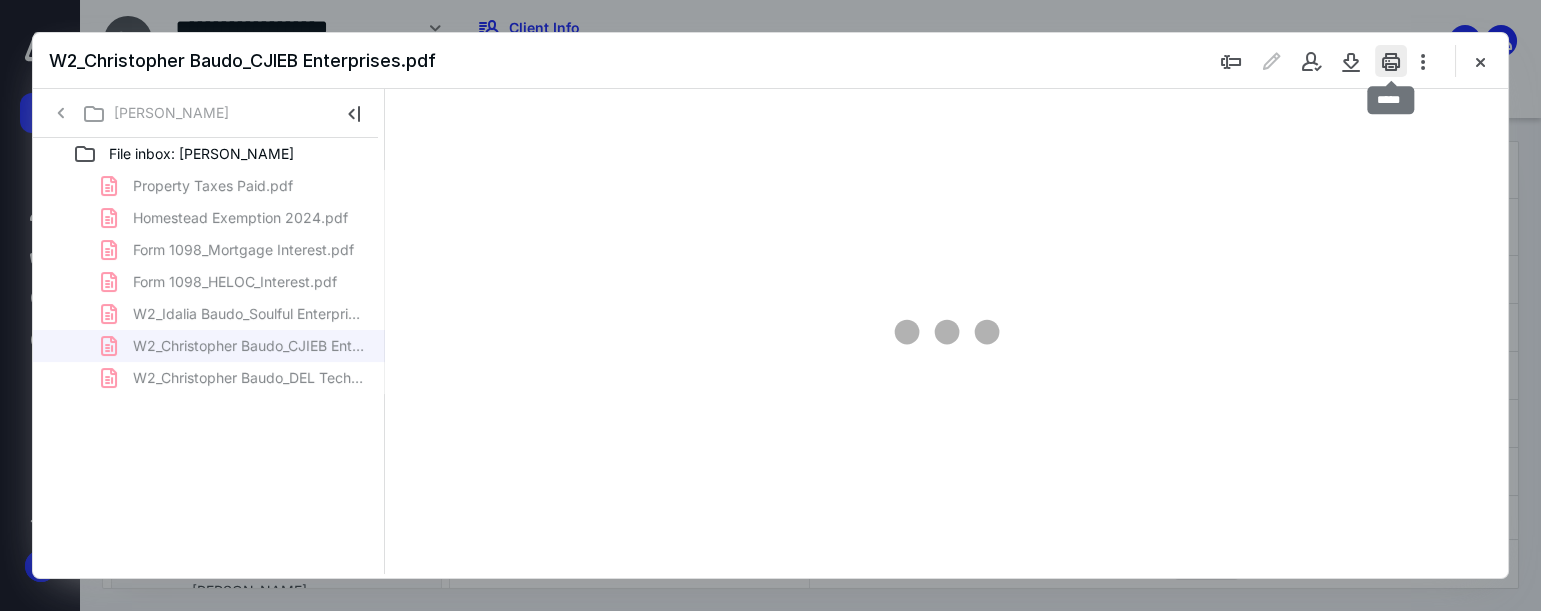 click at bounding box center [1391, 61] 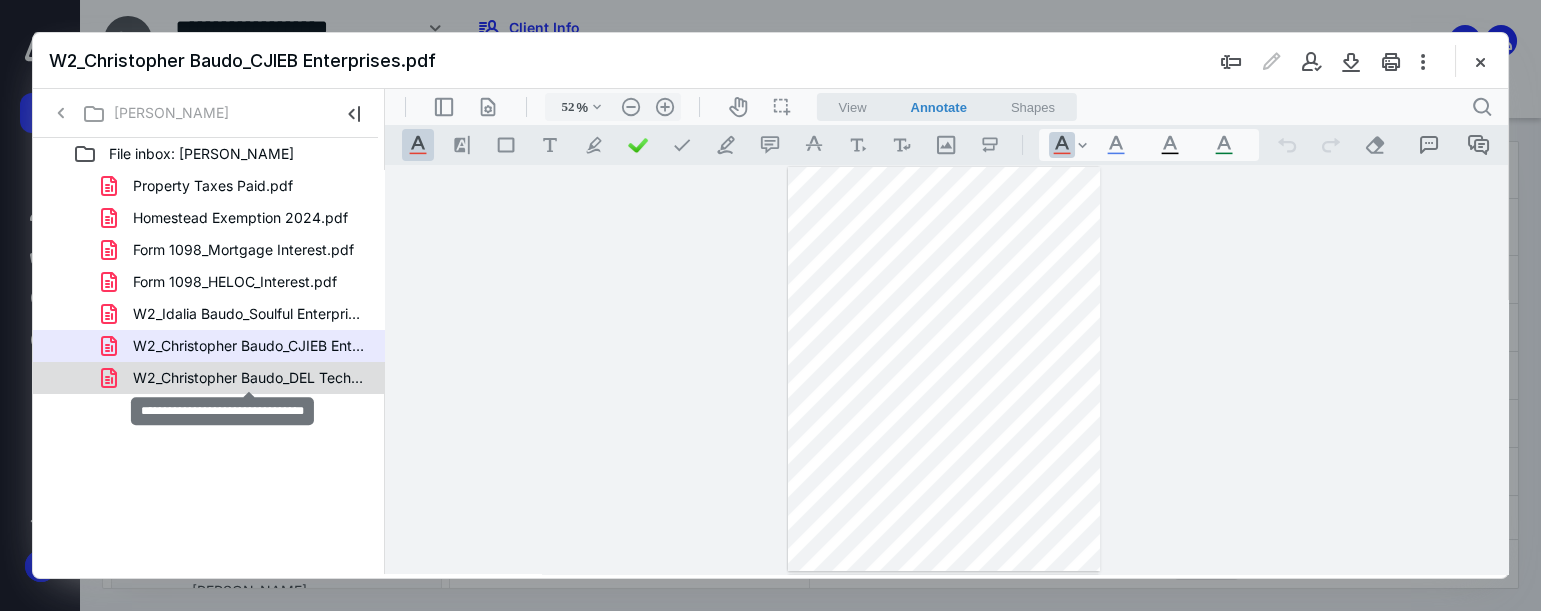 click on "W2_Christopher Baudo_DEL Tech.pdf" at bounding box center [249, 378] 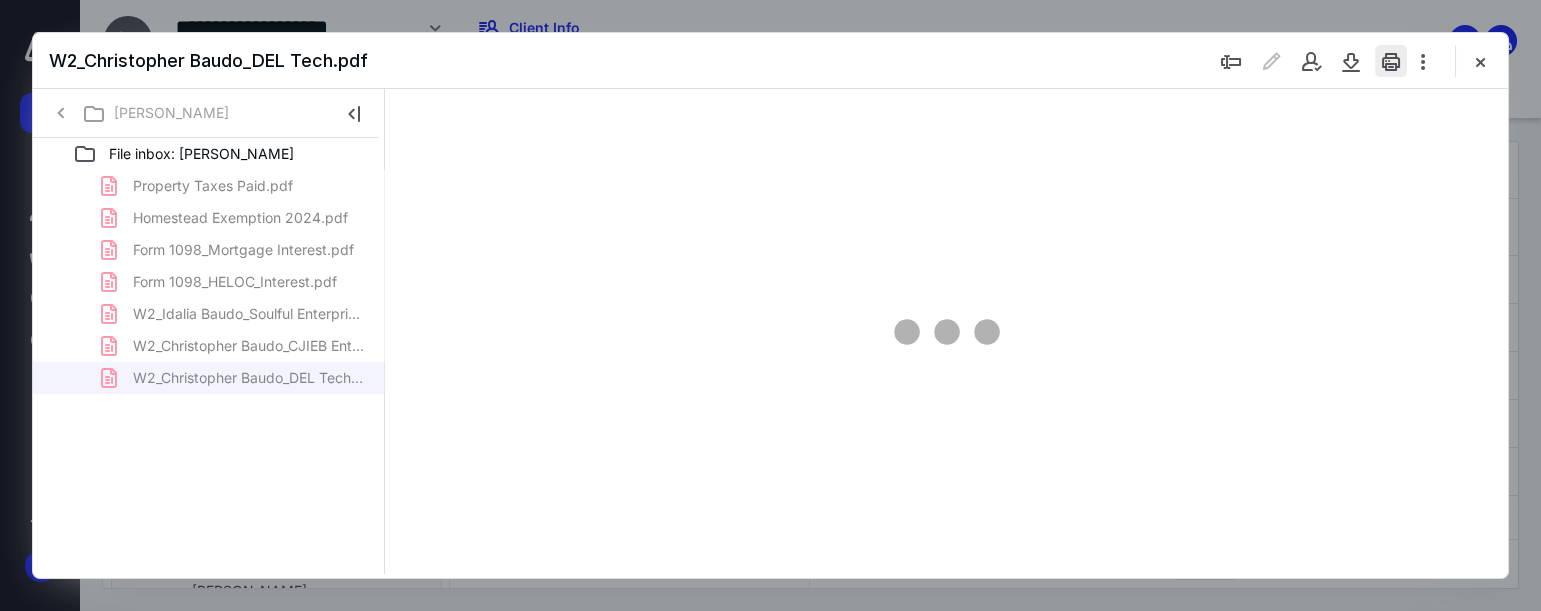 click at bounding box center [1391, 61] 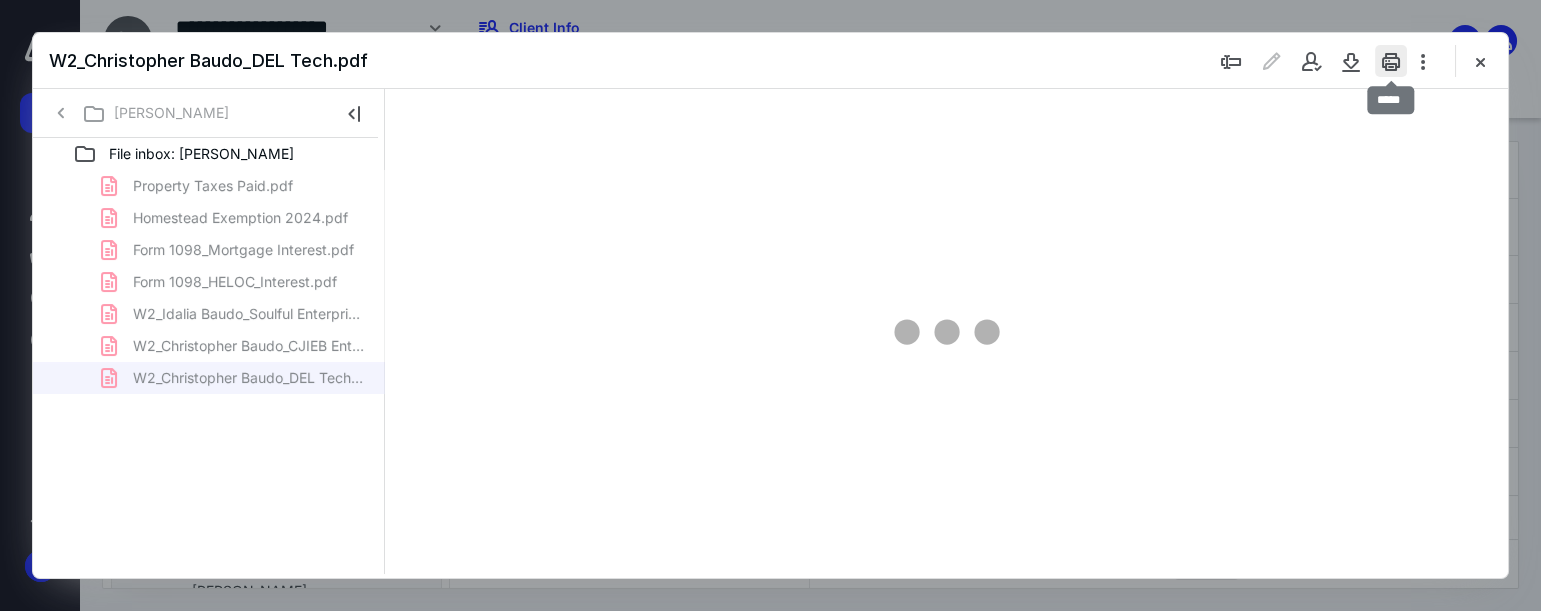 type on "52" 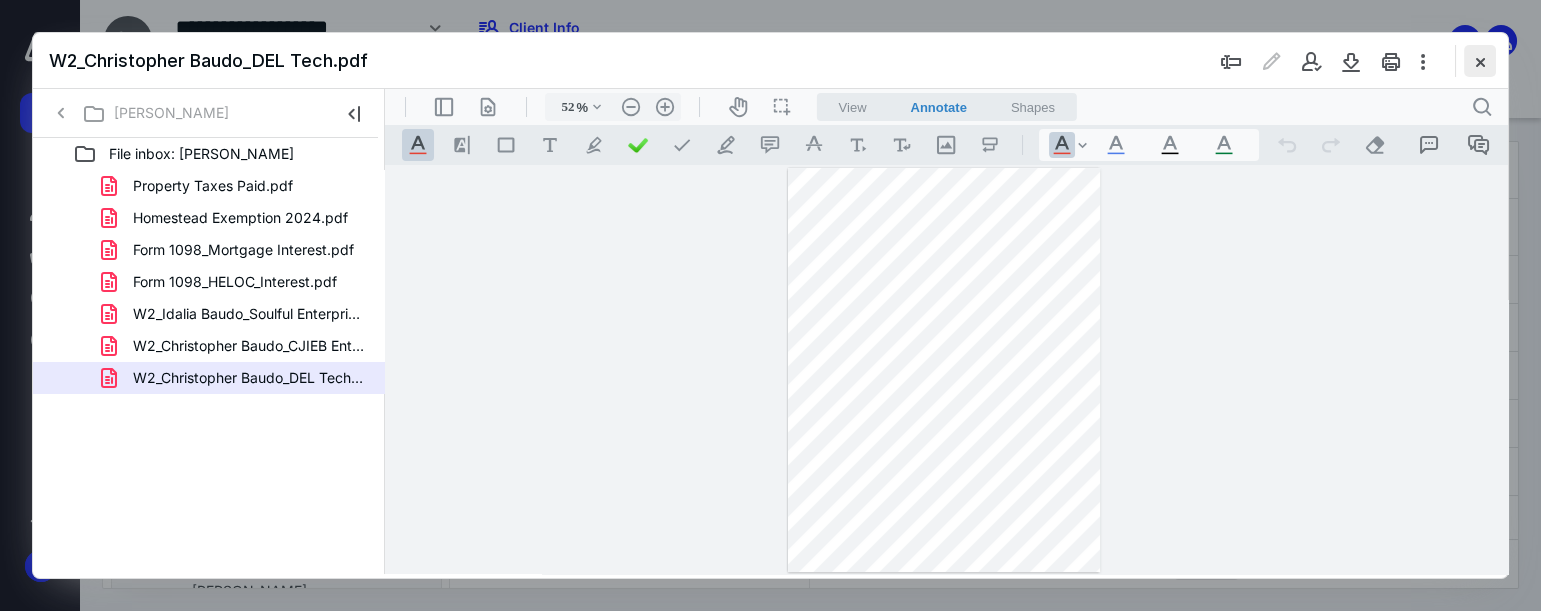 click at bounding box center (1480, 61) 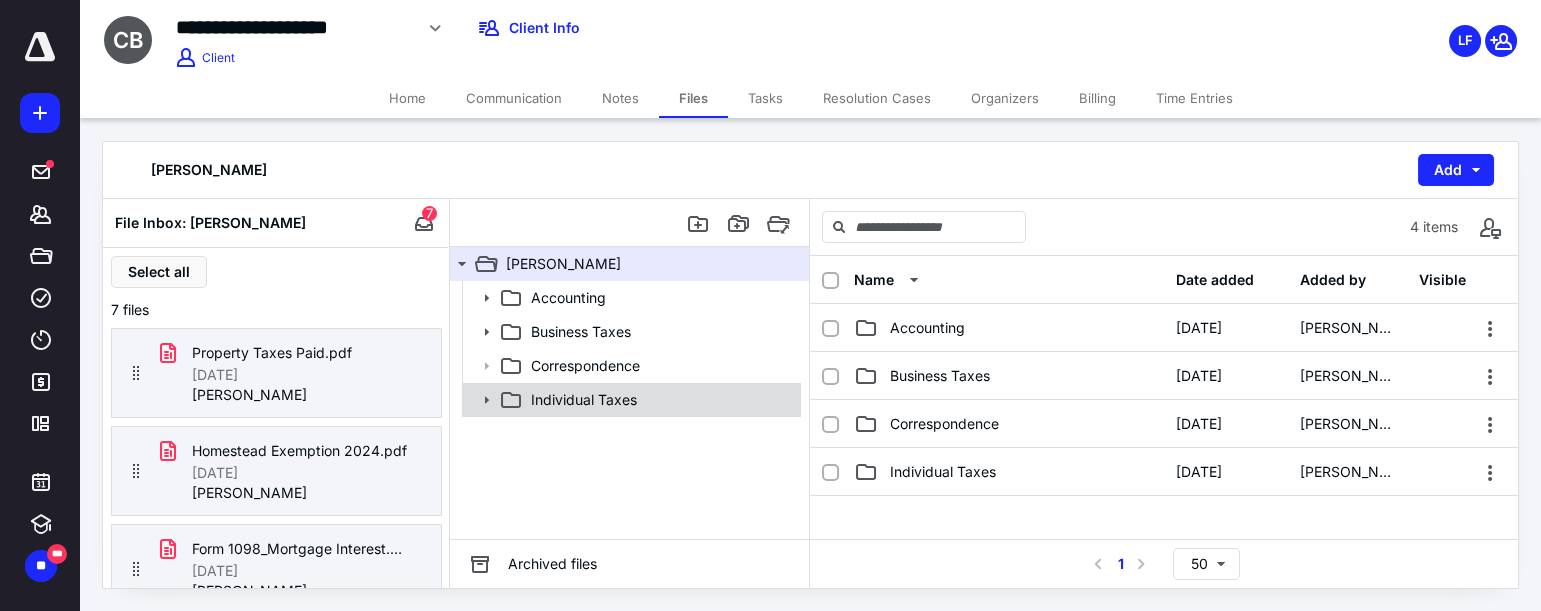 click 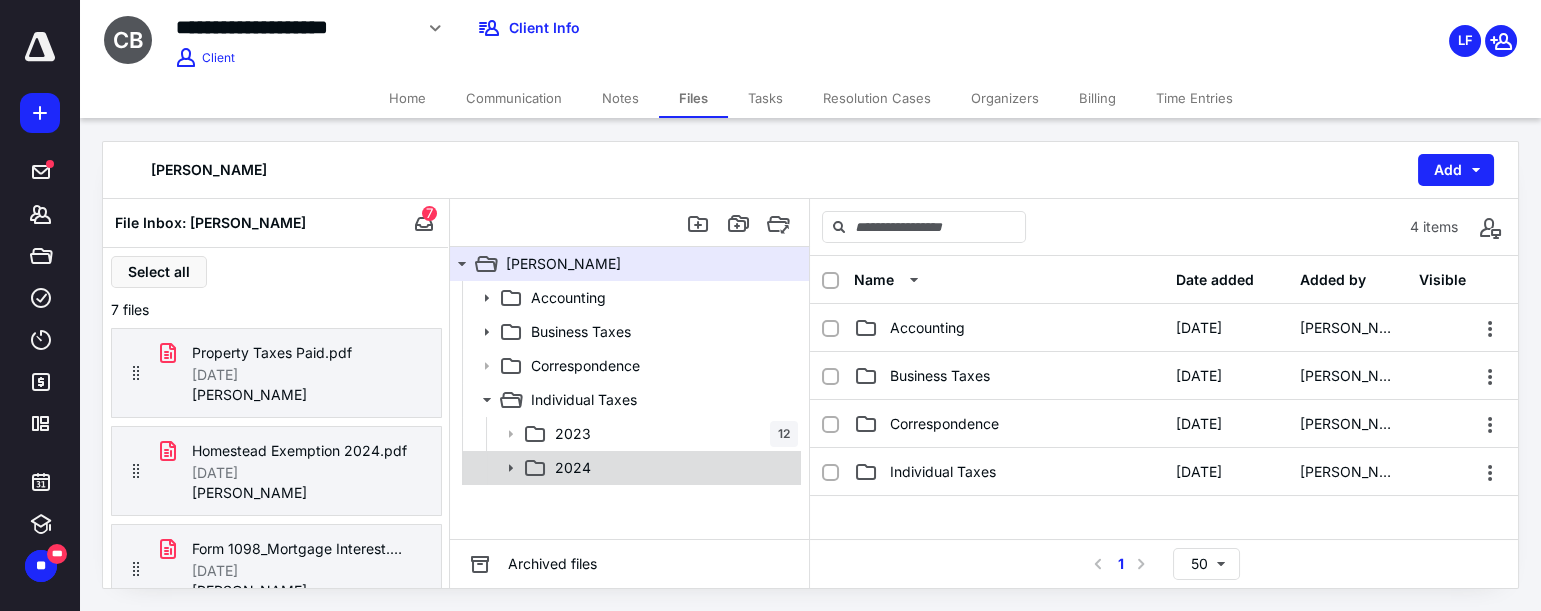 click on "2024" at bounding box center (573, 468) 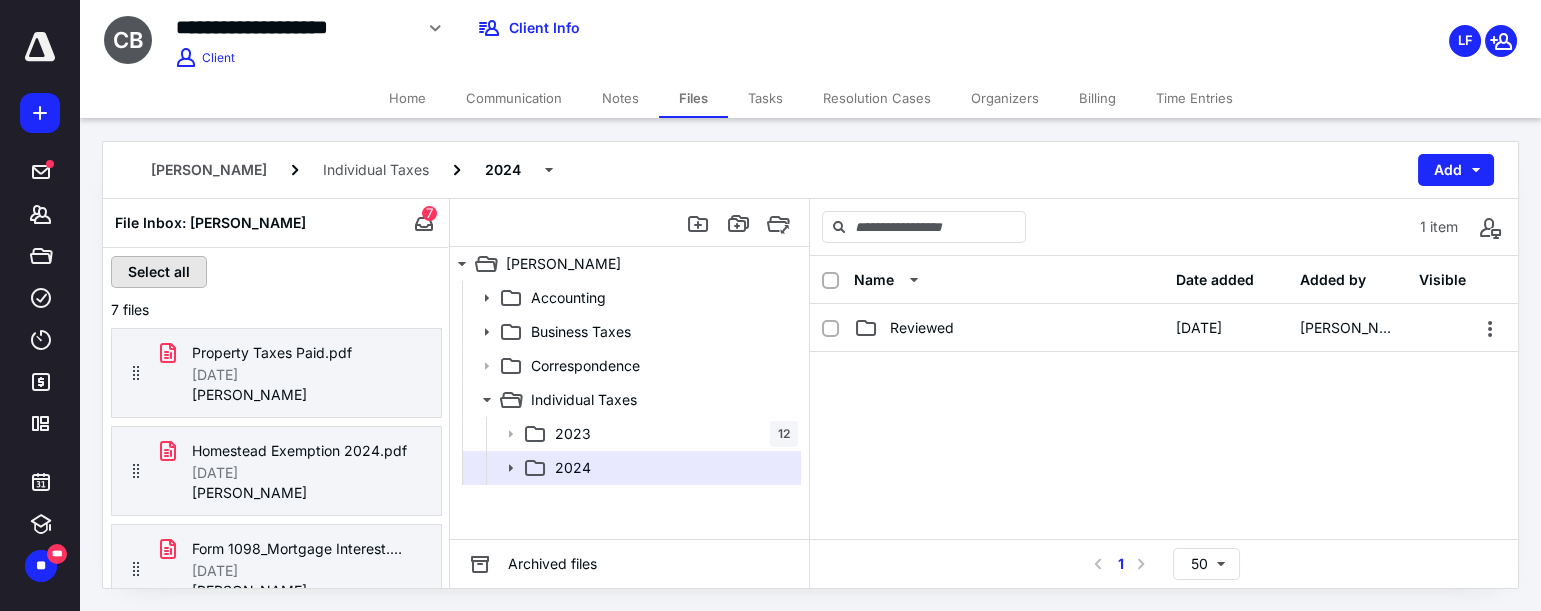 click on "Select all" at bounding box center (159, 272) 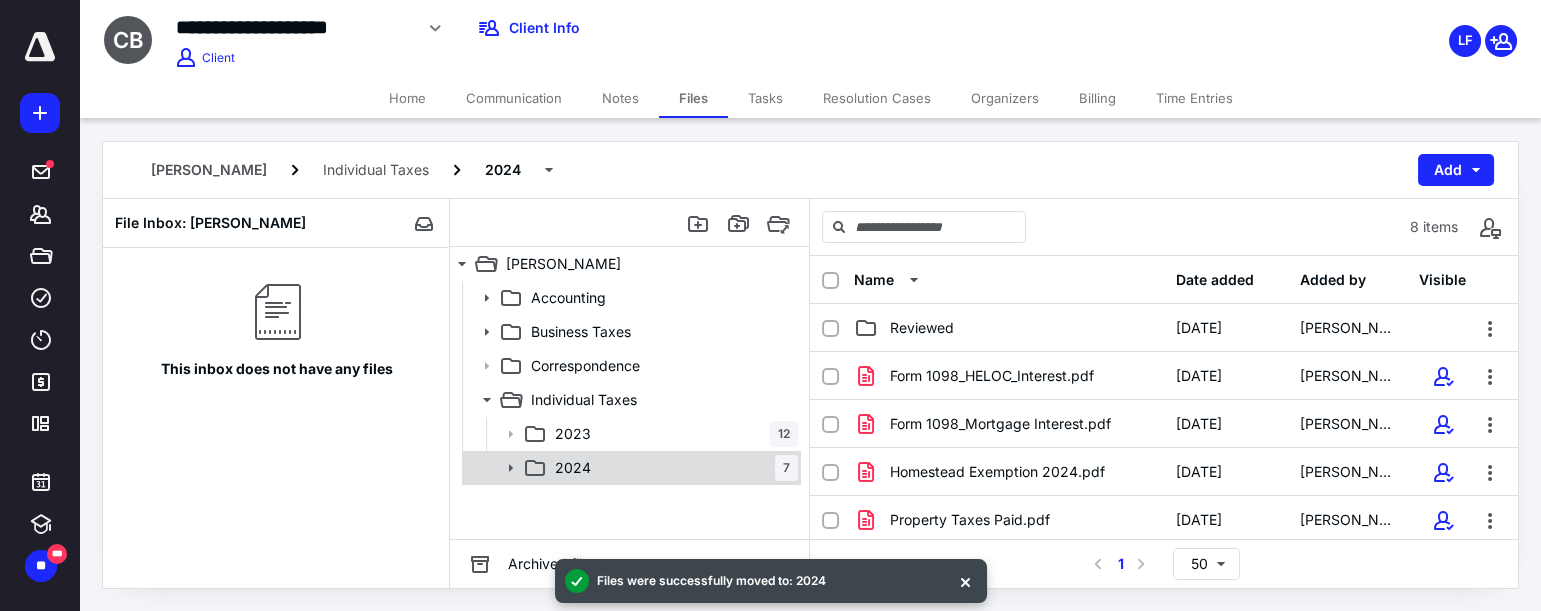 click on "2024 7" at bounding box center [672, 468] 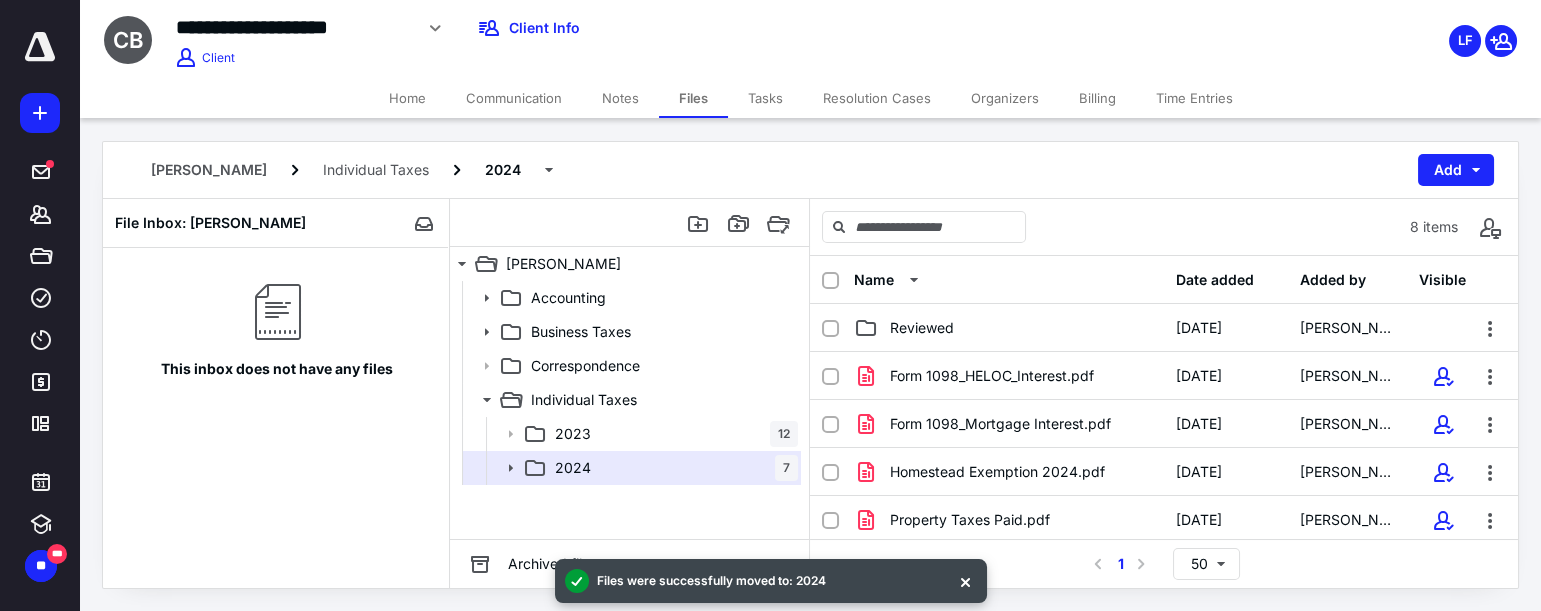 click on "[PERSON_NAME] Individual Taxes 2024   Add" at bounding box center [810, 170] 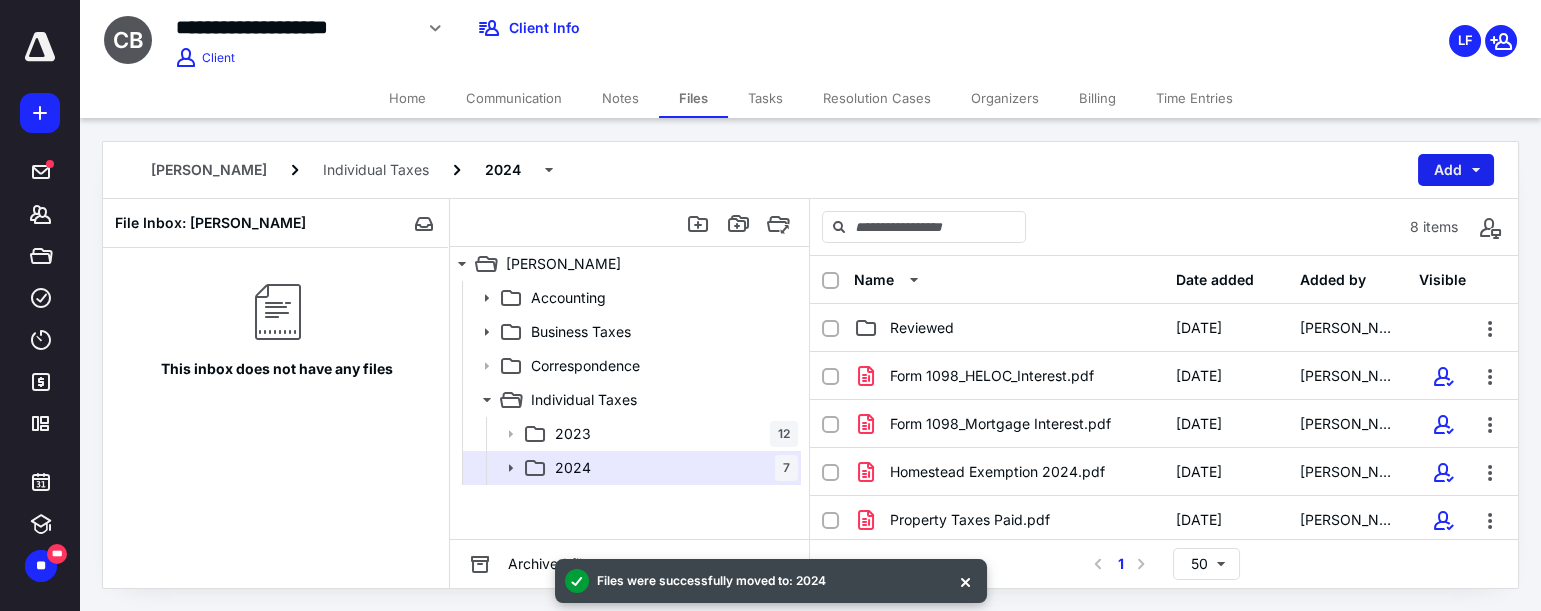 click on "Add" at bounding box center [1456, 170] 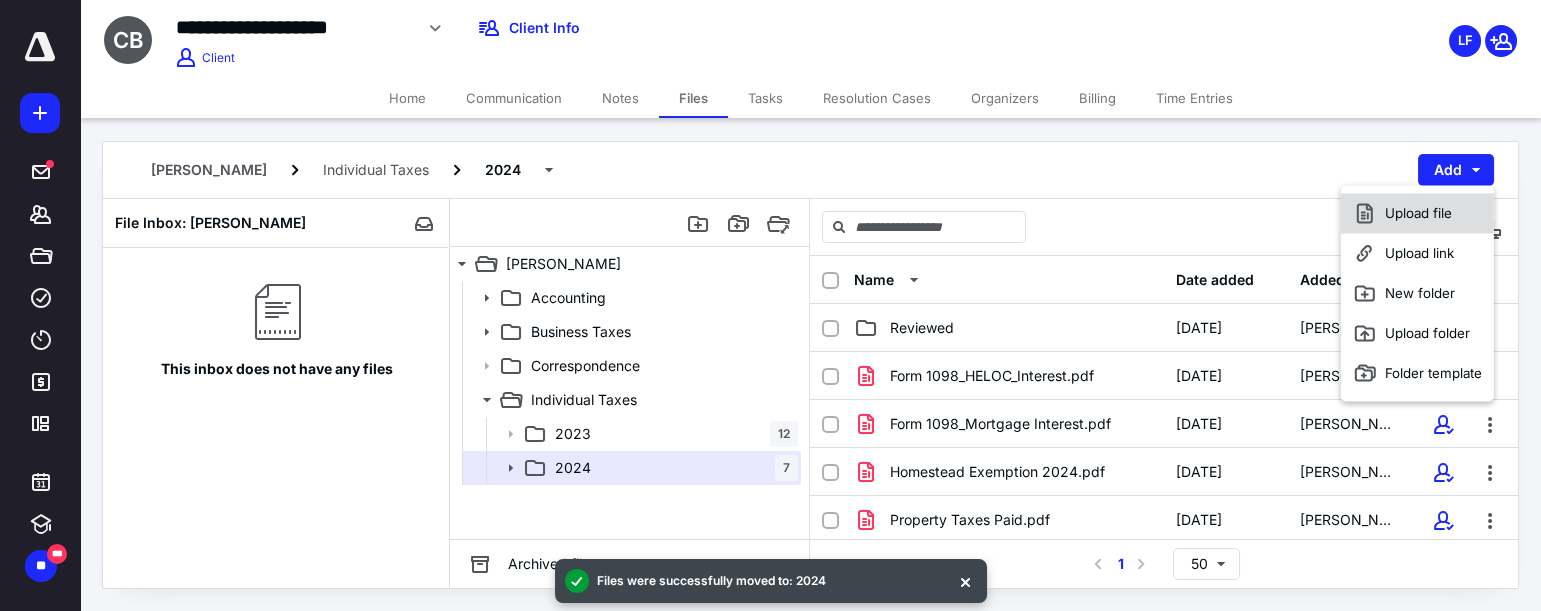 click on "Upload file" at bounding box center (1417, 213) 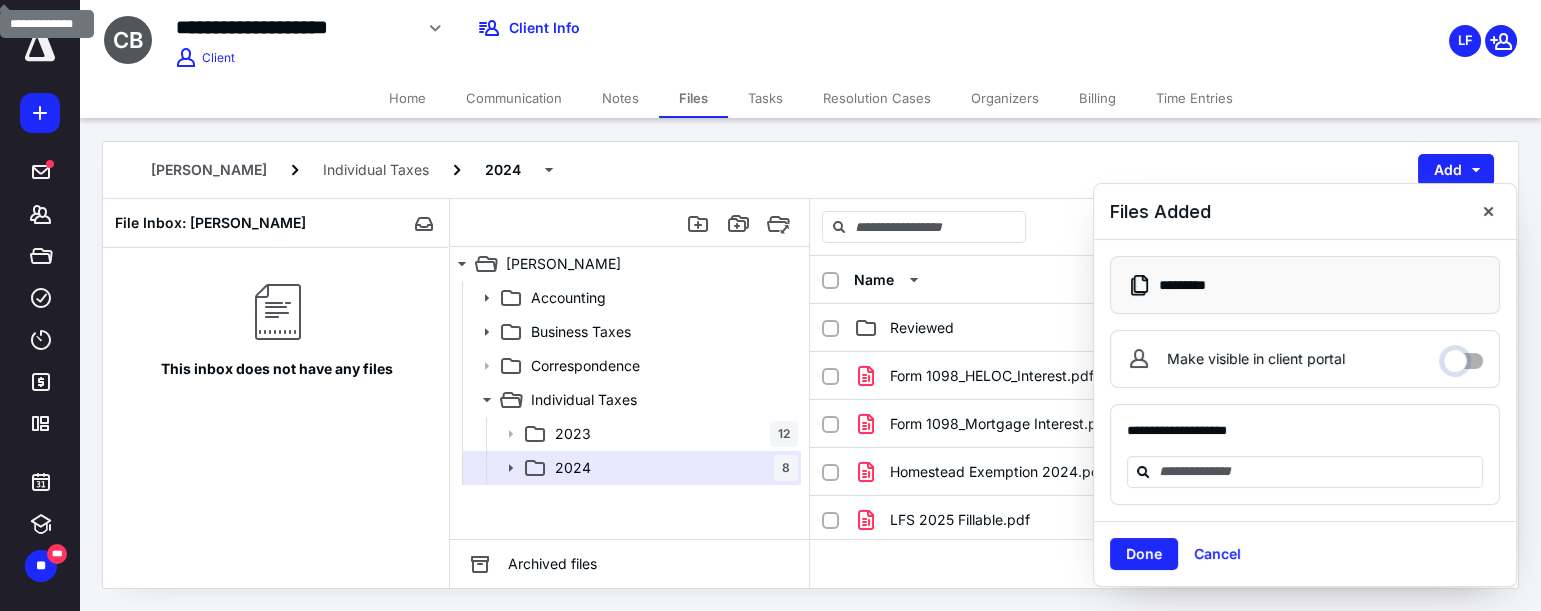click on "Make visible in client portal" at bounding box center (1463, 356) 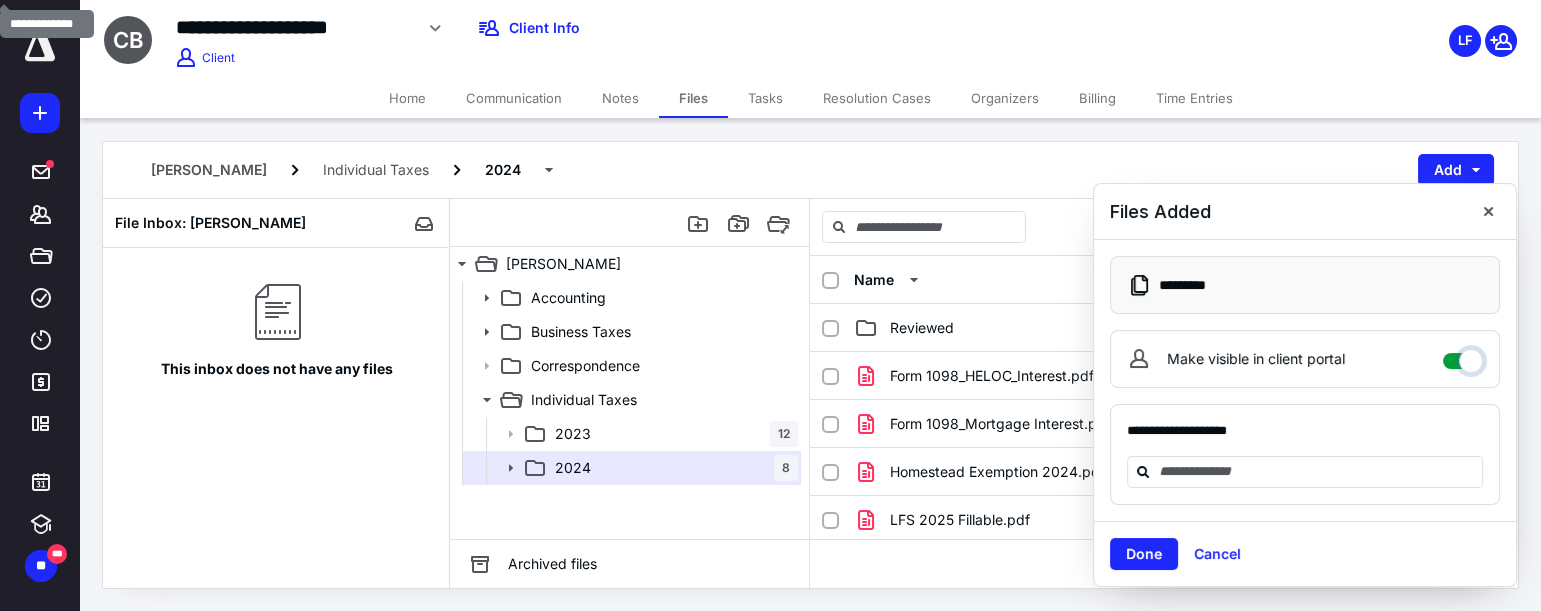 checkbox on "****" 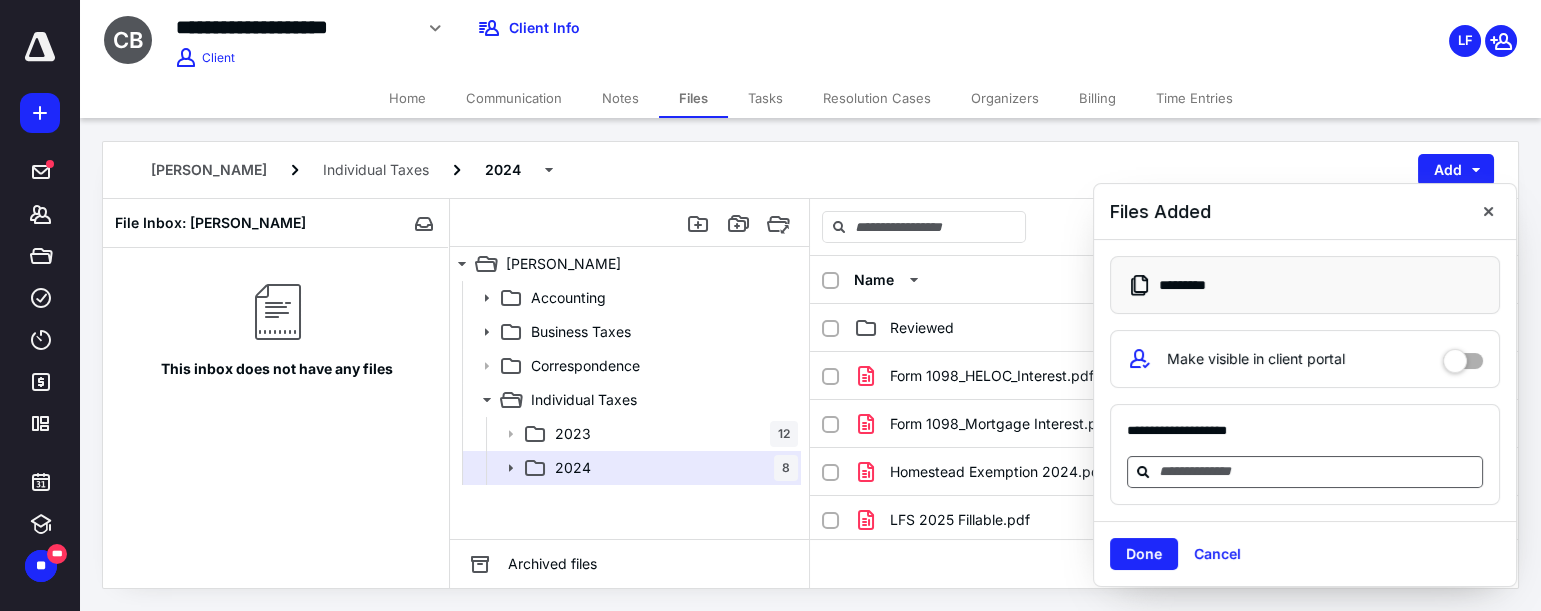 click at bounding box center [1305, 472] 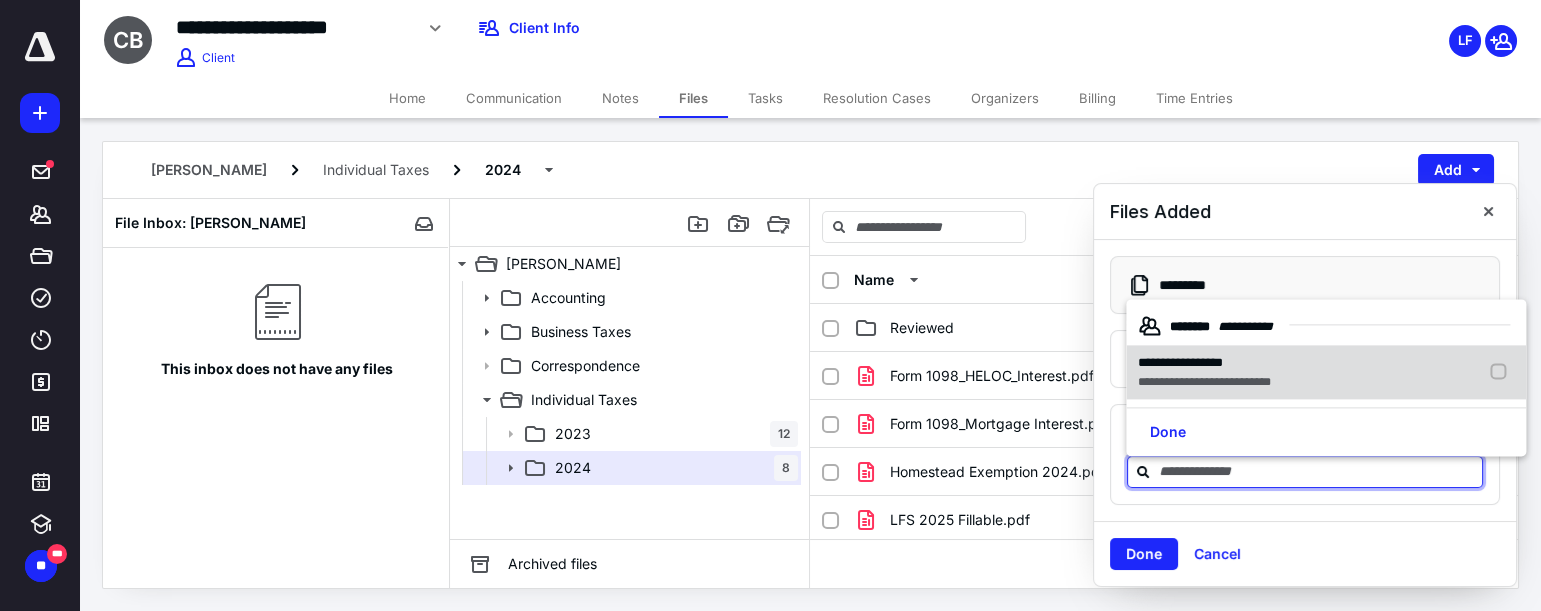 click on "**********" at bounding box center (1204, 382) 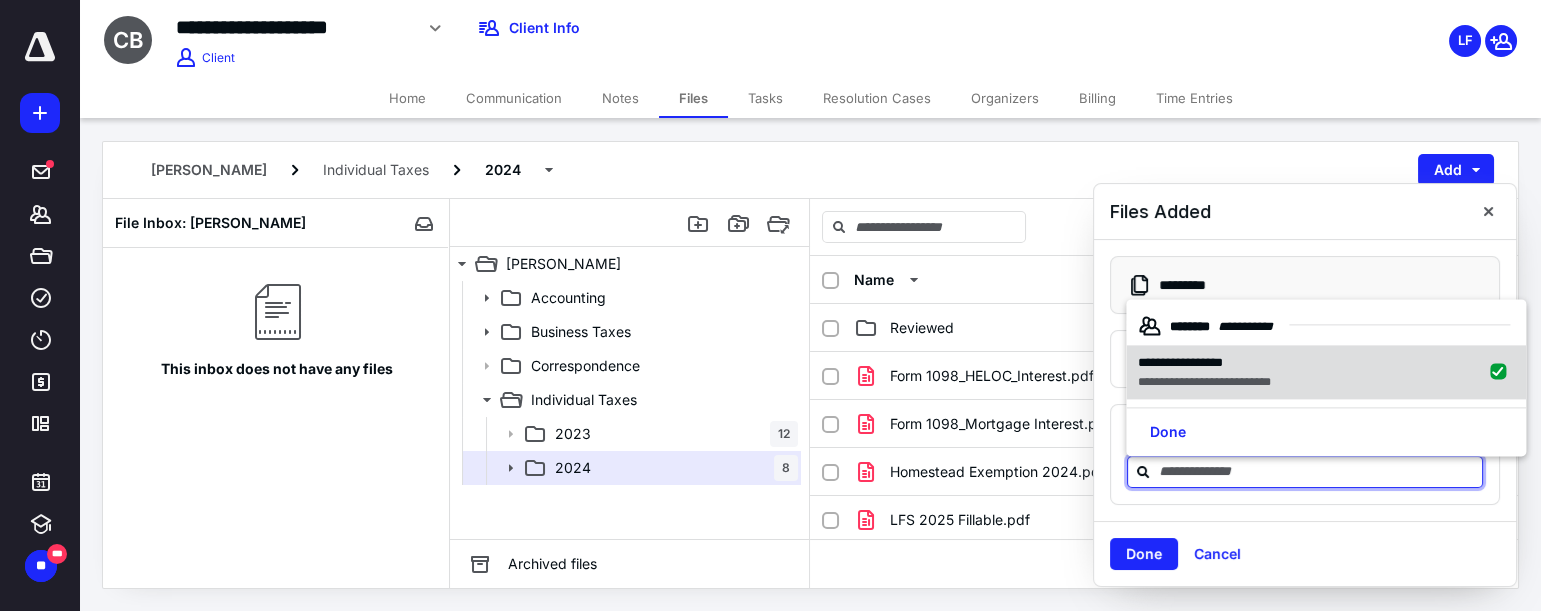 checkbox on "true" 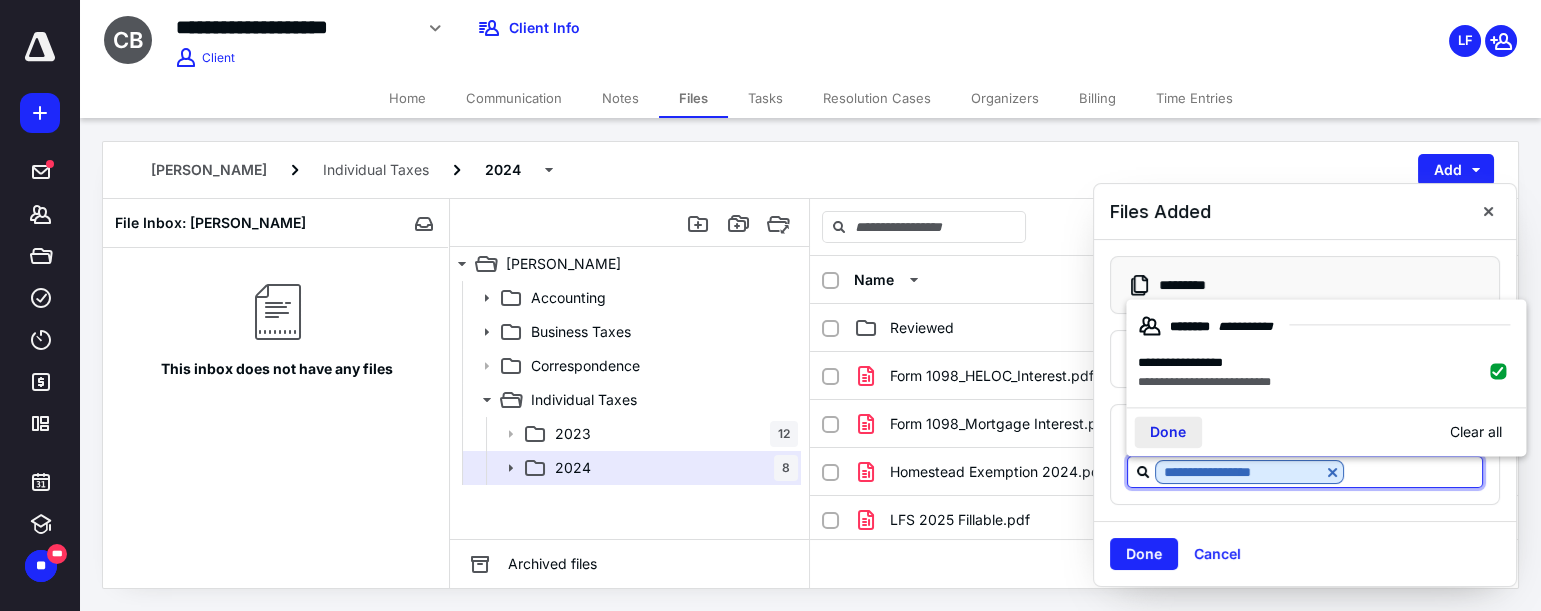 click on "Done" at bounding box center (1168, 432) 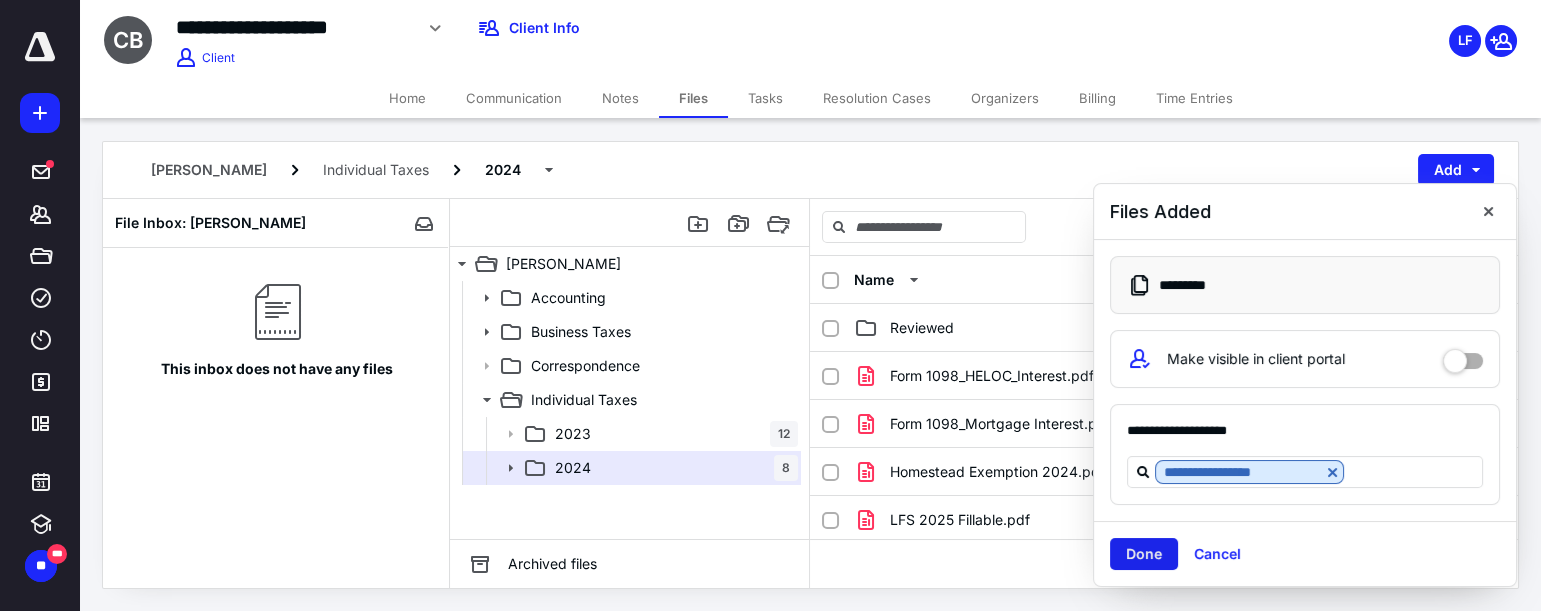 click on "Done" at bounding box center [1144, 554] 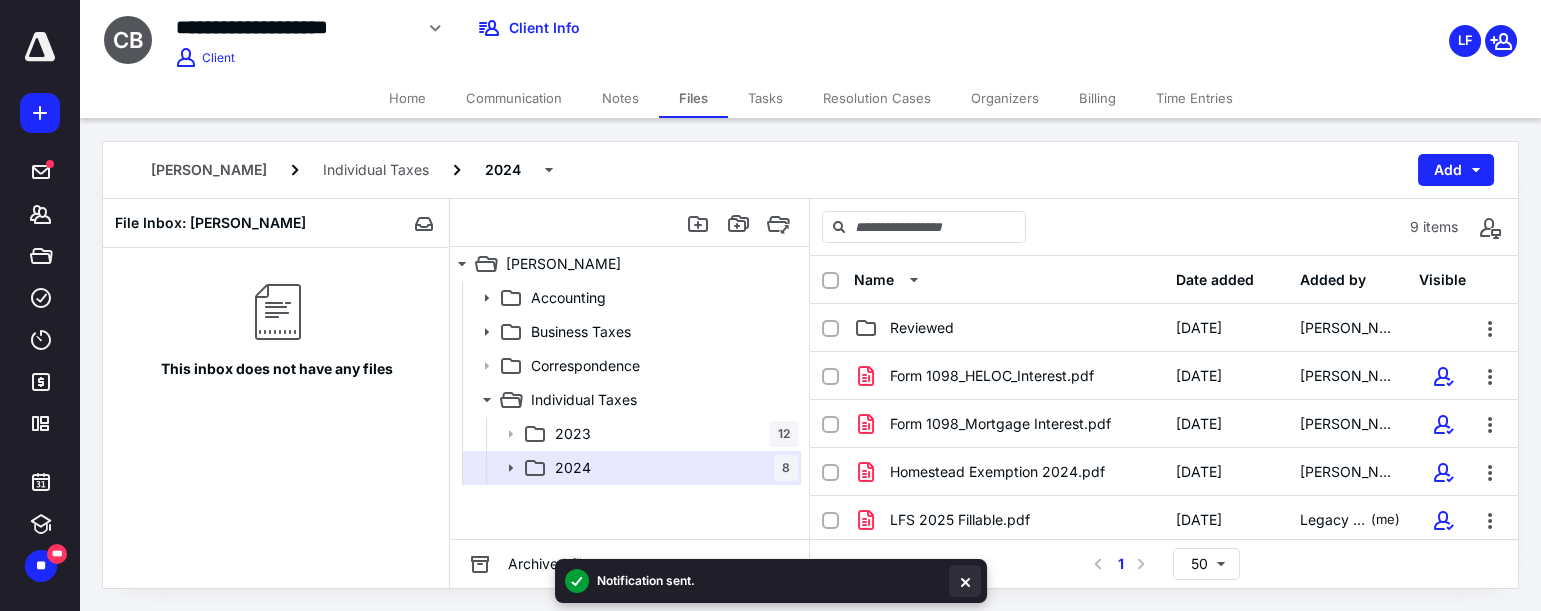 click at bounding box center [965, 581] 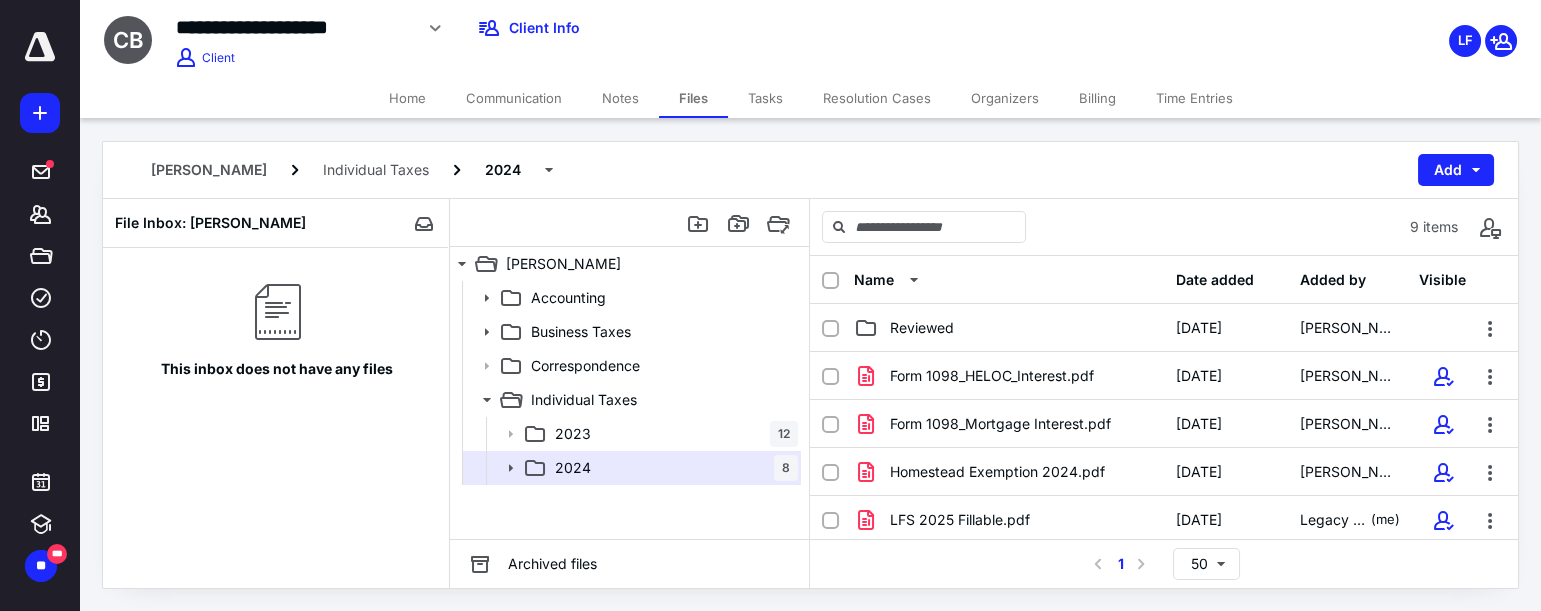 click on "Home" at bounding box center [407, 98] 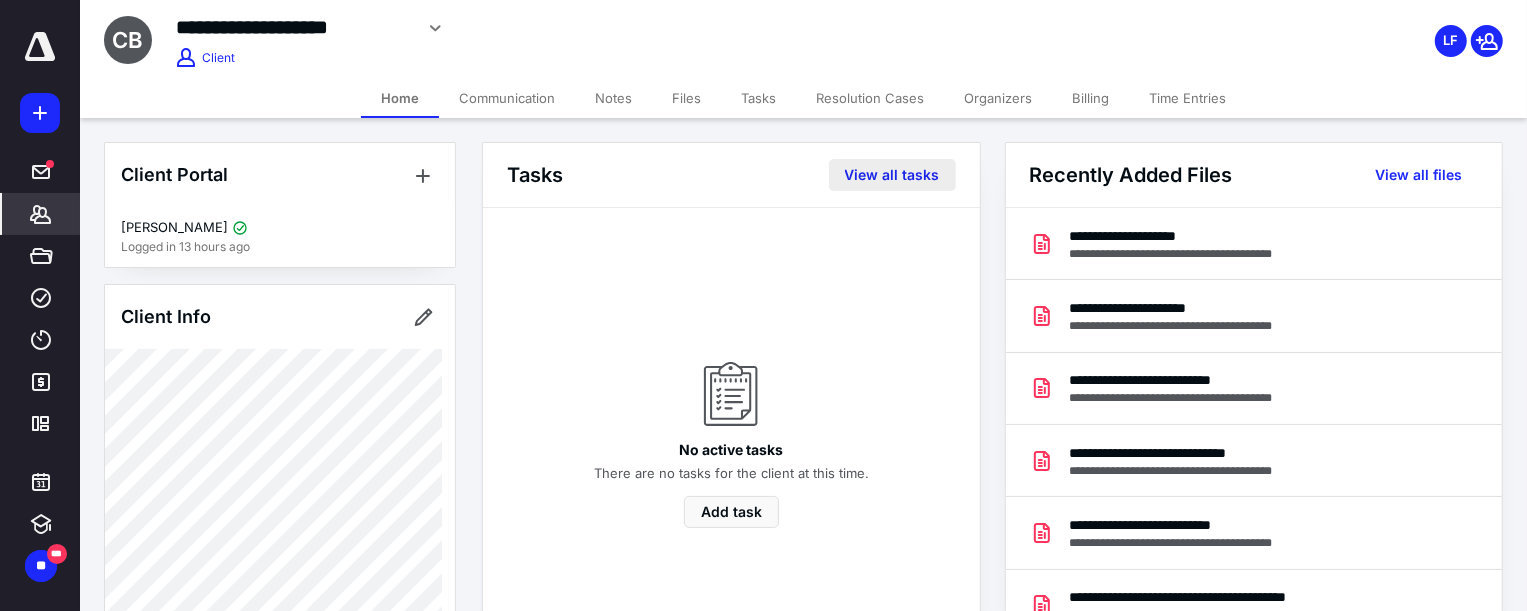 click on "View all tasks" at bounding box center [892, 175] 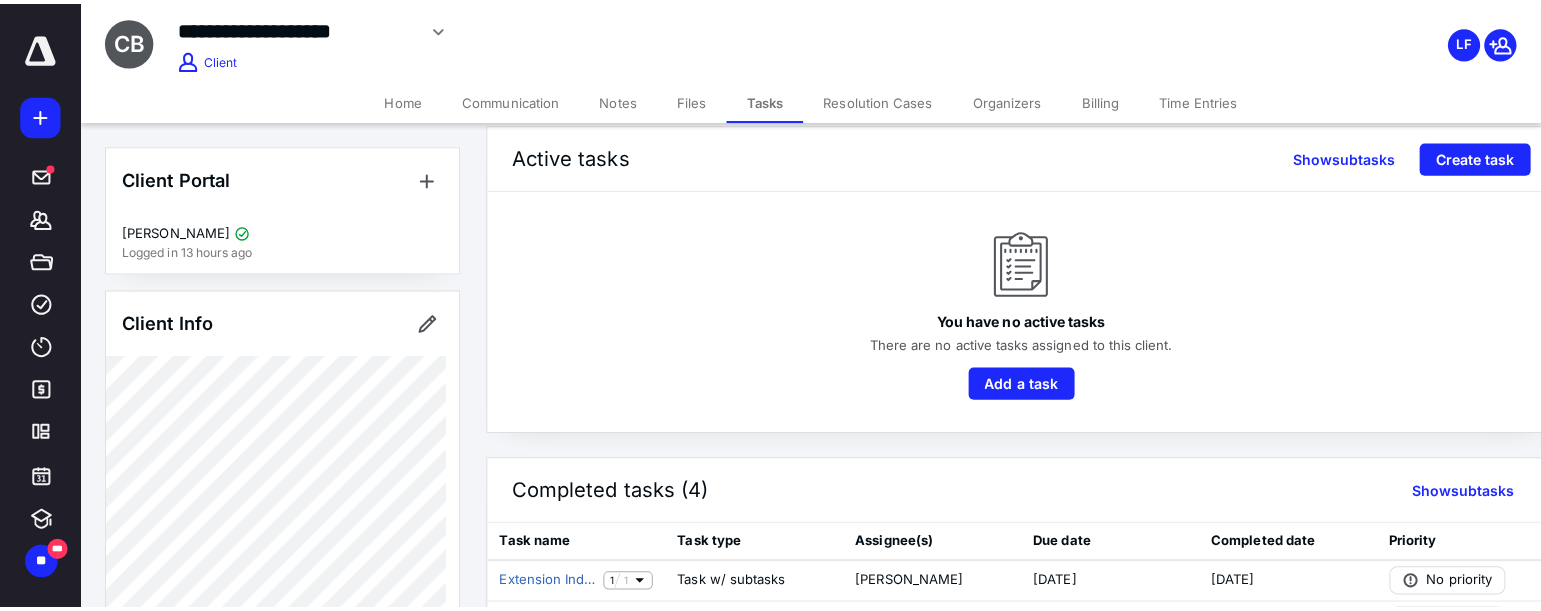 scroll, scrollTop: 0, scrollLeft: 0, axis: both 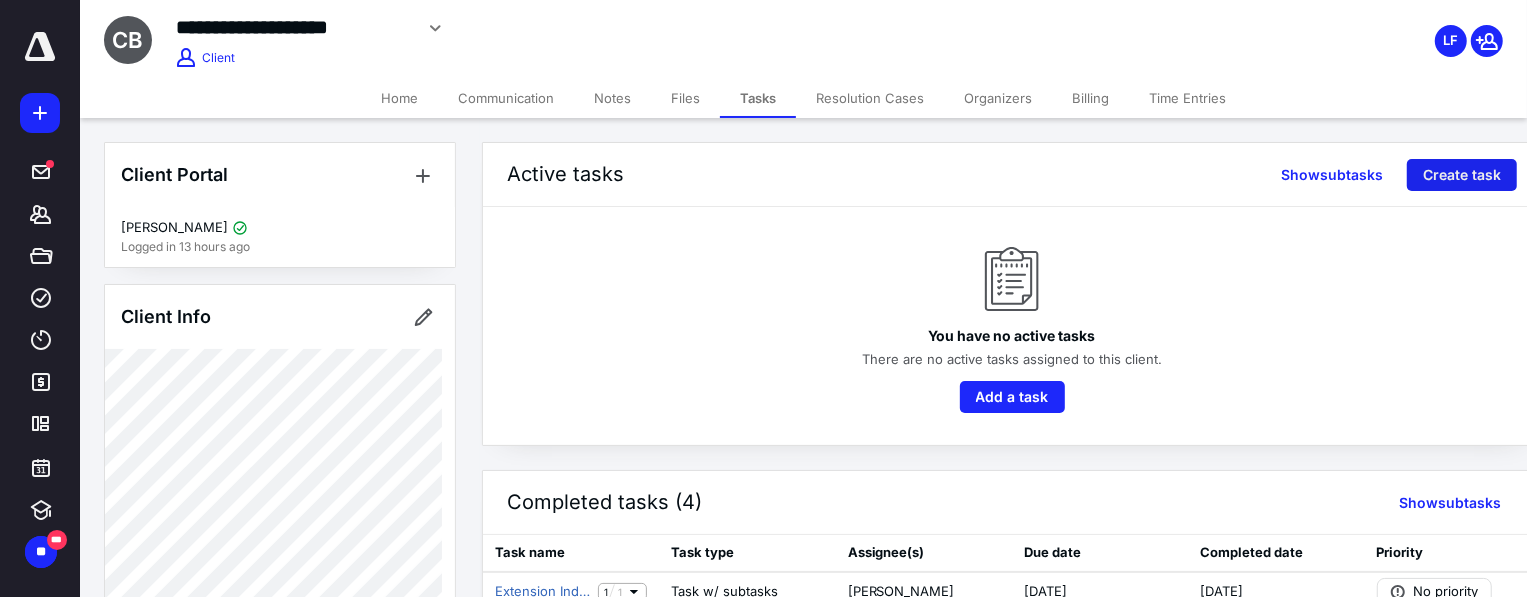 click on "Create task" at bounding box center (1462, 175) 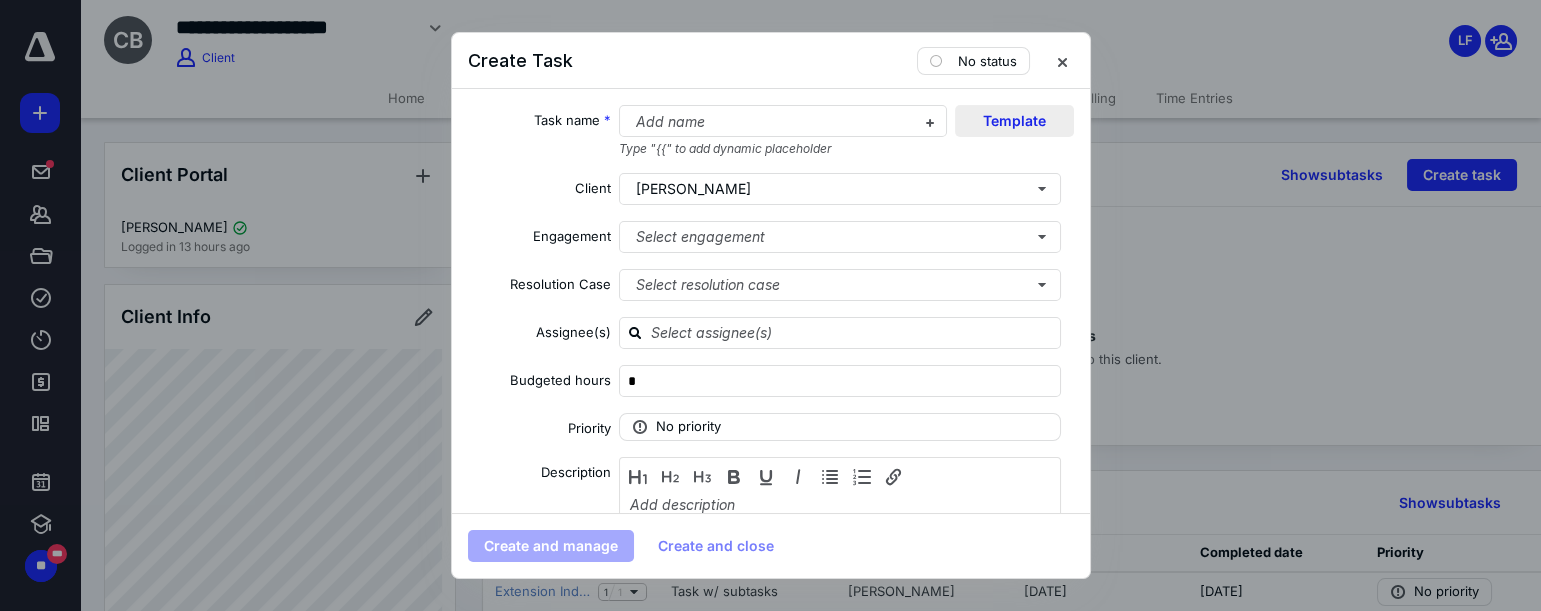 click on "Template" at bounding box center [1014, 121] 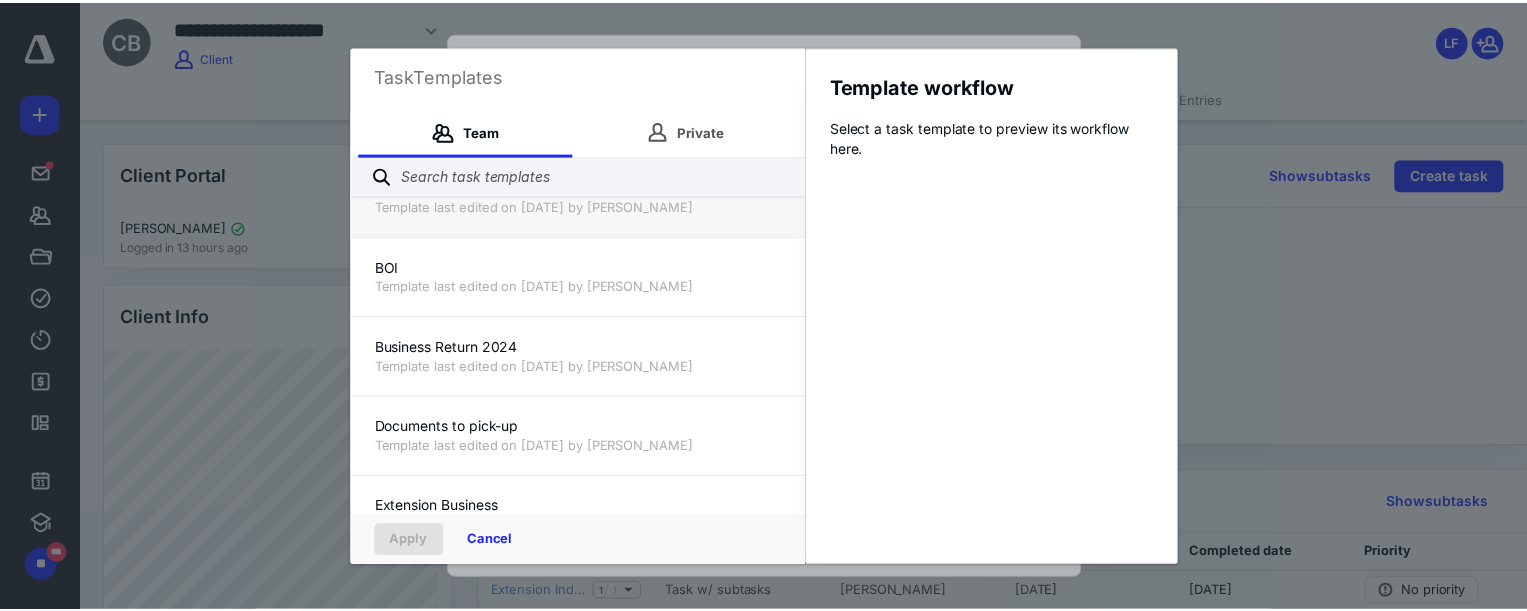 scroll, scrollTop: 363, scrollLeft: 0, axis: vertical 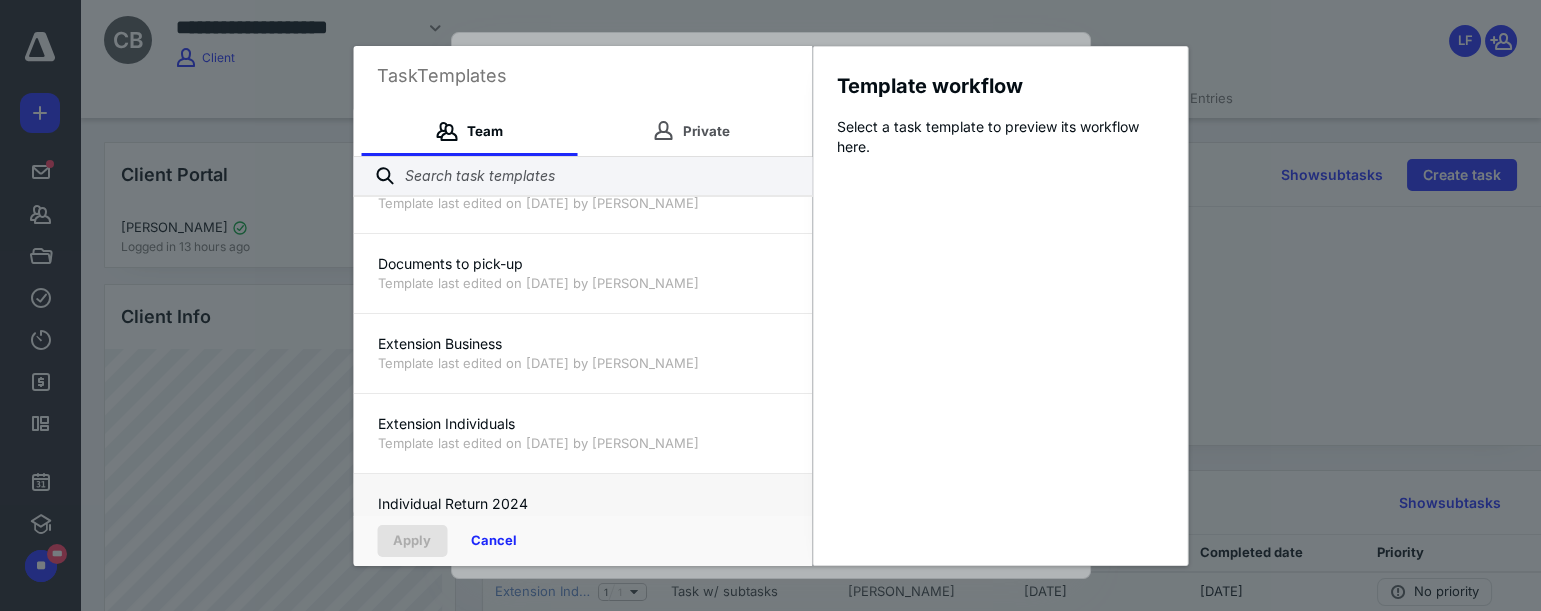 click on "Individual Return 2024" at bounding box center (582, 504) 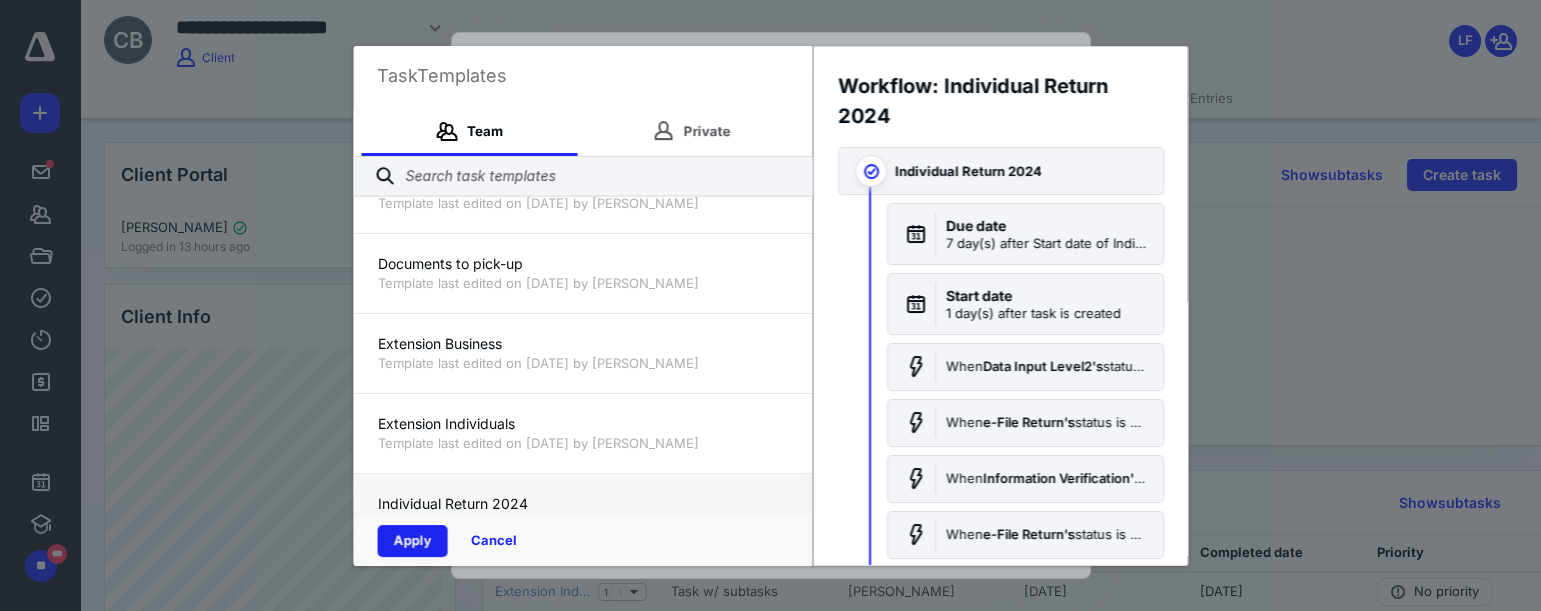 click on "Apply" at bounding box center (412, 541) 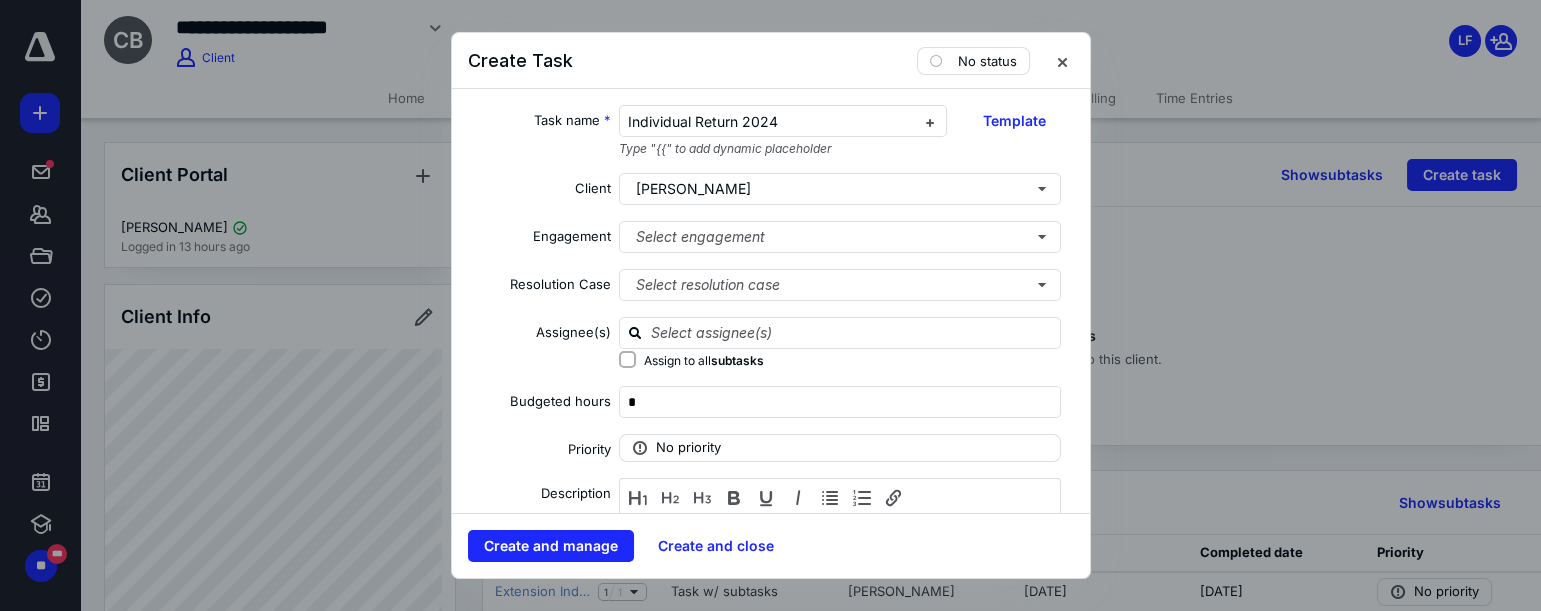 checkbox on "true" 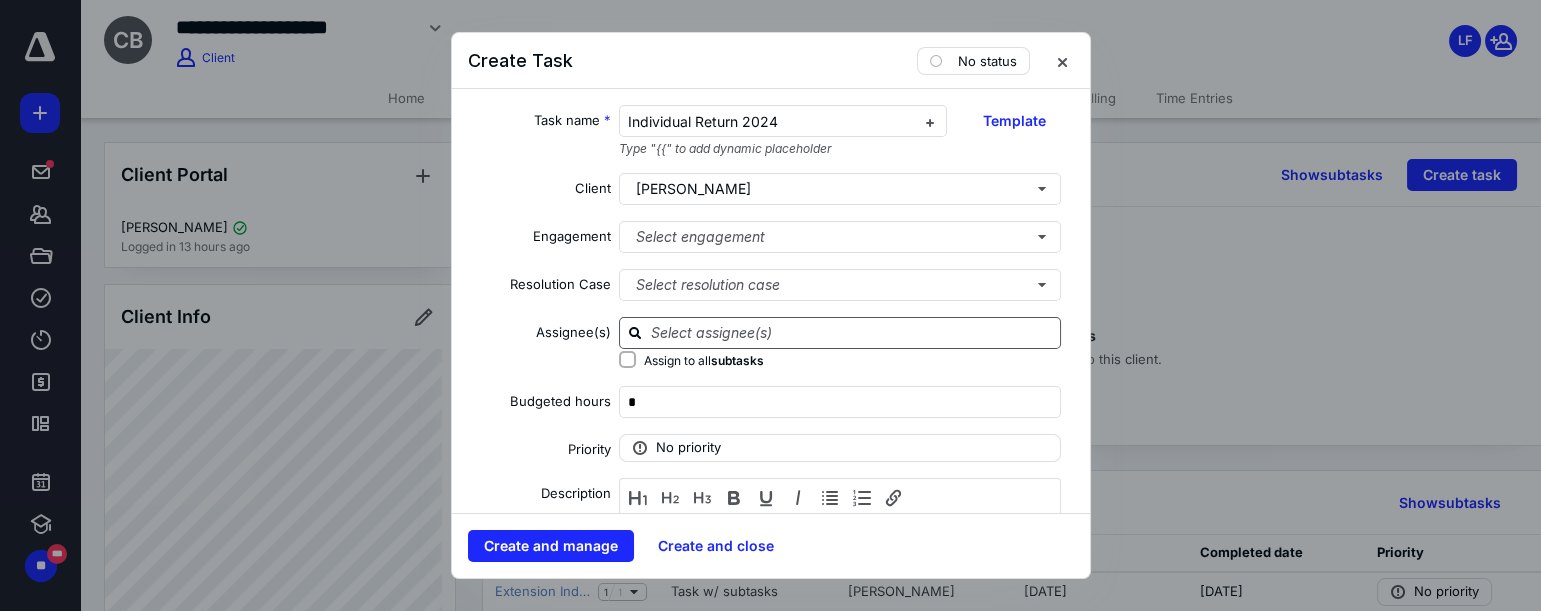 click at bounding box center [852, 332] 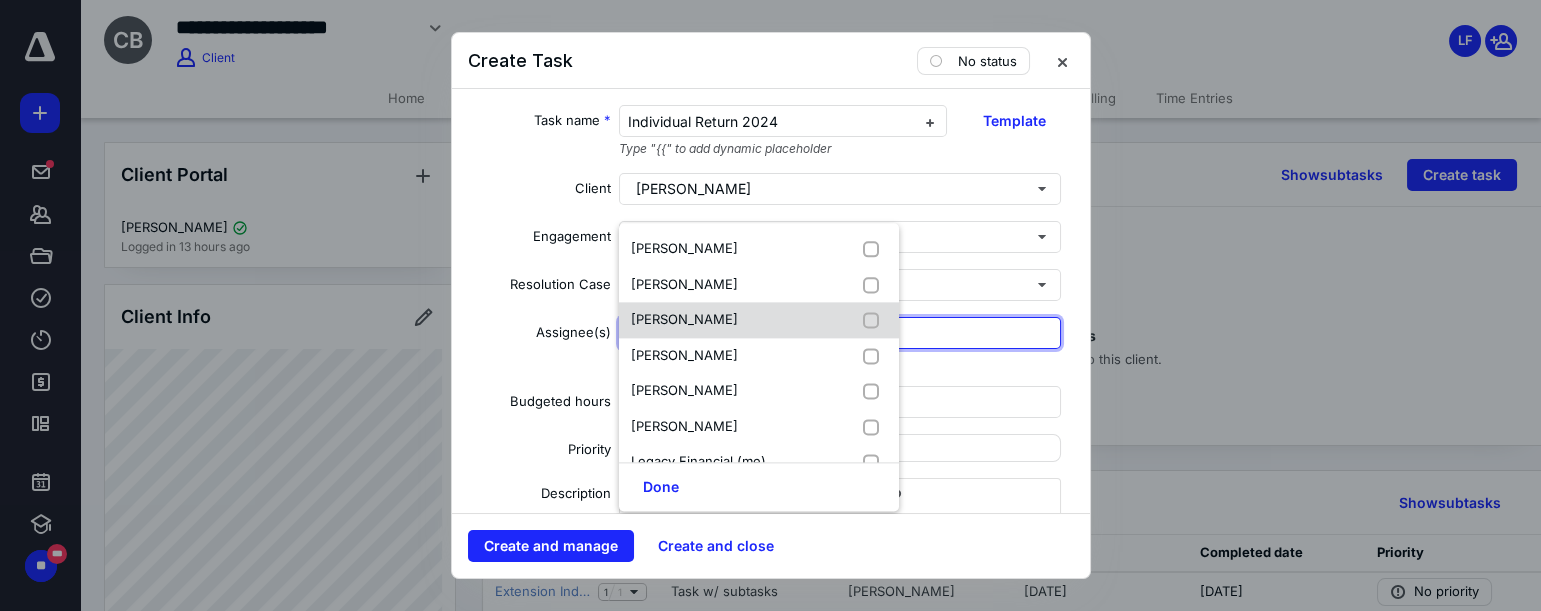 click on "[PERSON_NAME]" at bounding box center (759, 320) 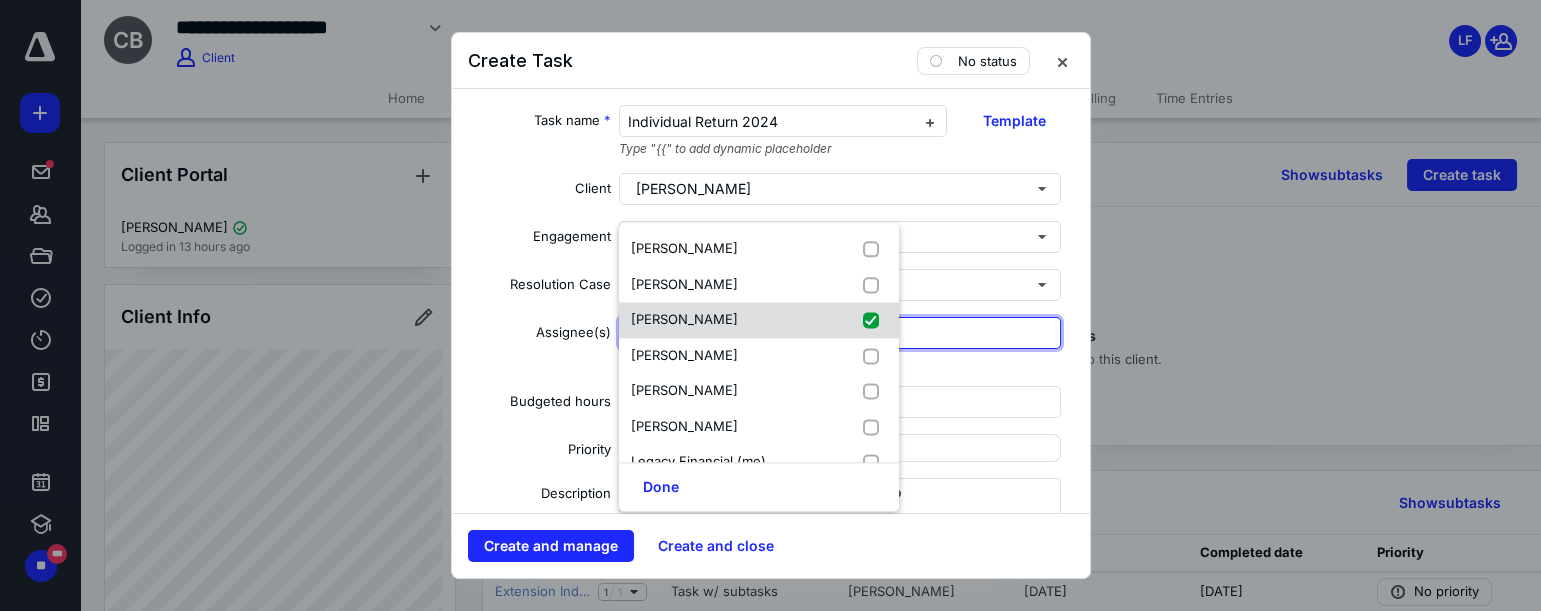 checkbox on "true" 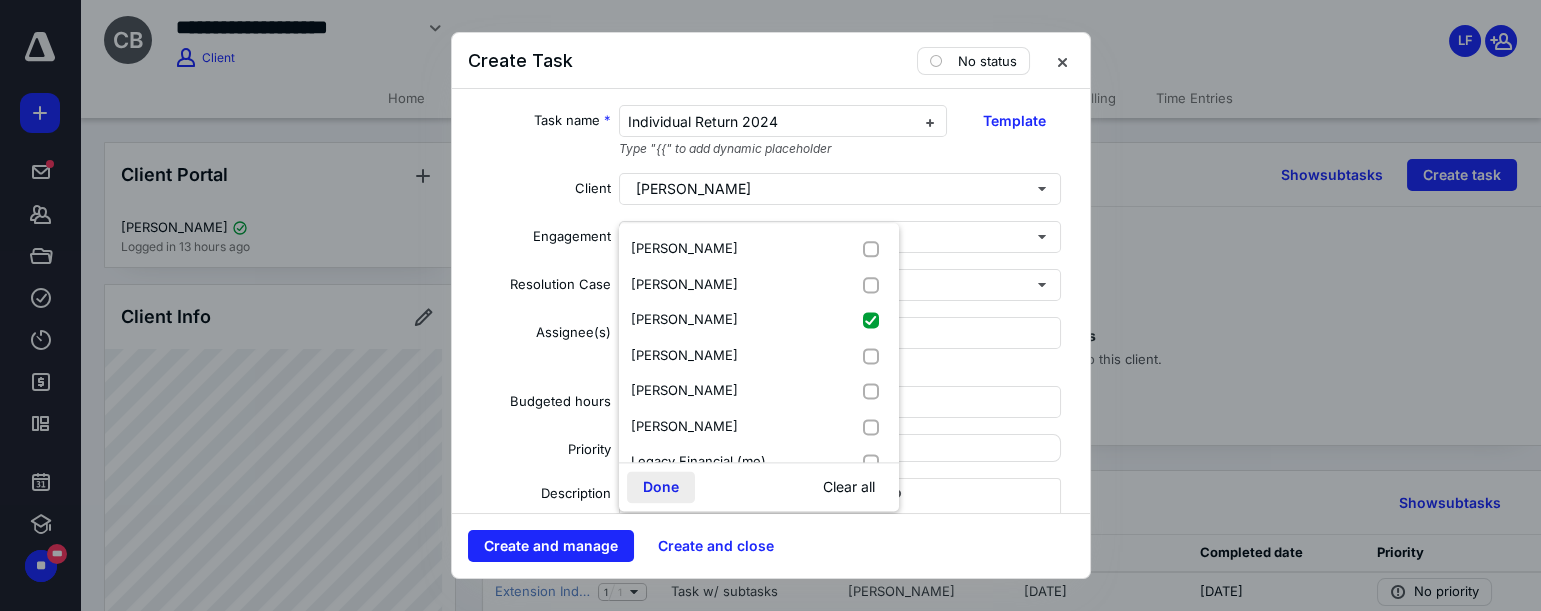 click on "Done" at bounding box center (661, 487) 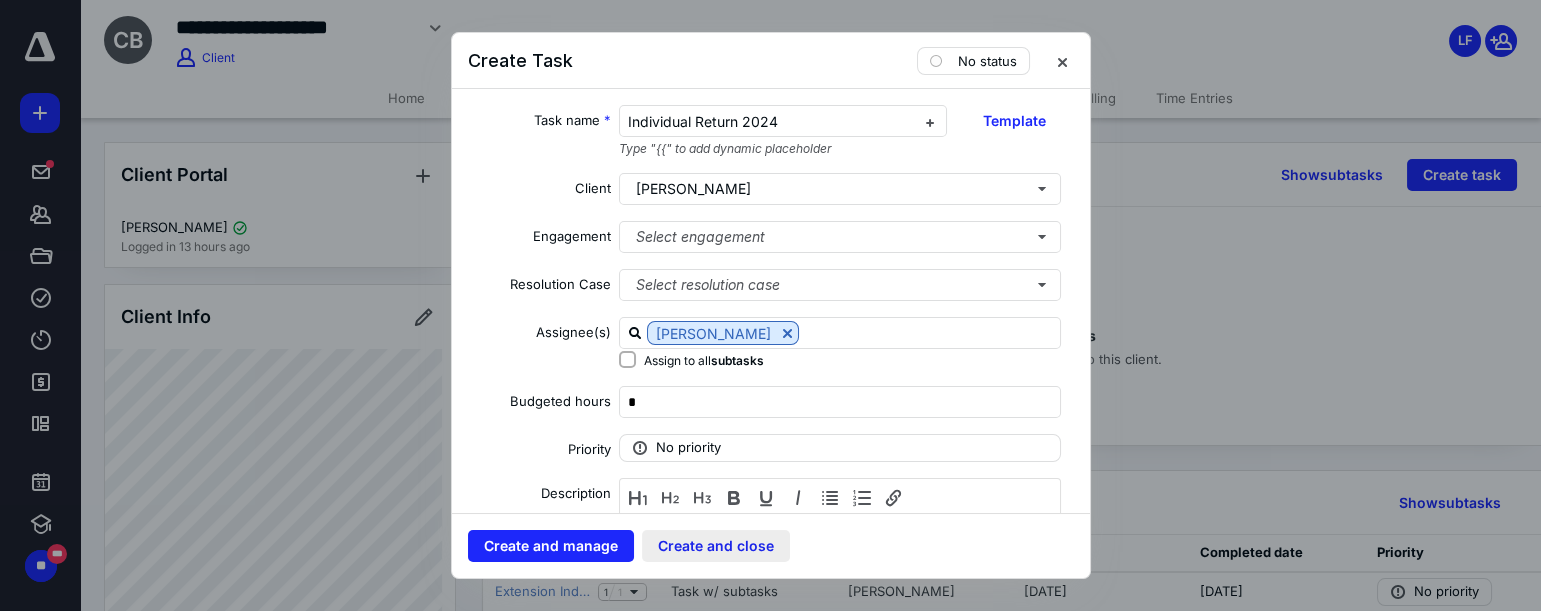 click on "Create and close" at bounding box center [716, 546] 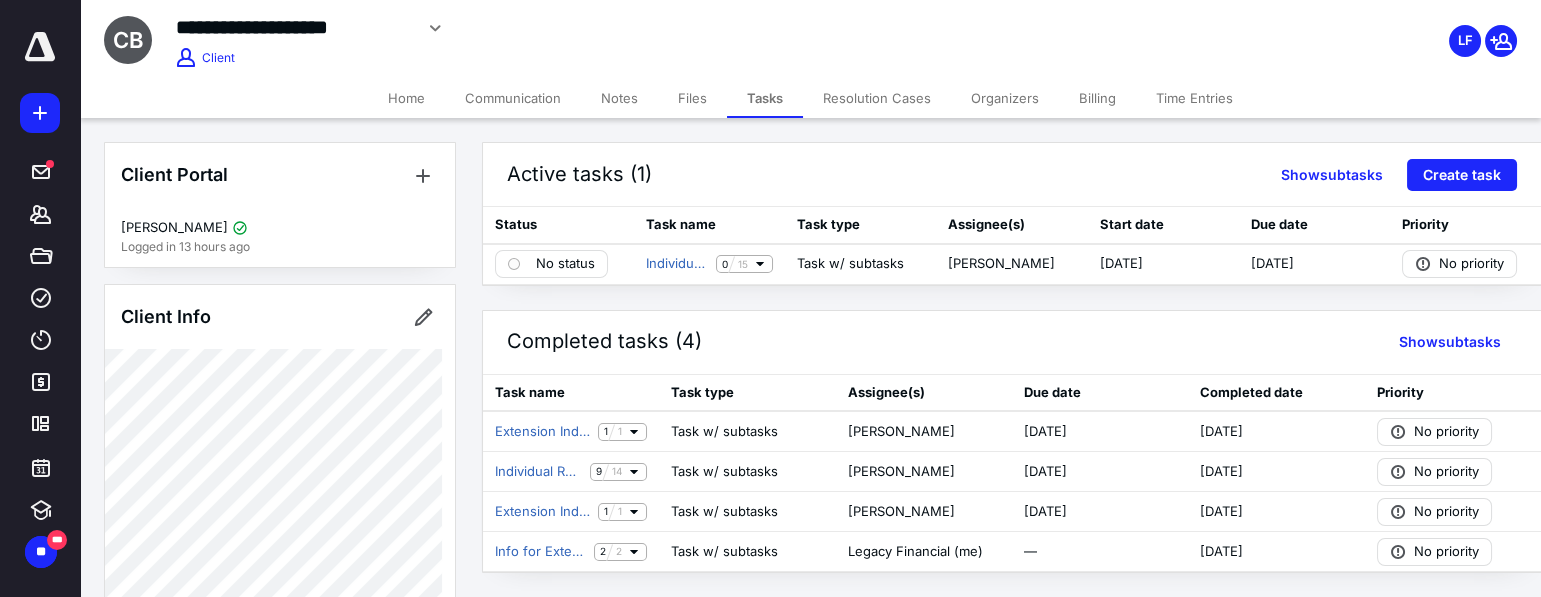 click on "Home" at bounding box center [406, 98] 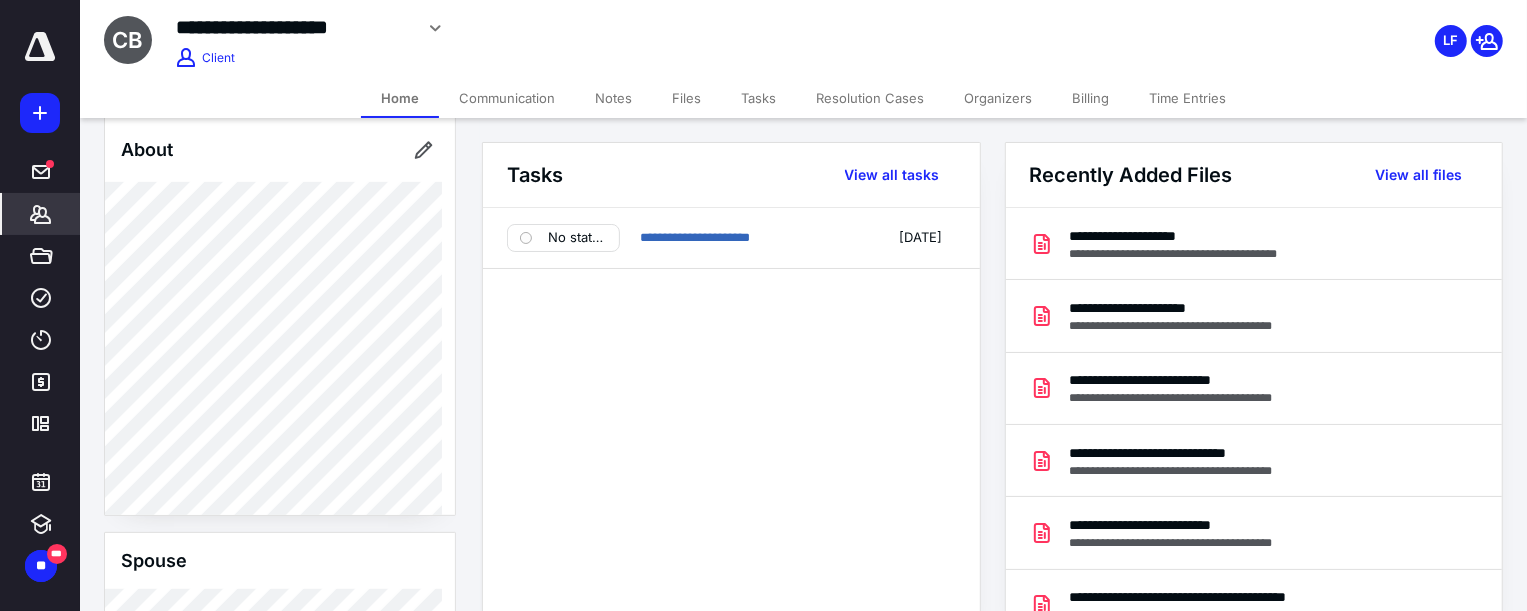 scroll, scrollTop: 818, scrollLeft: 0, axis: vertical 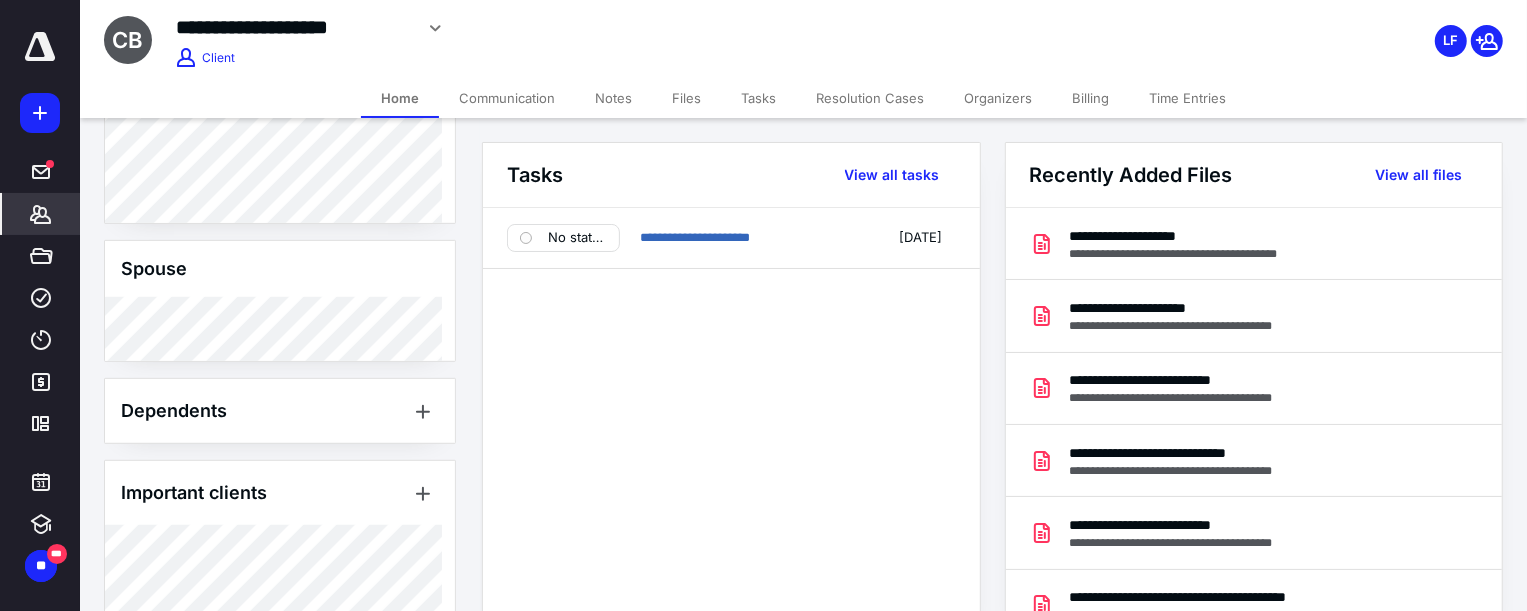 click on "Home Communication Notes Files Tasks Resolution Cases Organizers Billing Time Entries" at bounding box center (803, 98) 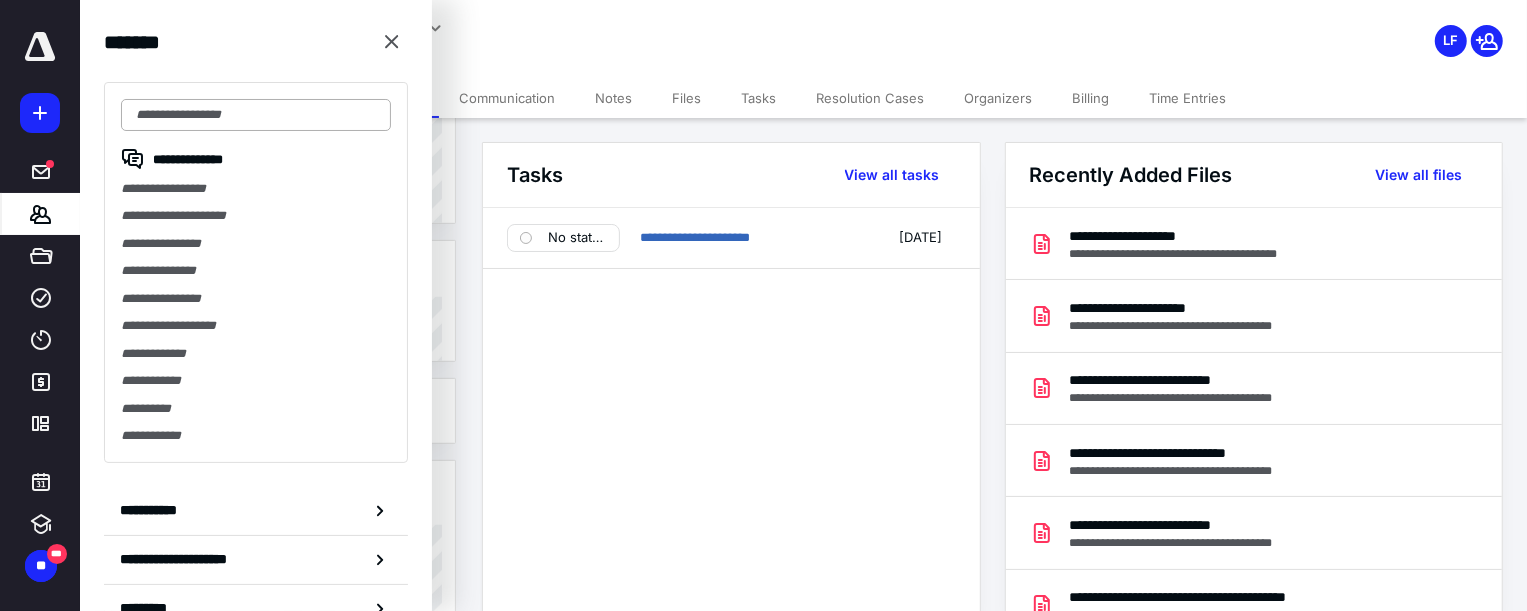 click at bounding box center (256, 115) 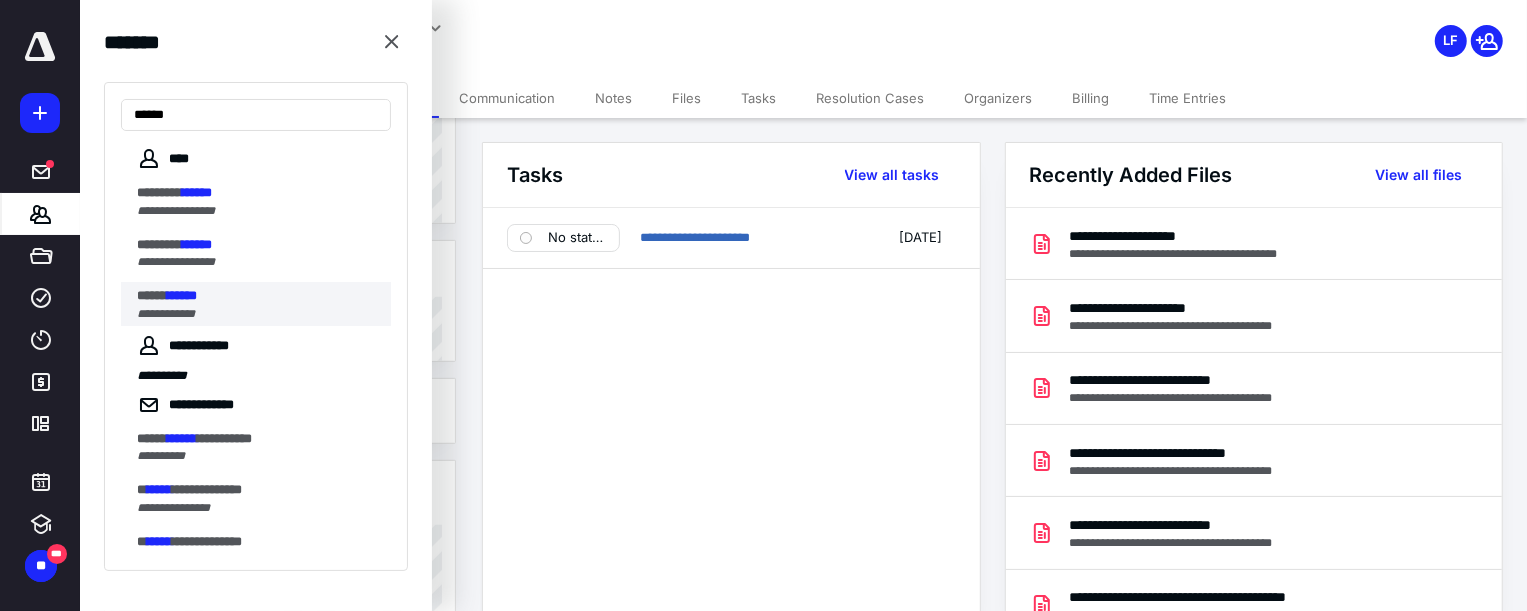type on "******" 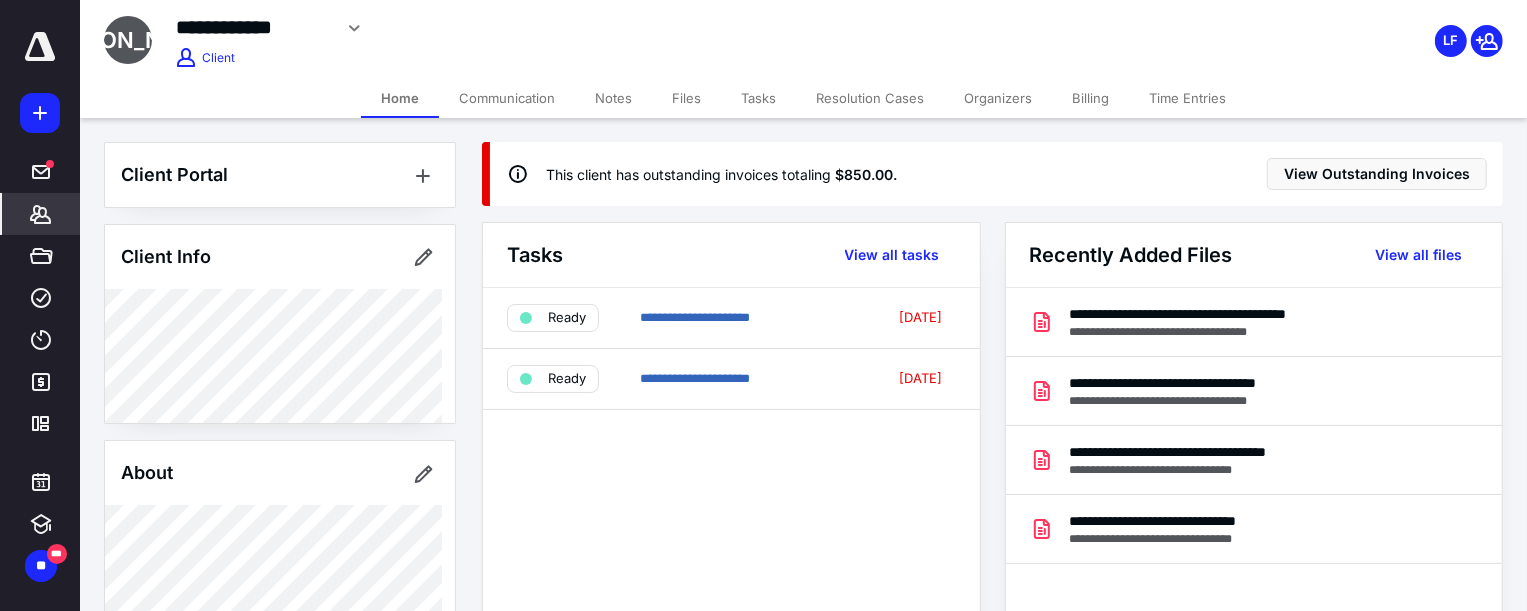 click on "Billing" at bounding box center (1090, 98) 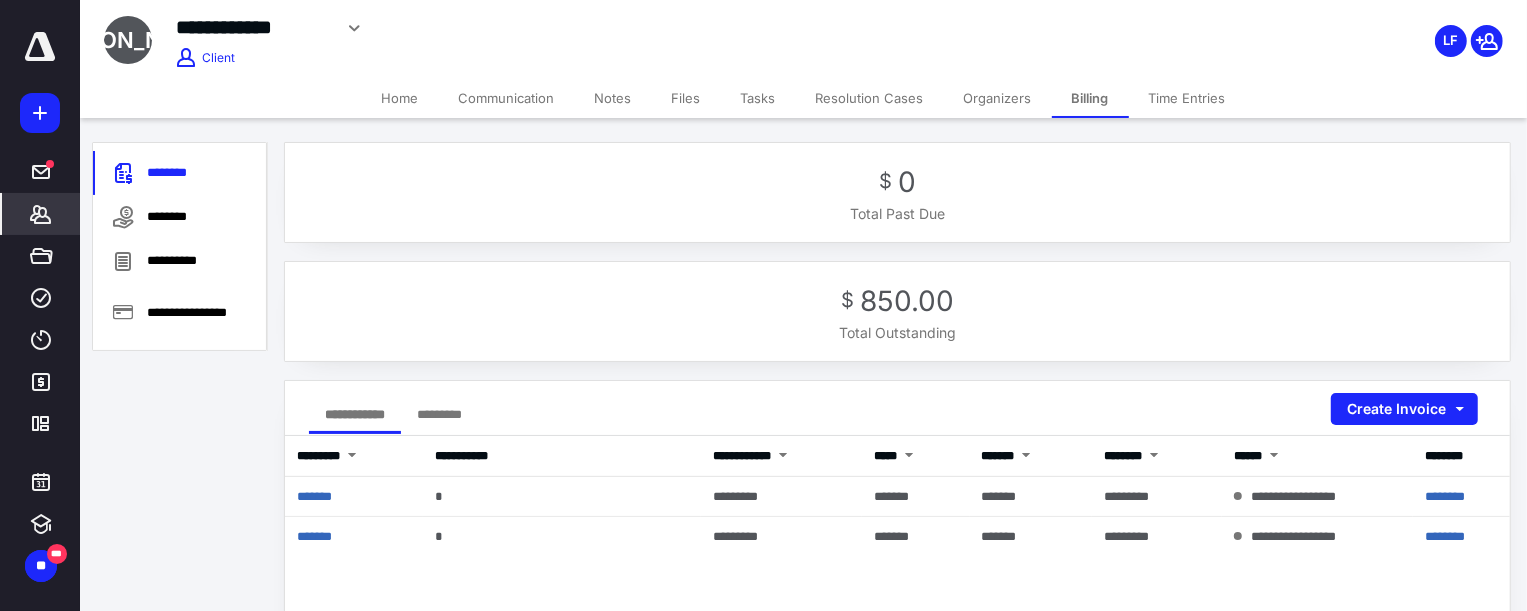 click on "Home" at bounding box center (400, 98) 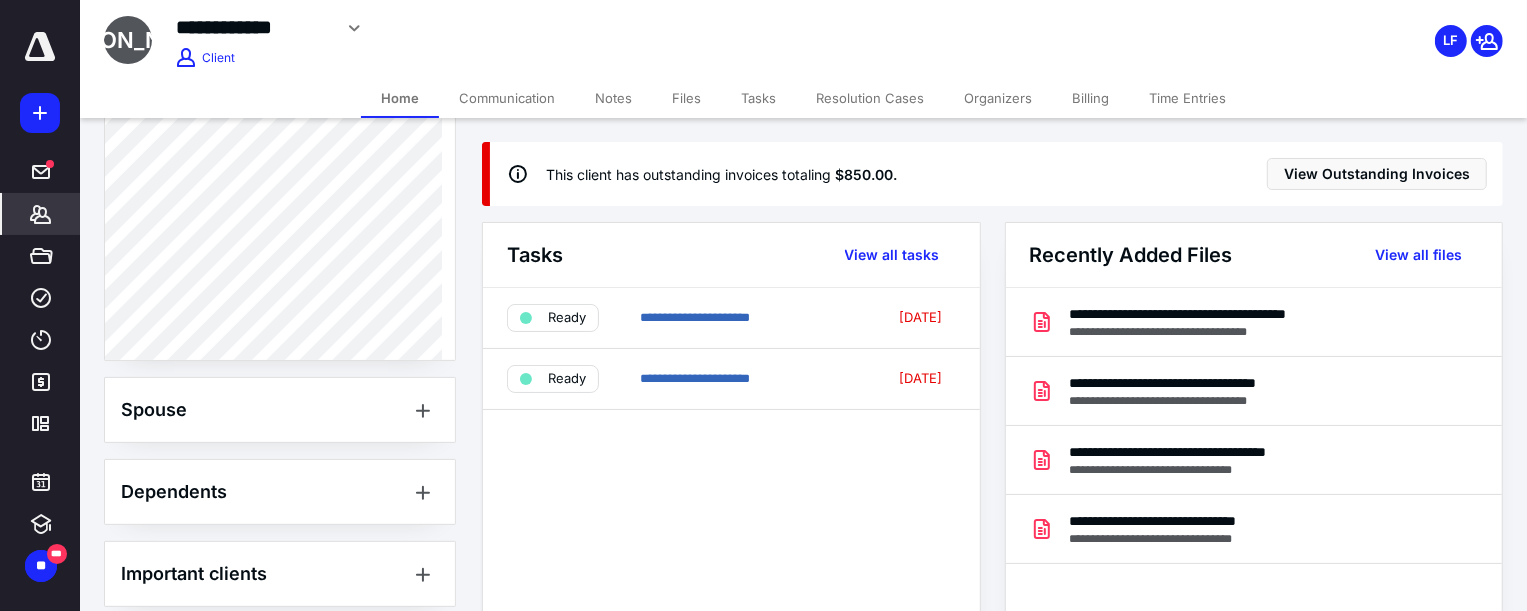 scroll, scrollTop: 272, scrollLeft: 0, axis: vertical 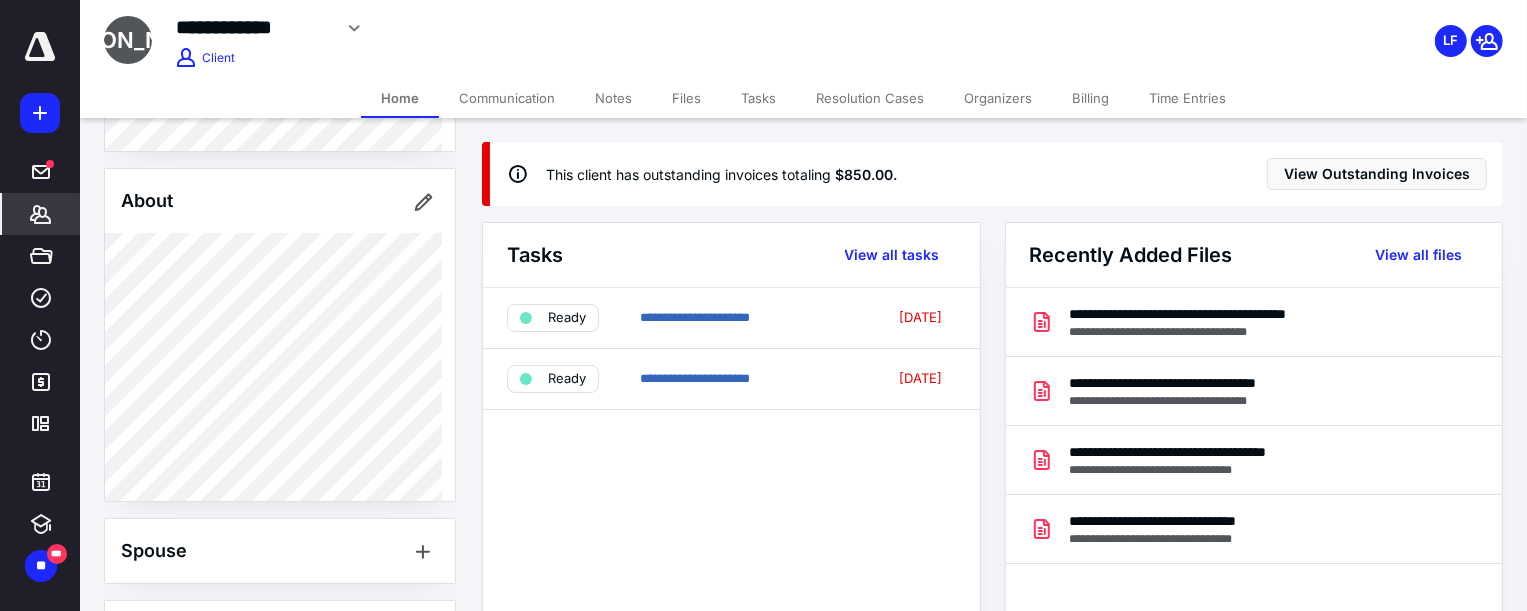 click on "Billing" at bounding box center [1090, 98] 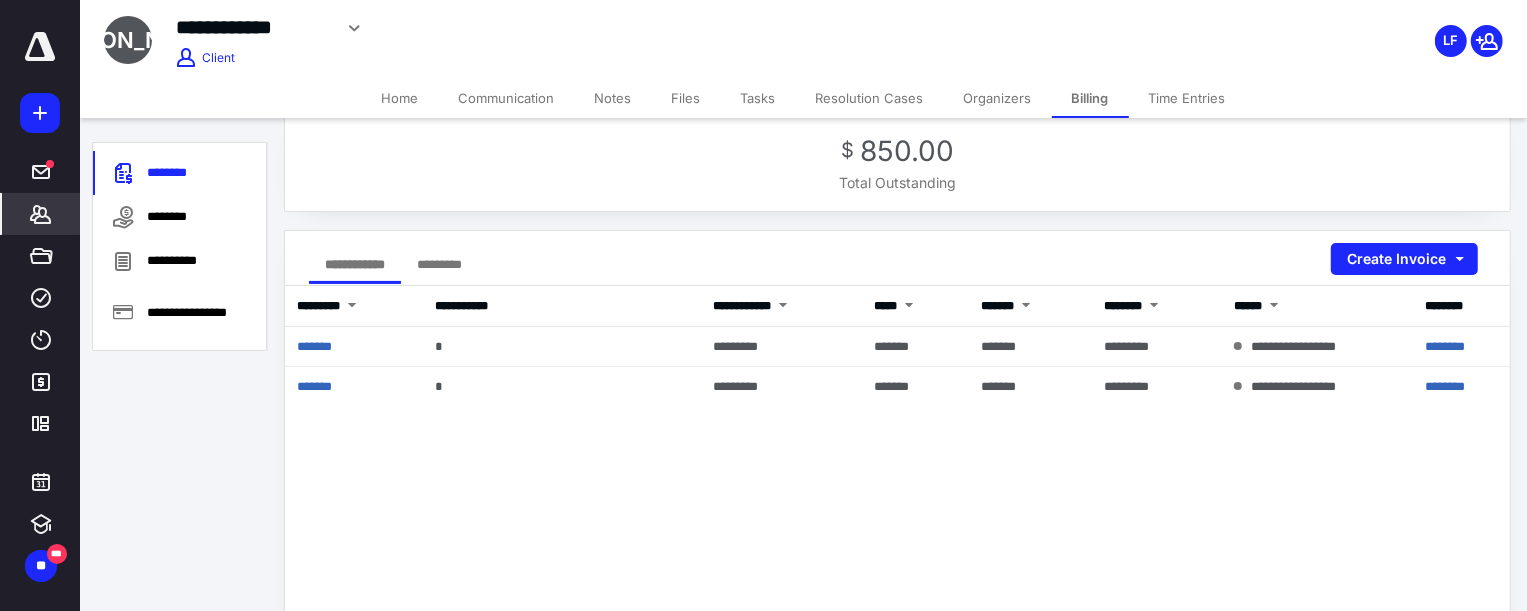 scroll, scrollTop: 0, scrollLeft: 0, axis: both 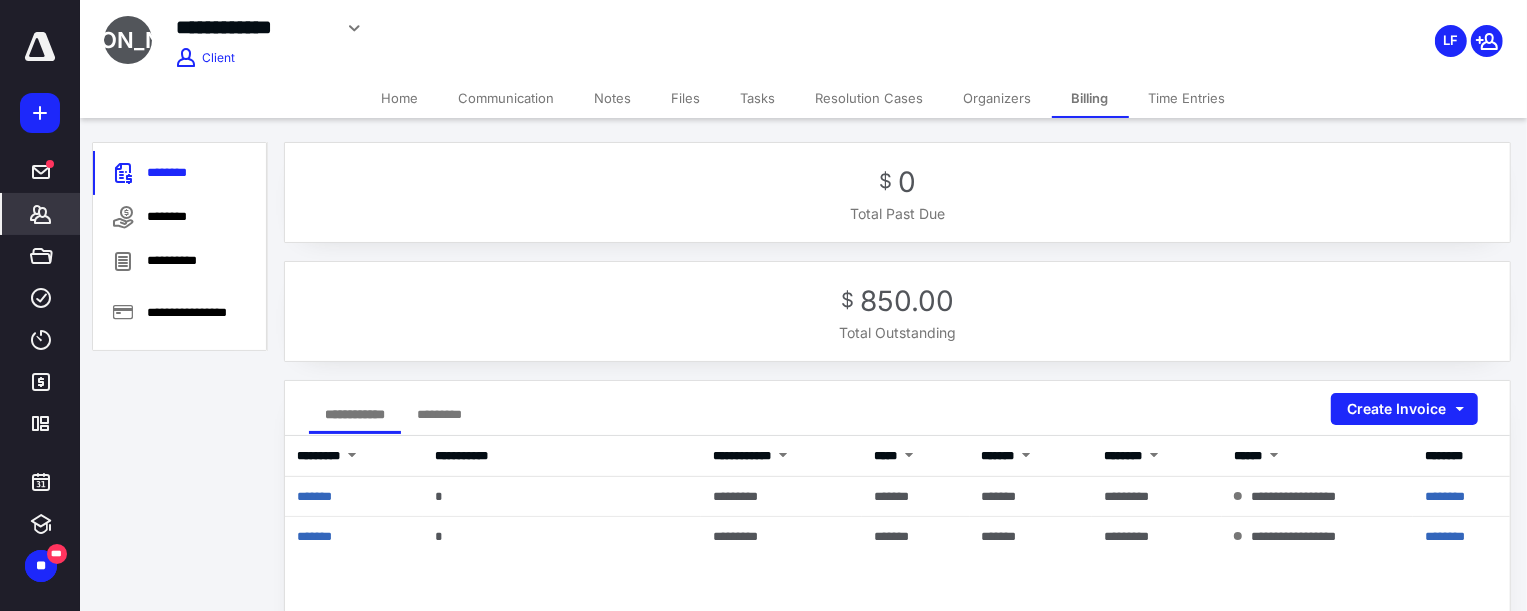 click on "Home" at bounding box center (400, 98) 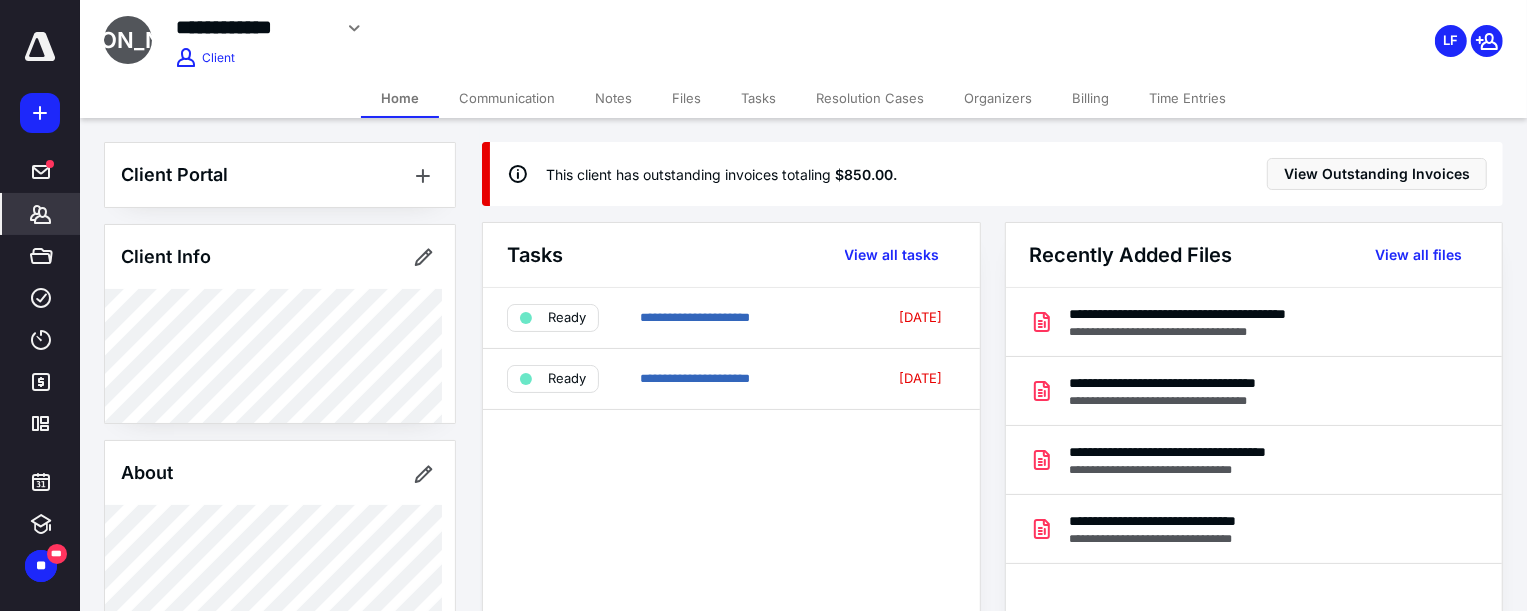 click on "Billing" at bounding box center [1090, 98] 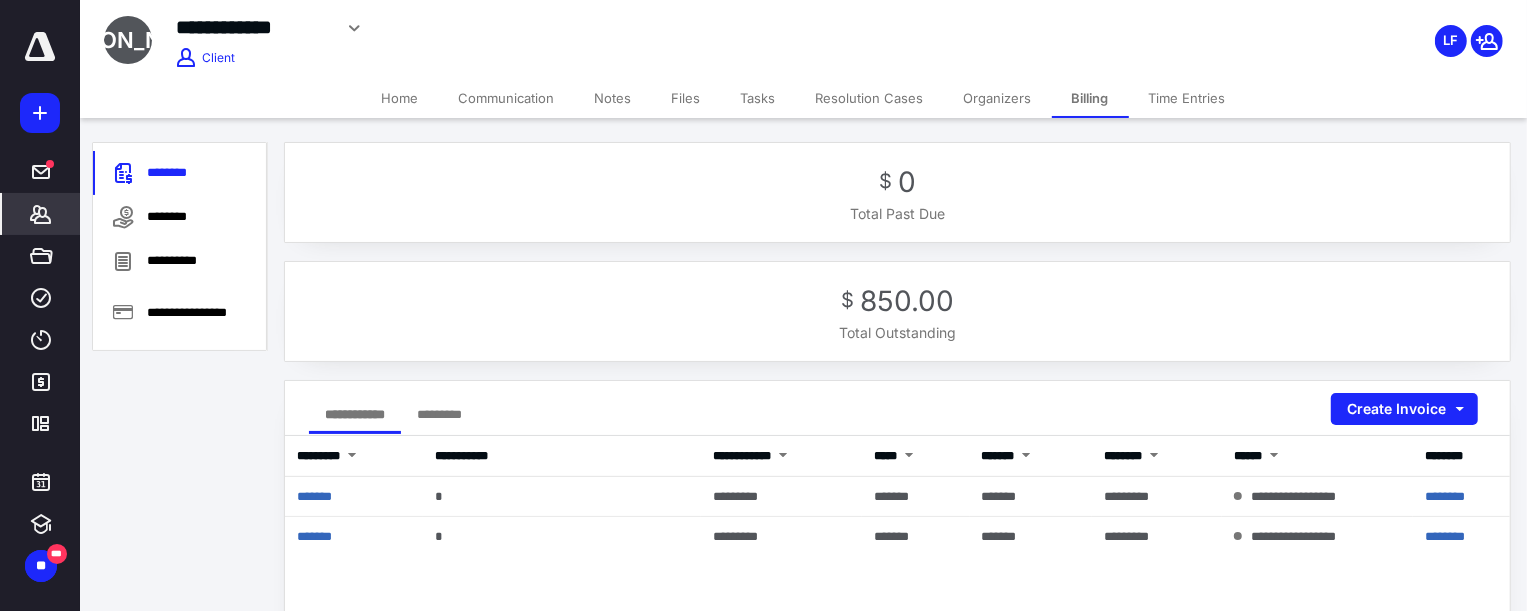 click on "Home" at bounding box center (400, 98) 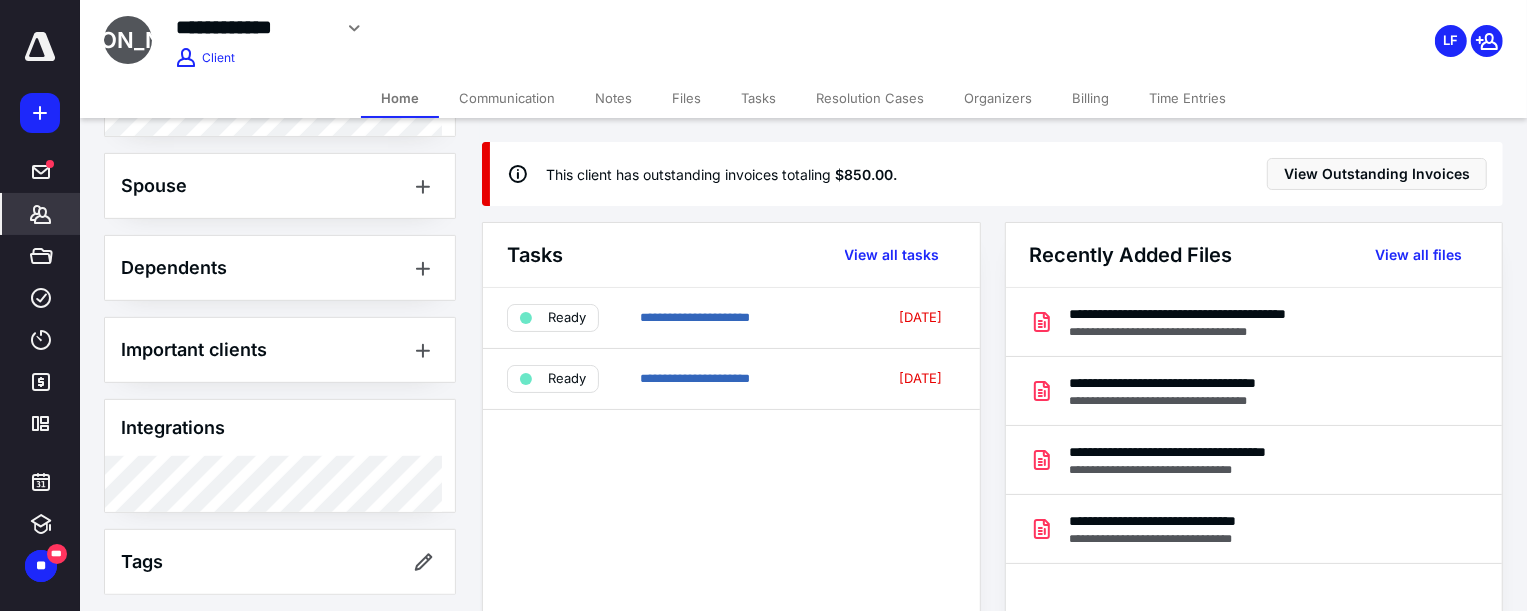 scroll, scrollTop: 643, scrollLeft: 0, axis: vertical 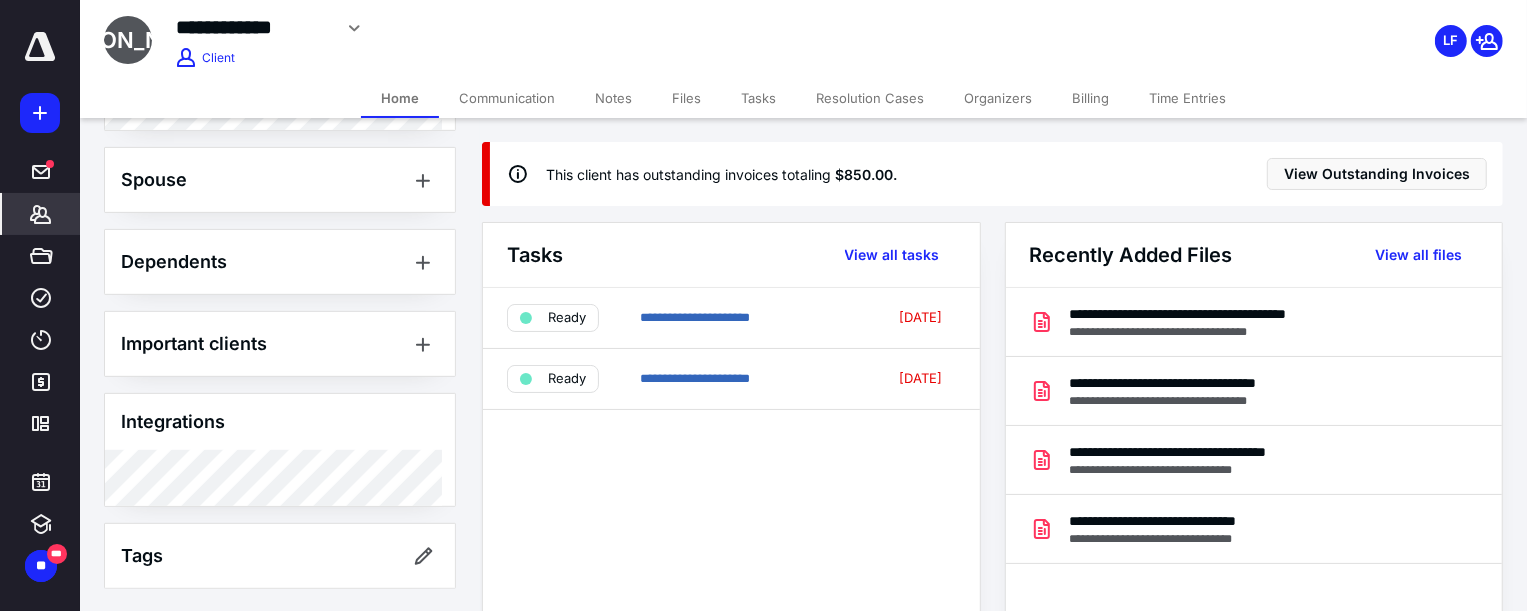 drag, startPoint x: 689, startPoint y: 570, endPoint x: 542, endPoint y: 537, distance: 150.65855 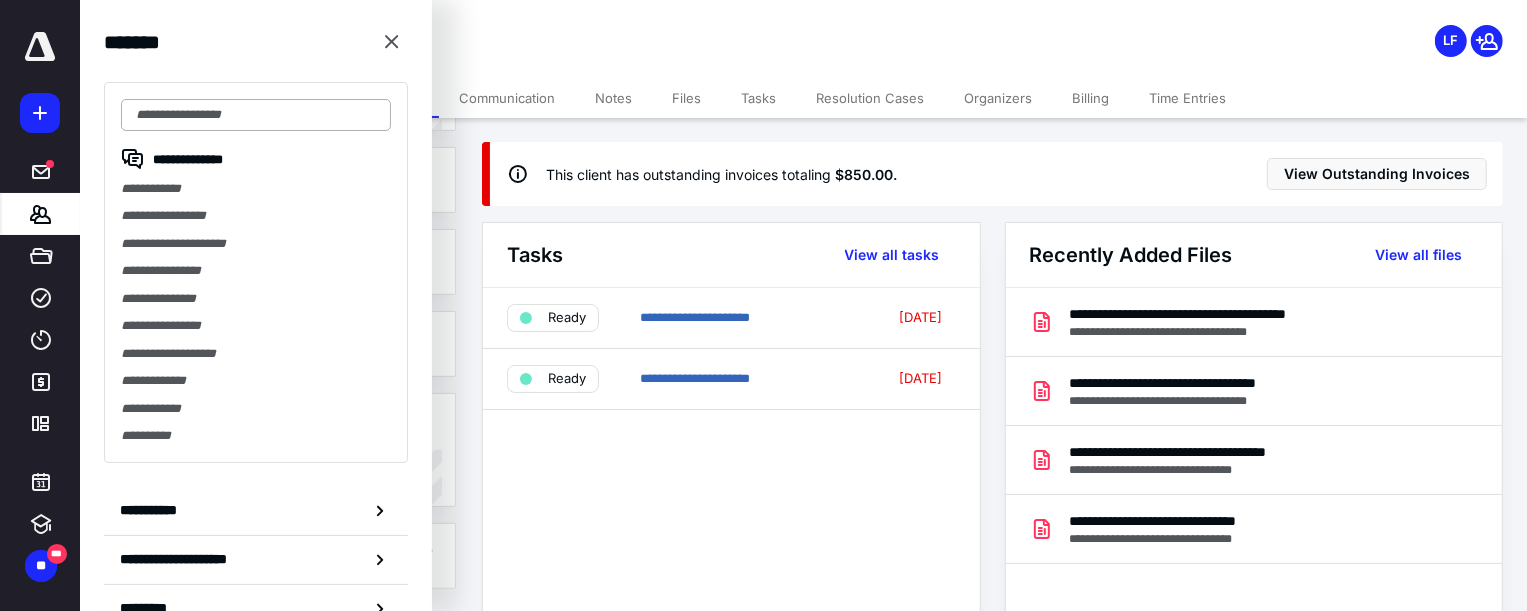 click at bounding box center [256, 115] 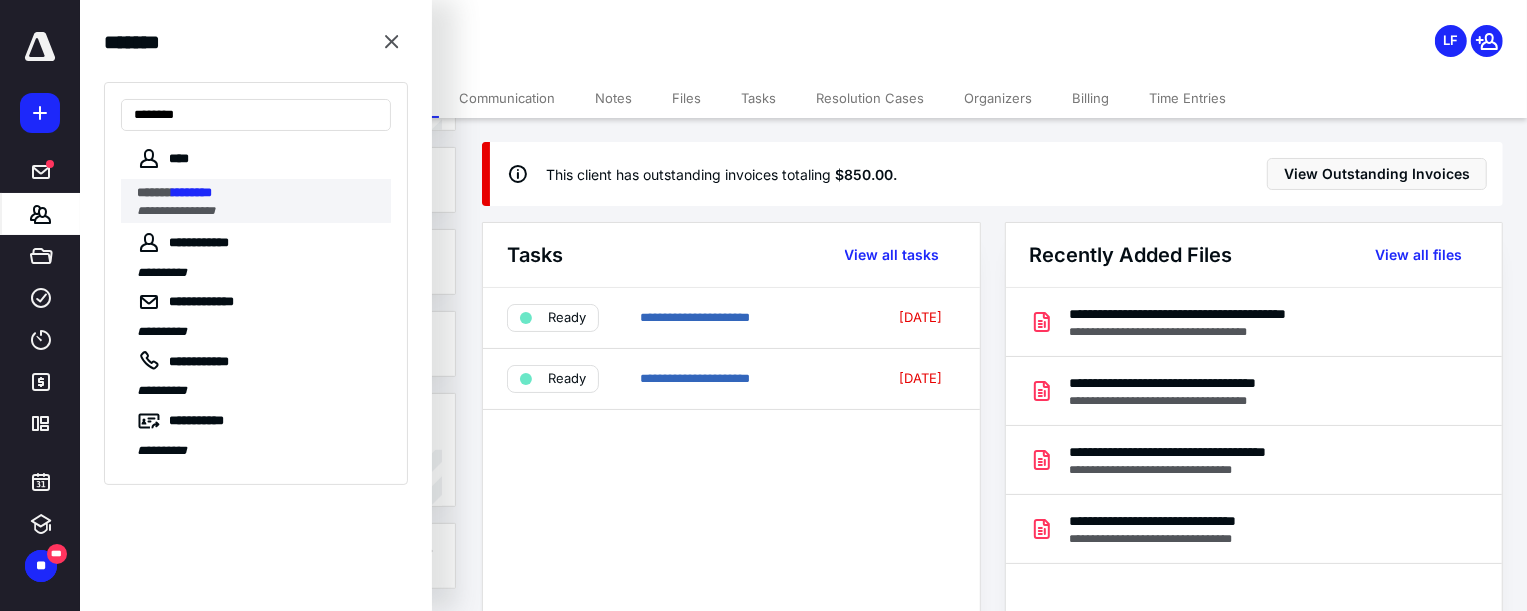 type on "********" 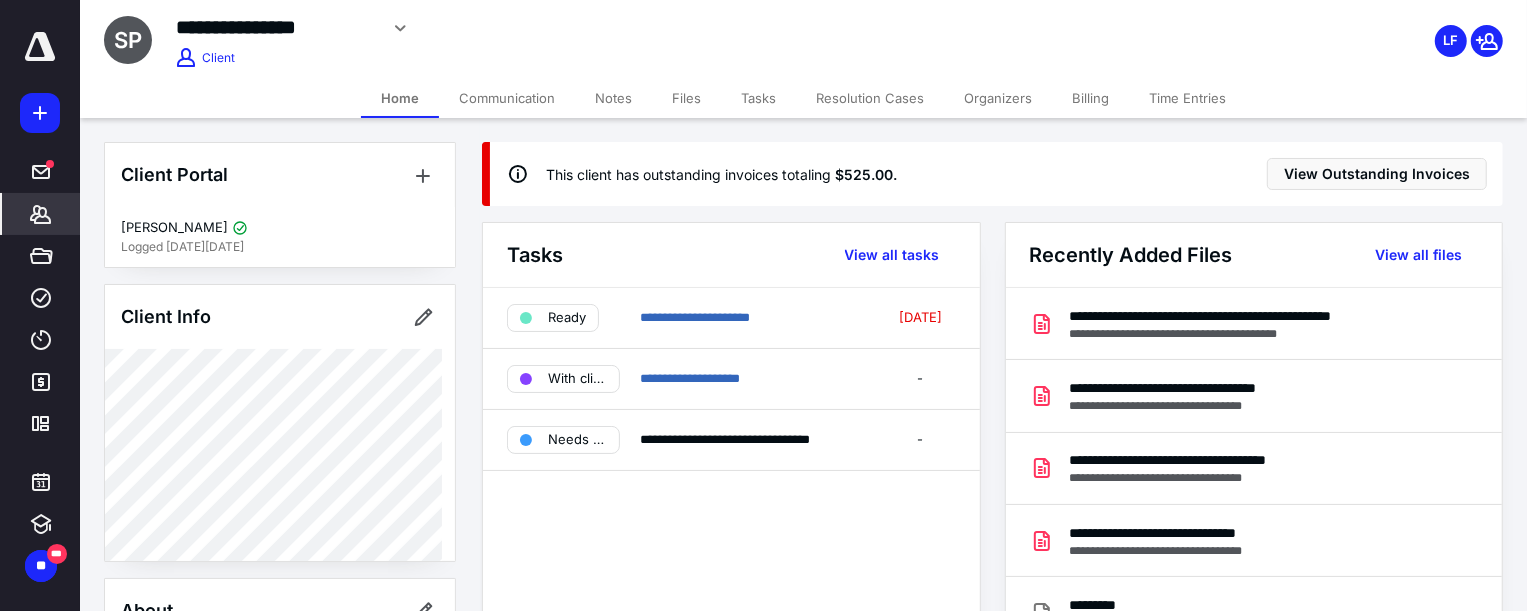 click on "Billing" at bounding box center (1090, 98) 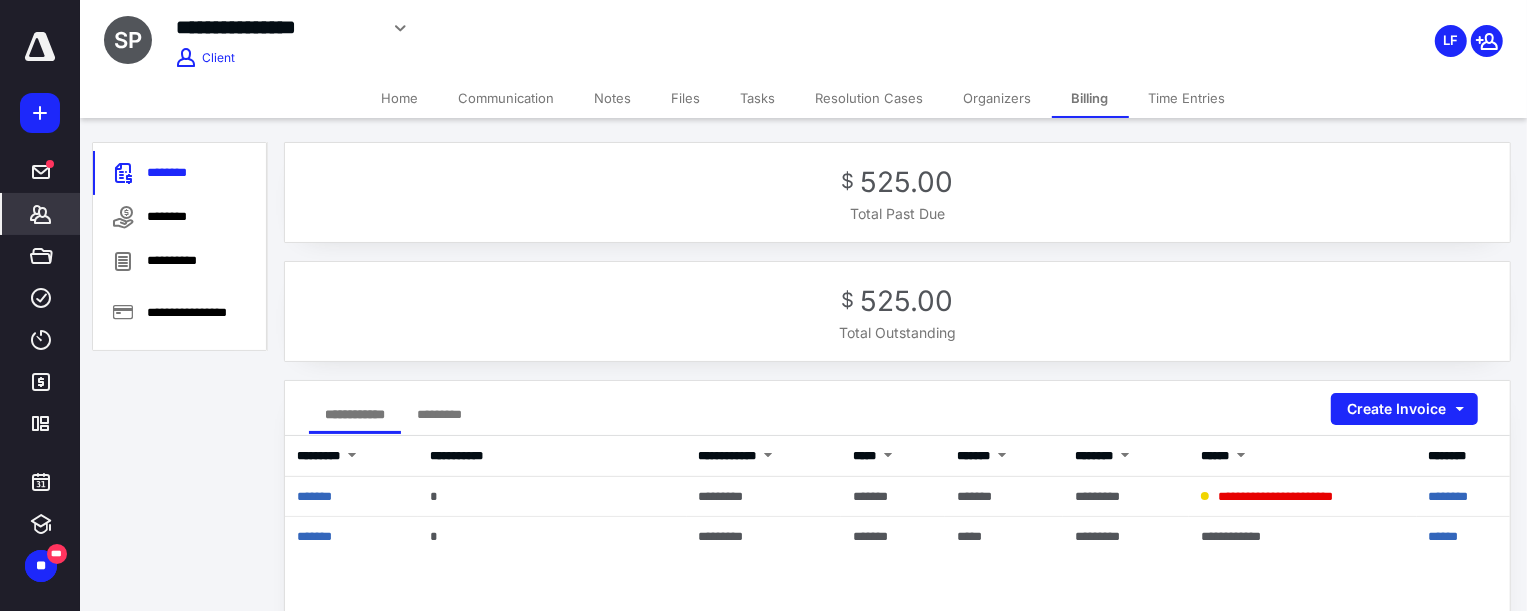 click on "$   525.00" at bounding box center (897, 182) 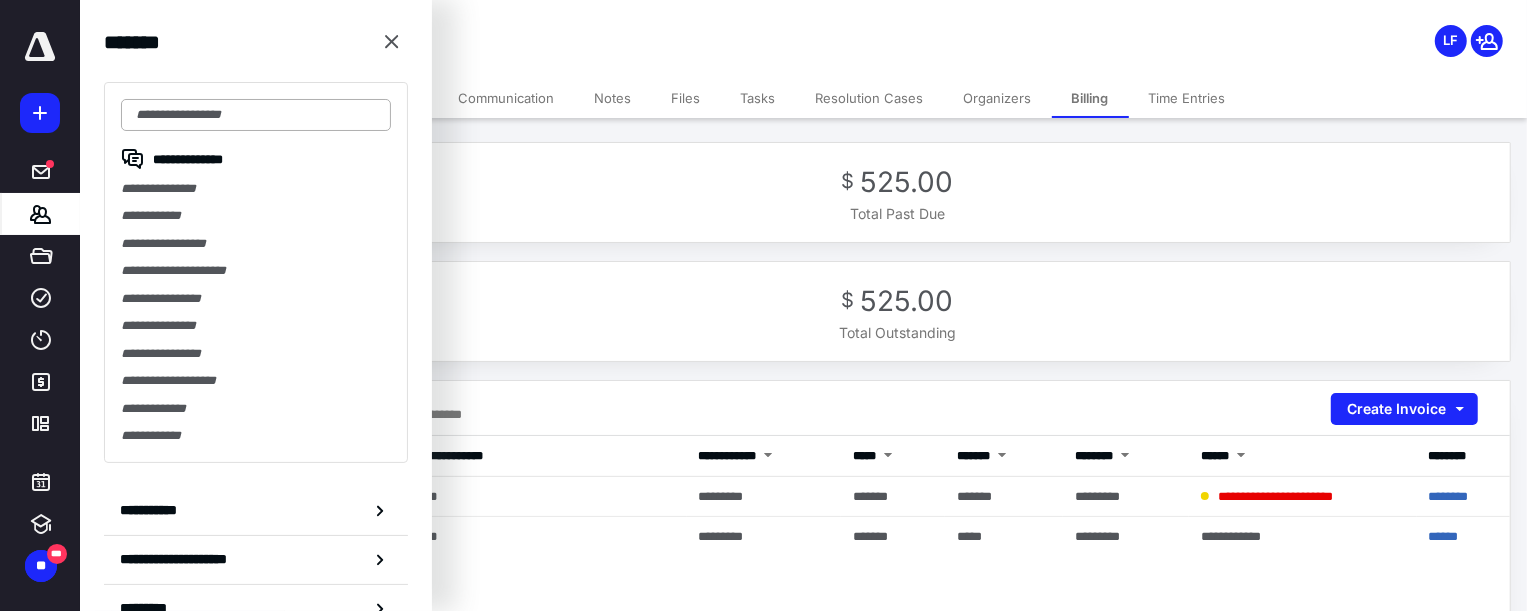 click at bounding box center [256, 115] 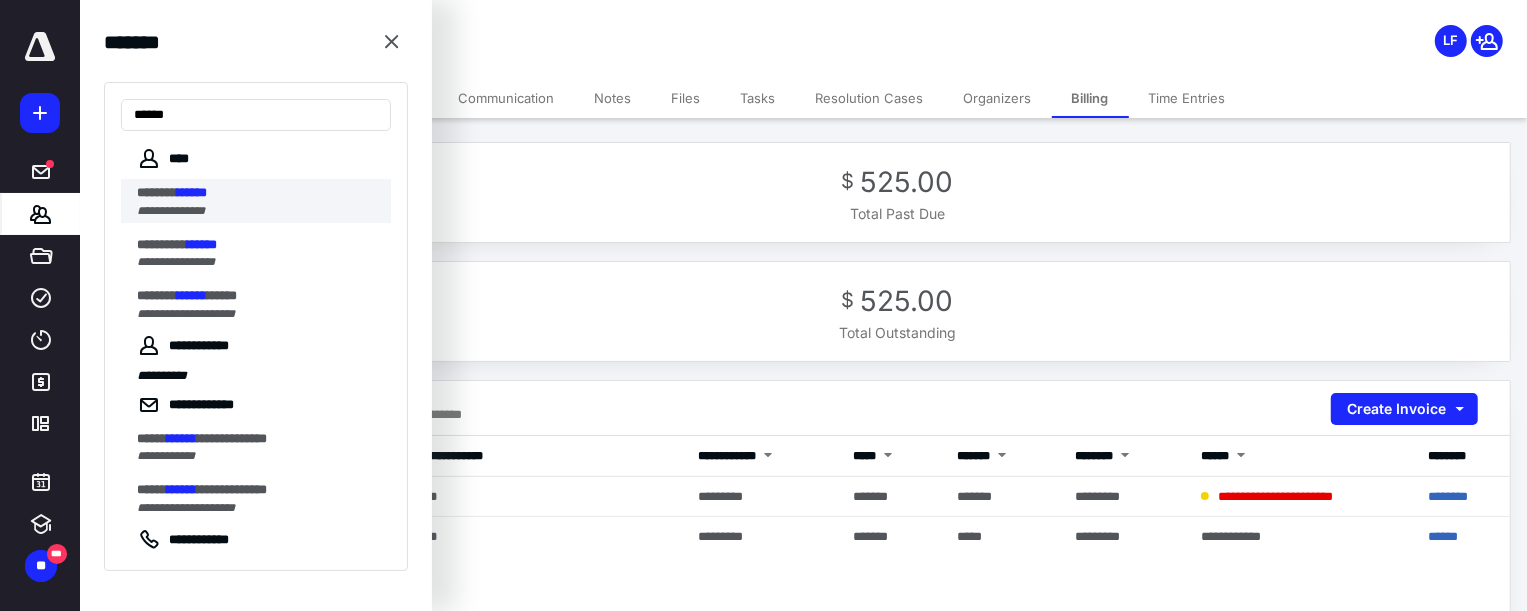 type on "******" 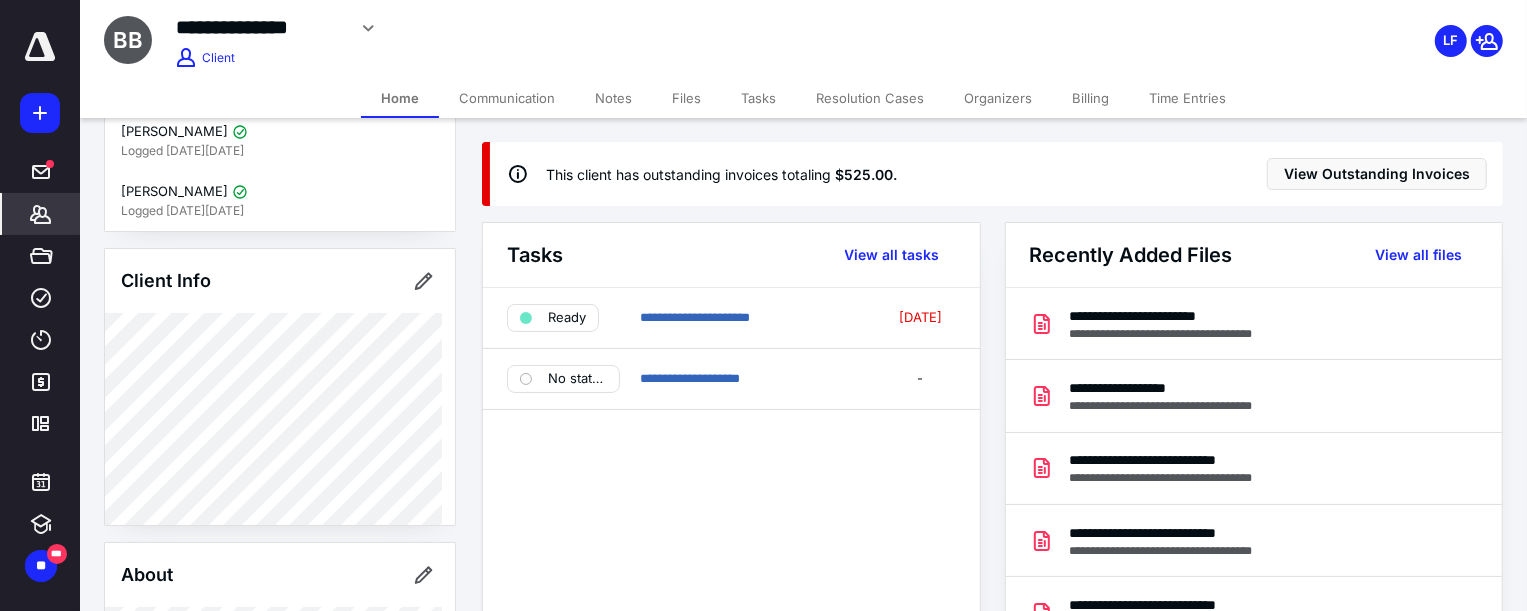 scroll, scrollTop: 0, scrollLeft: 0, axis: both 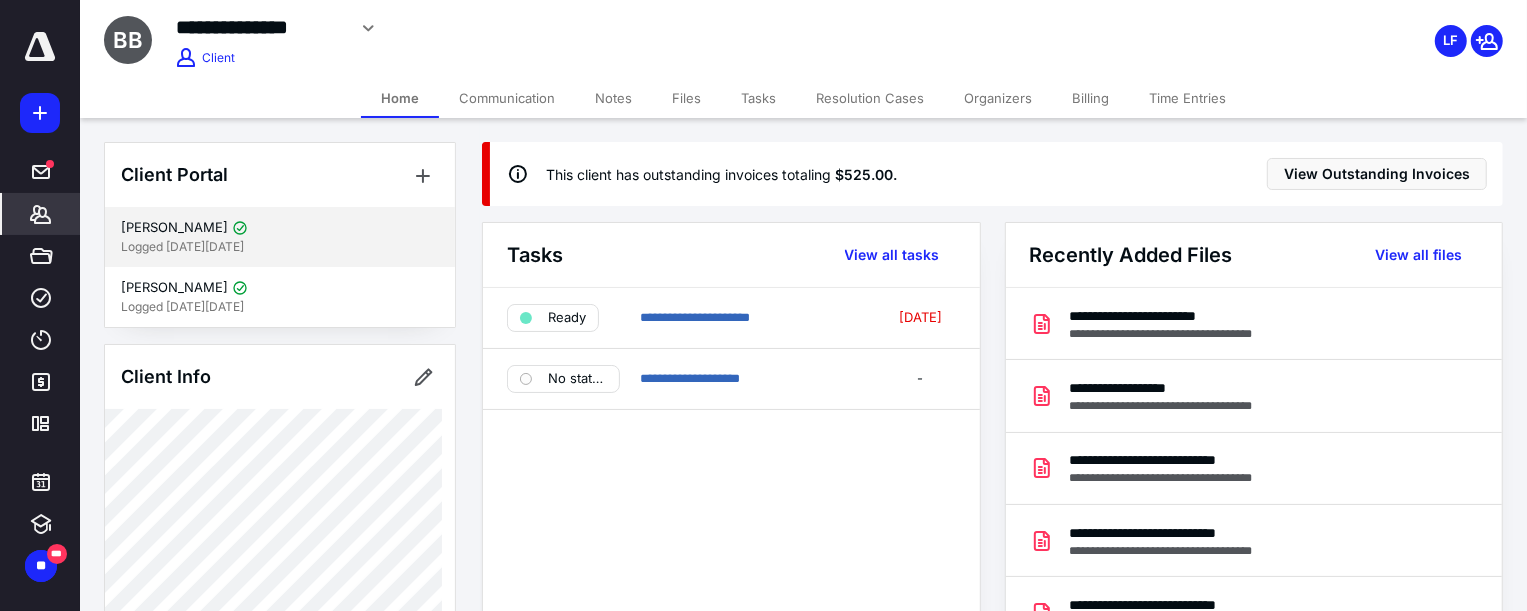 click on "Logged [DATE][DATE]" at bounding box center [280, 247] 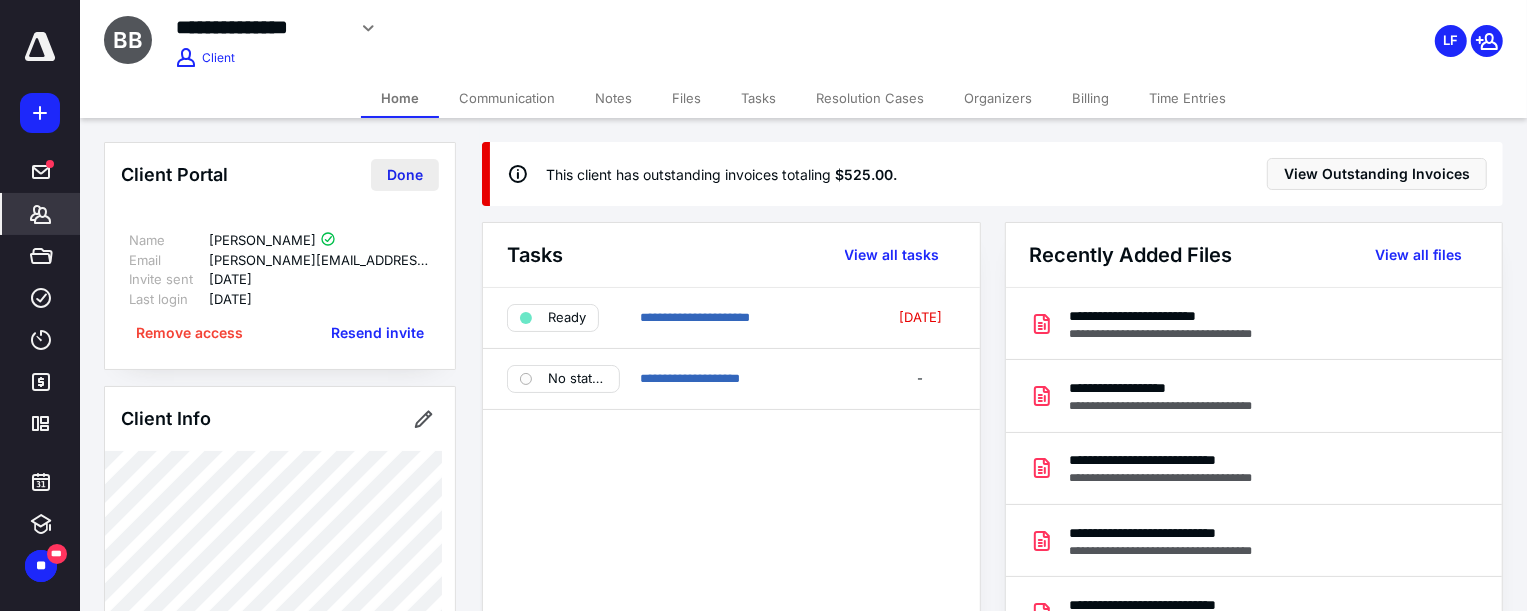 click on "Done" at bounding box center [405, 175] 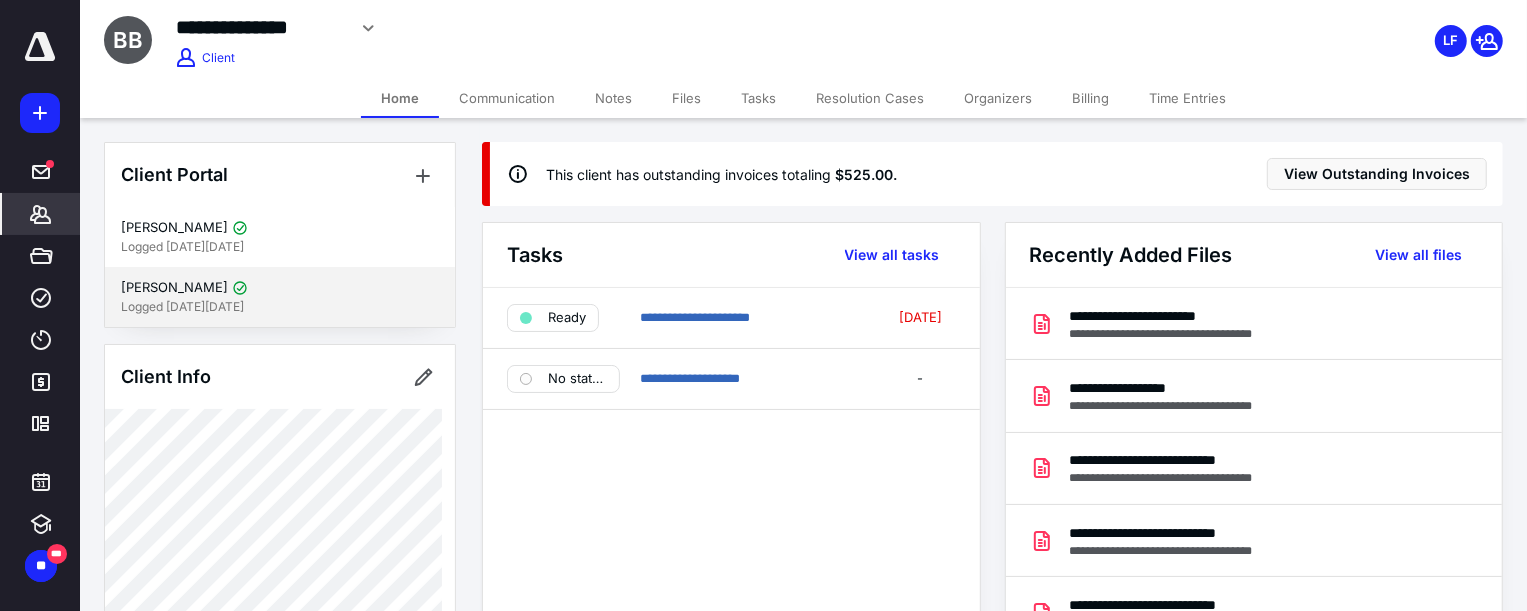 click at bounding box center [240, 288] 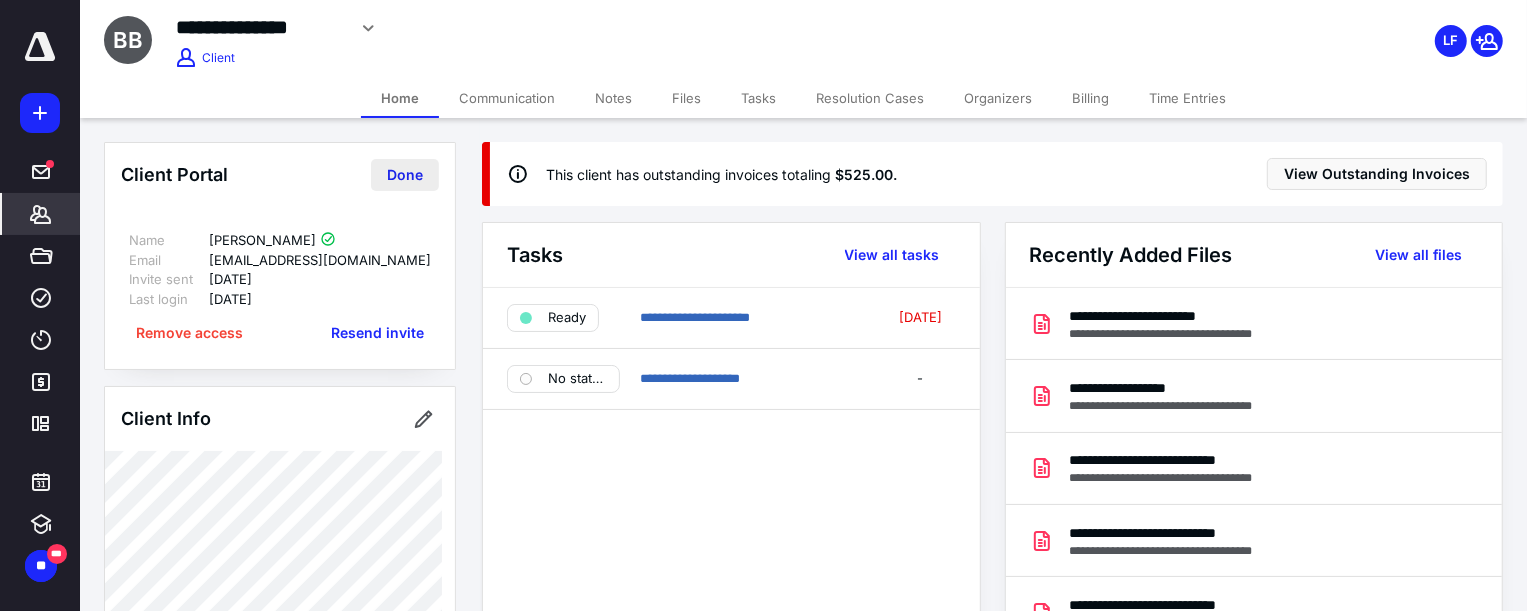 click on "Done" at bounding box center [405, 175] 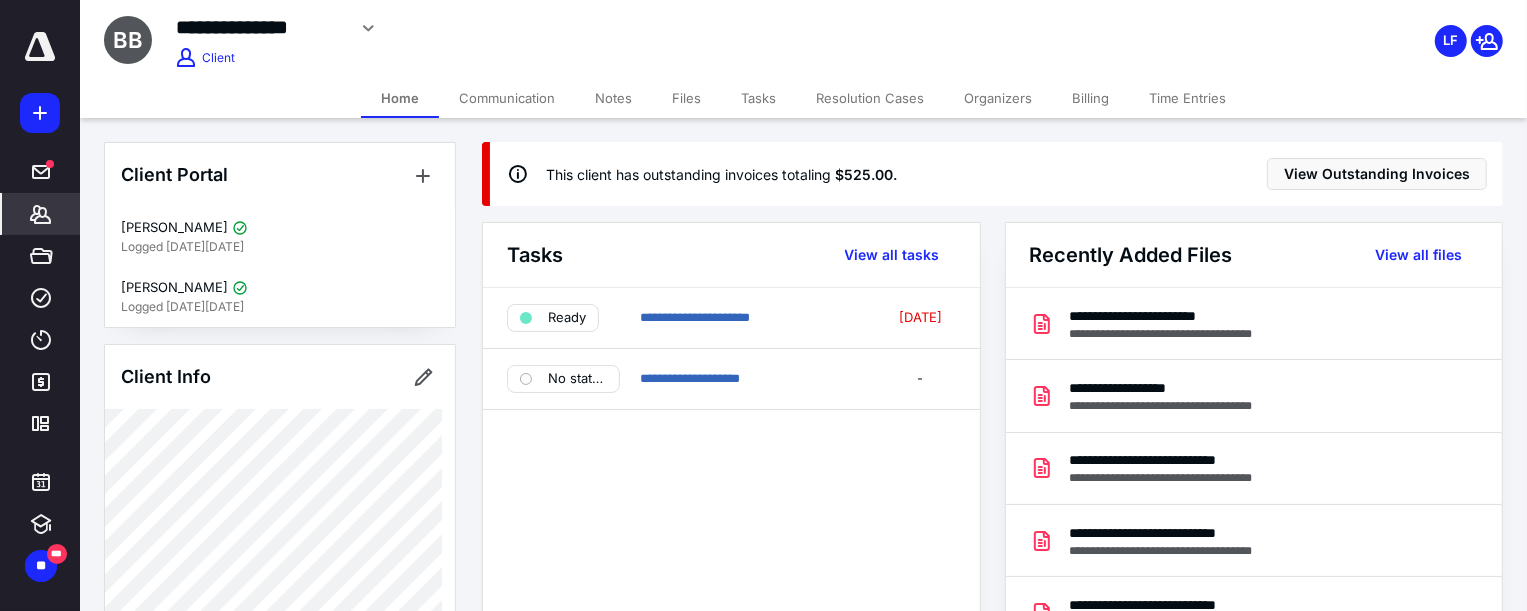 click on "Billing" at bounding box center [1090, 98] 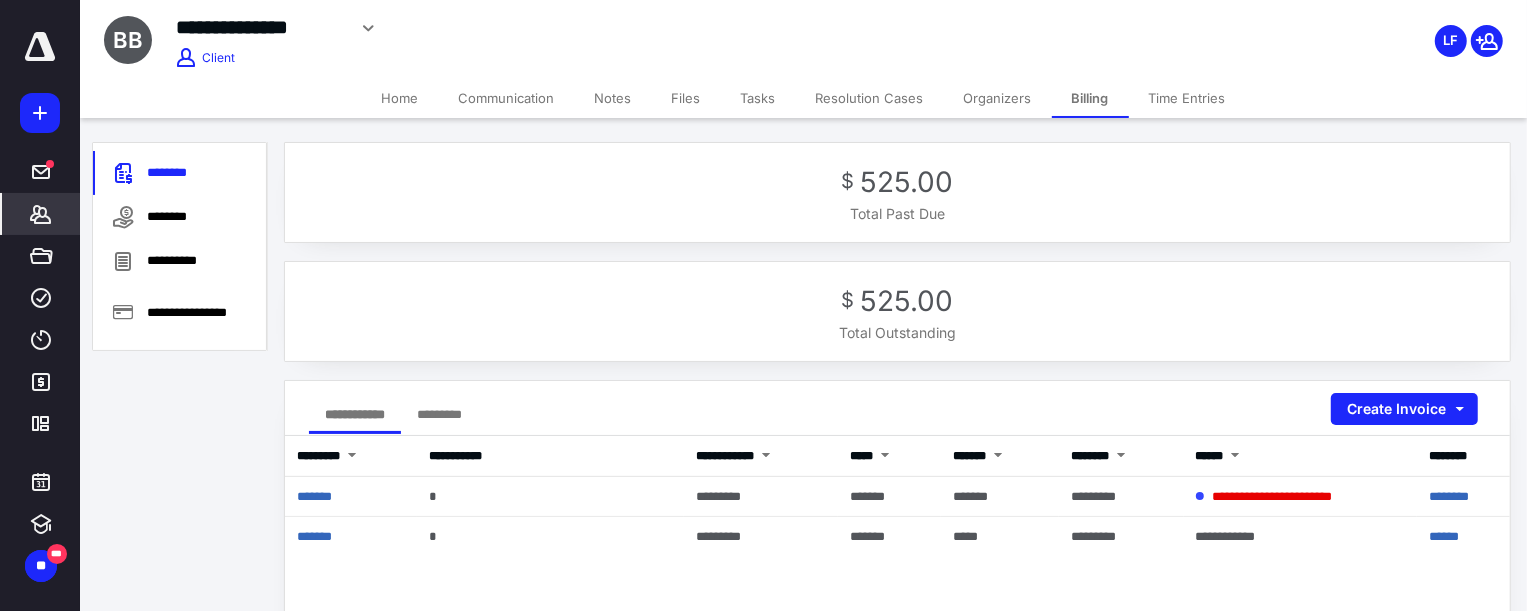 click on "Home" at bounding box center (400, 98) 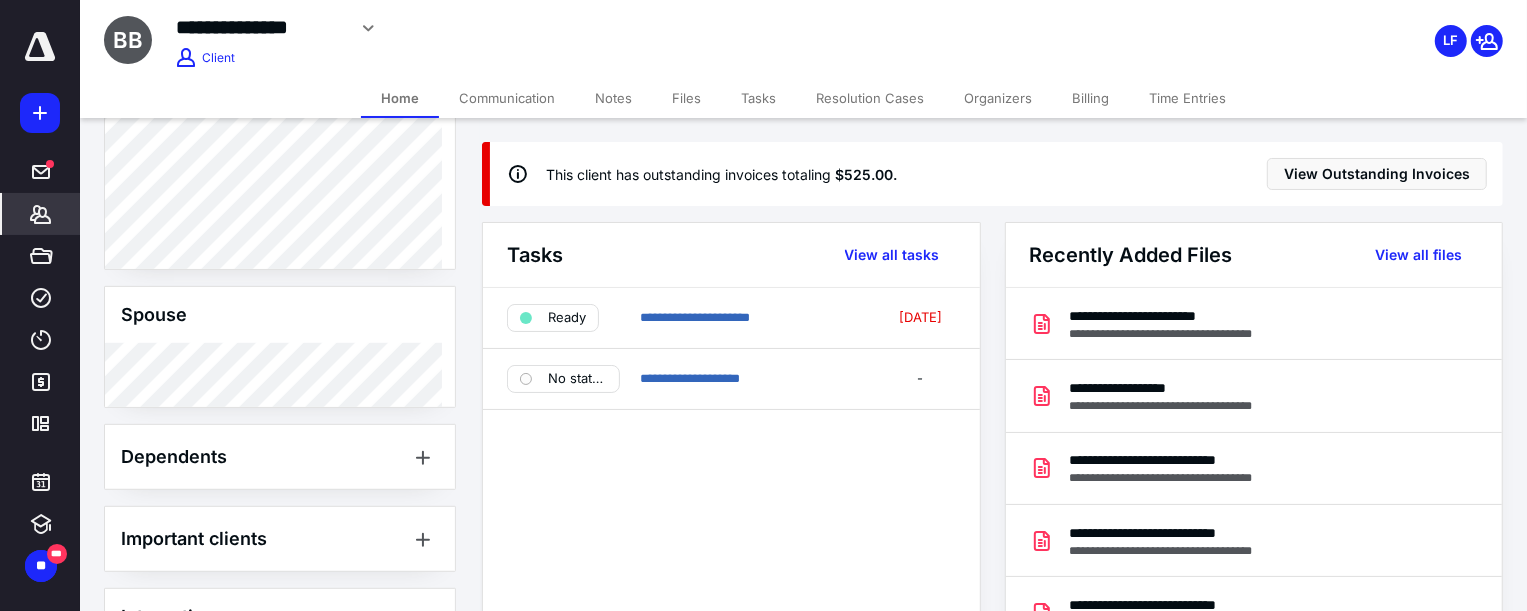 scroll, scrollTop: 1090, scrollLeft: 0, axis: vertical 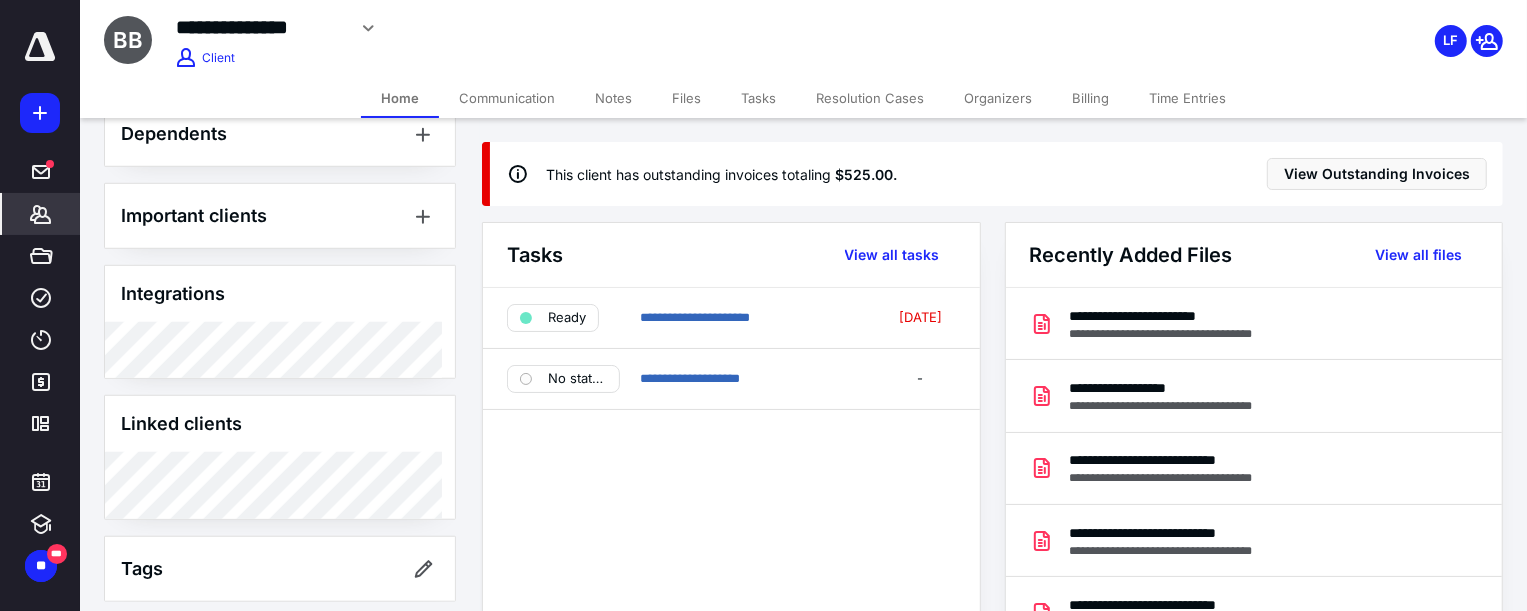 click on "**********" at bounding box center [603, 28] 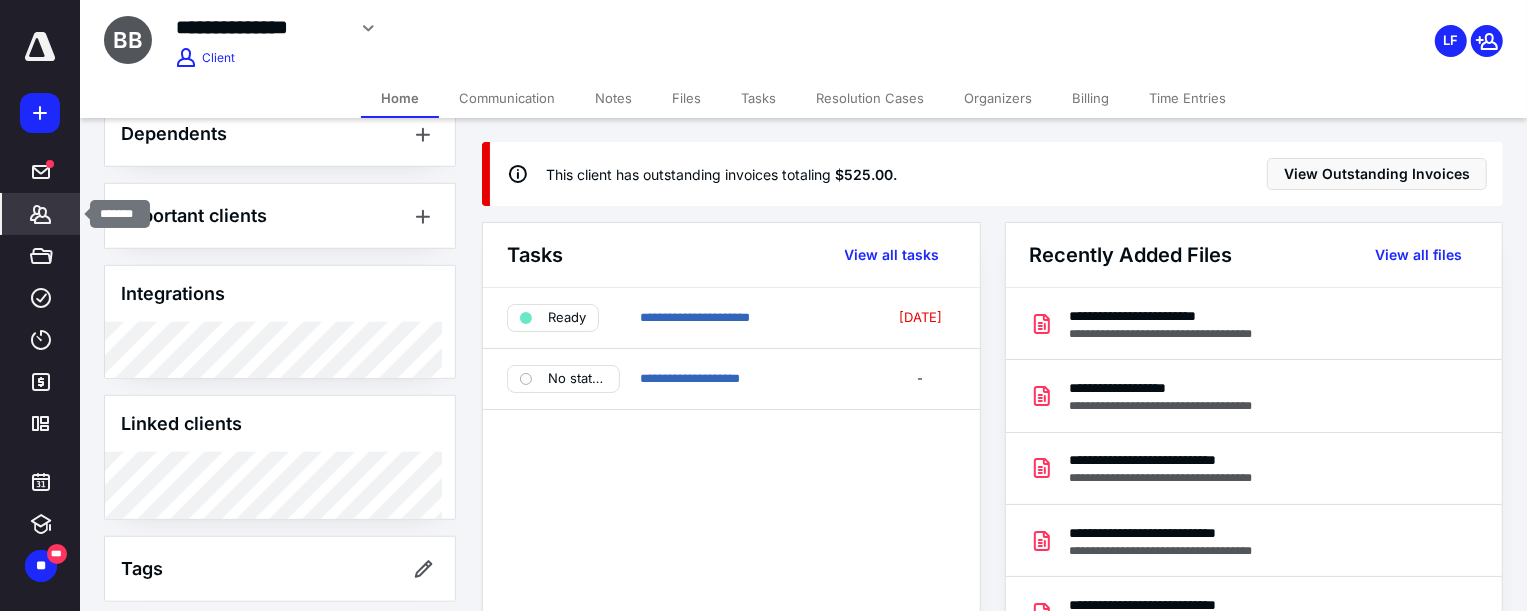 click 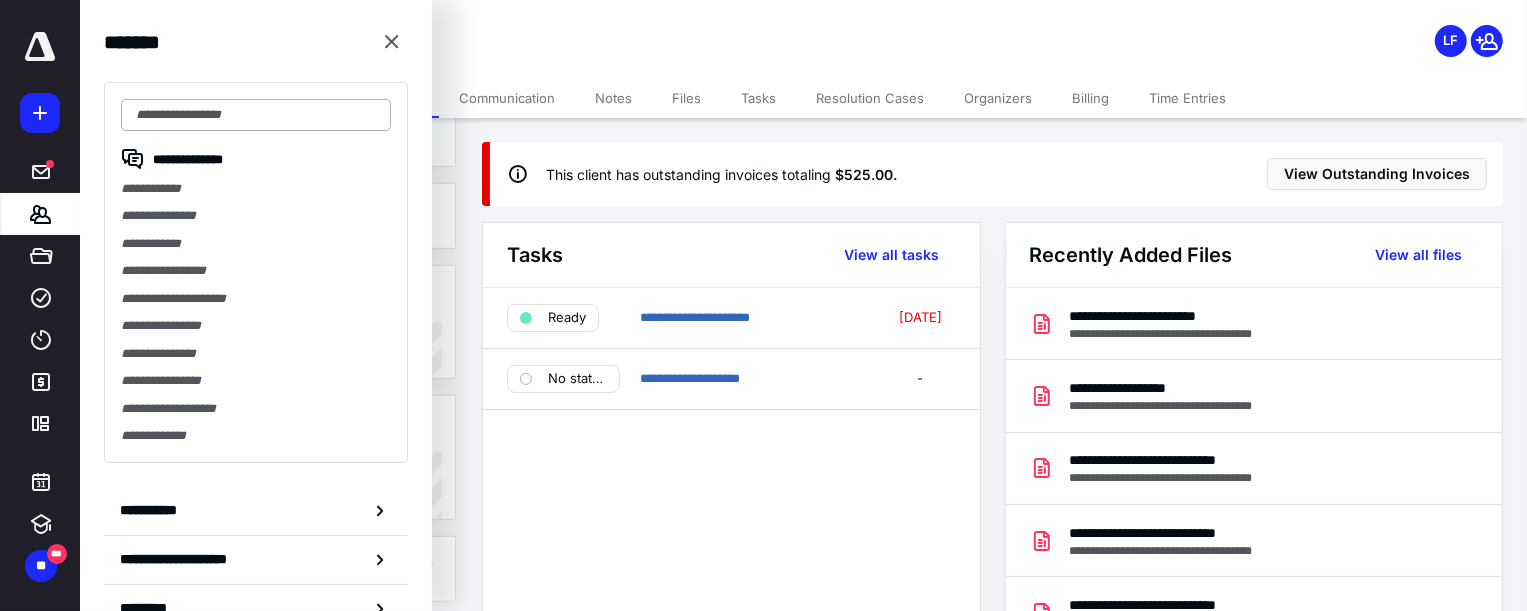 click at bounding box center [256, 115] 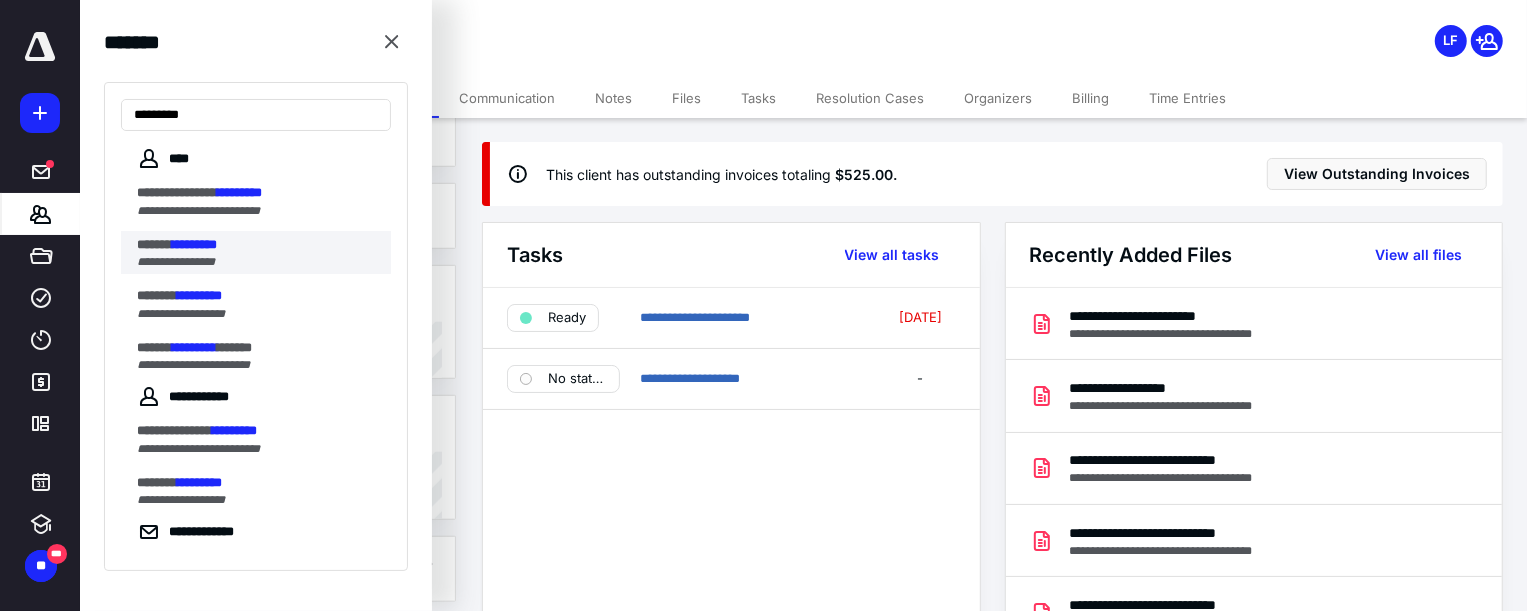 type on "*********" 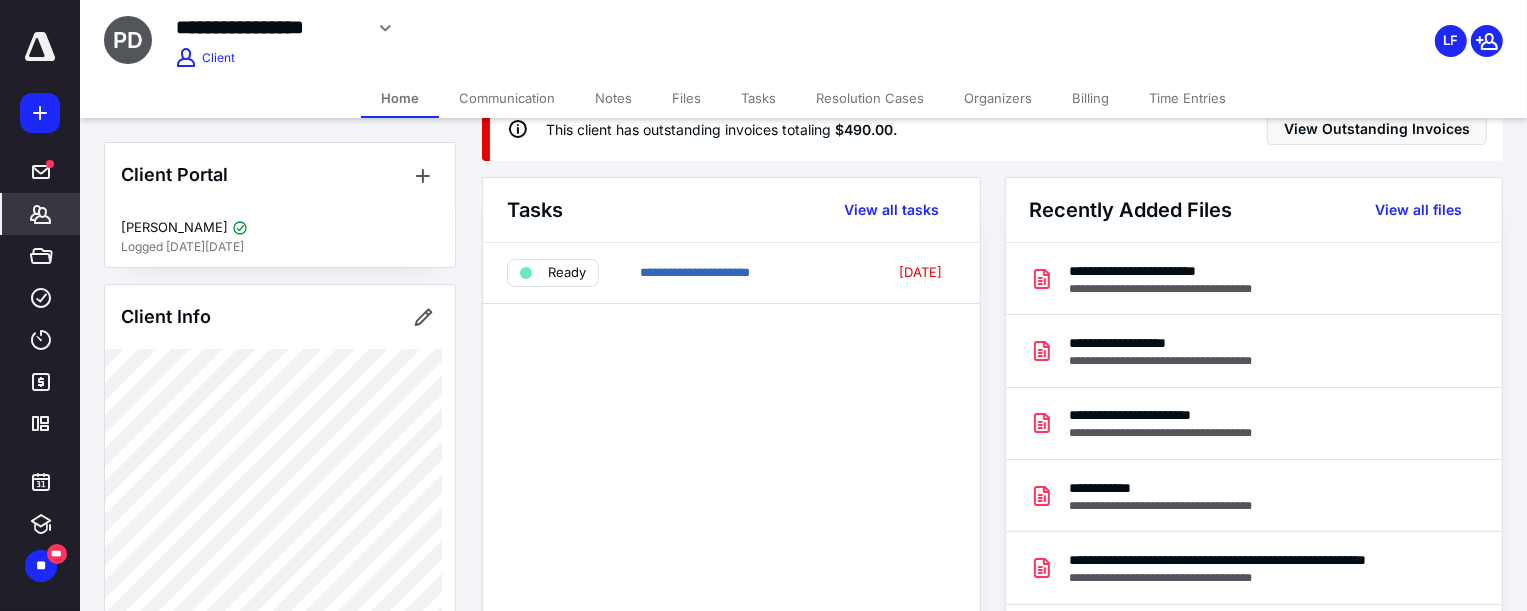scroll, scrollTop: 0, scrollLeft: 0, axis: both 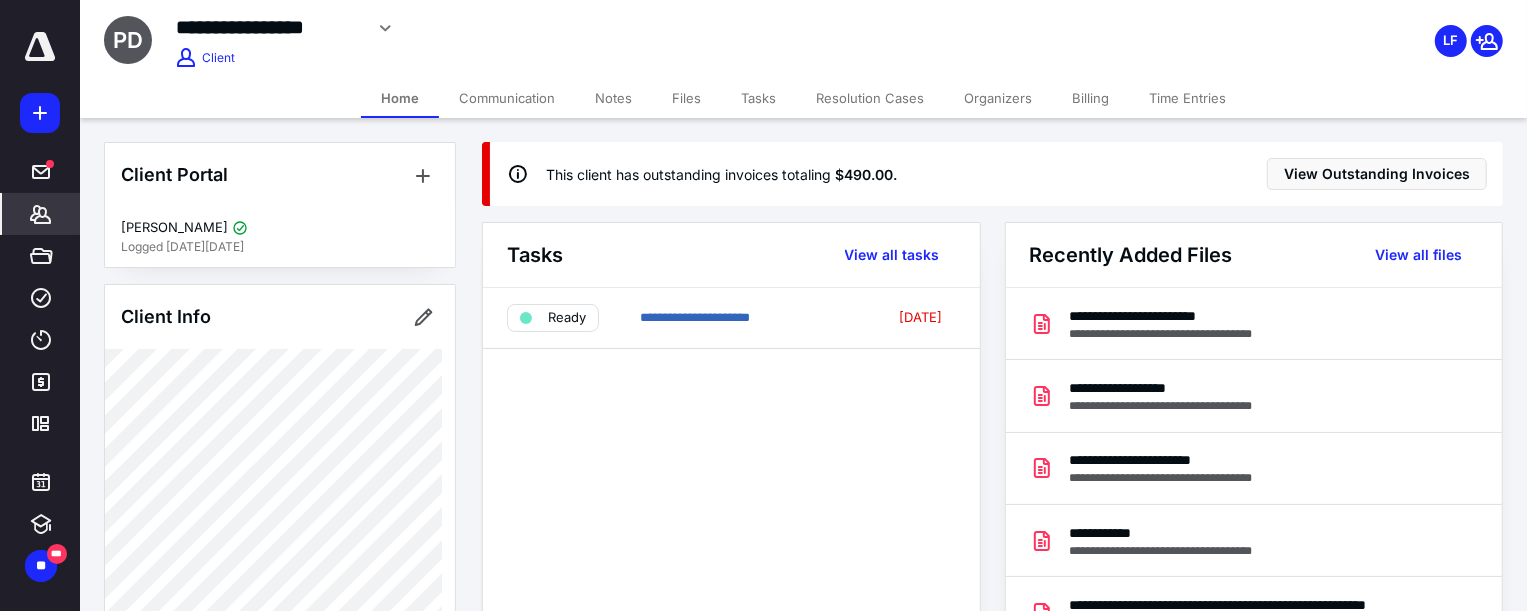 click on "Billing" at bounding box center [1090, 98] 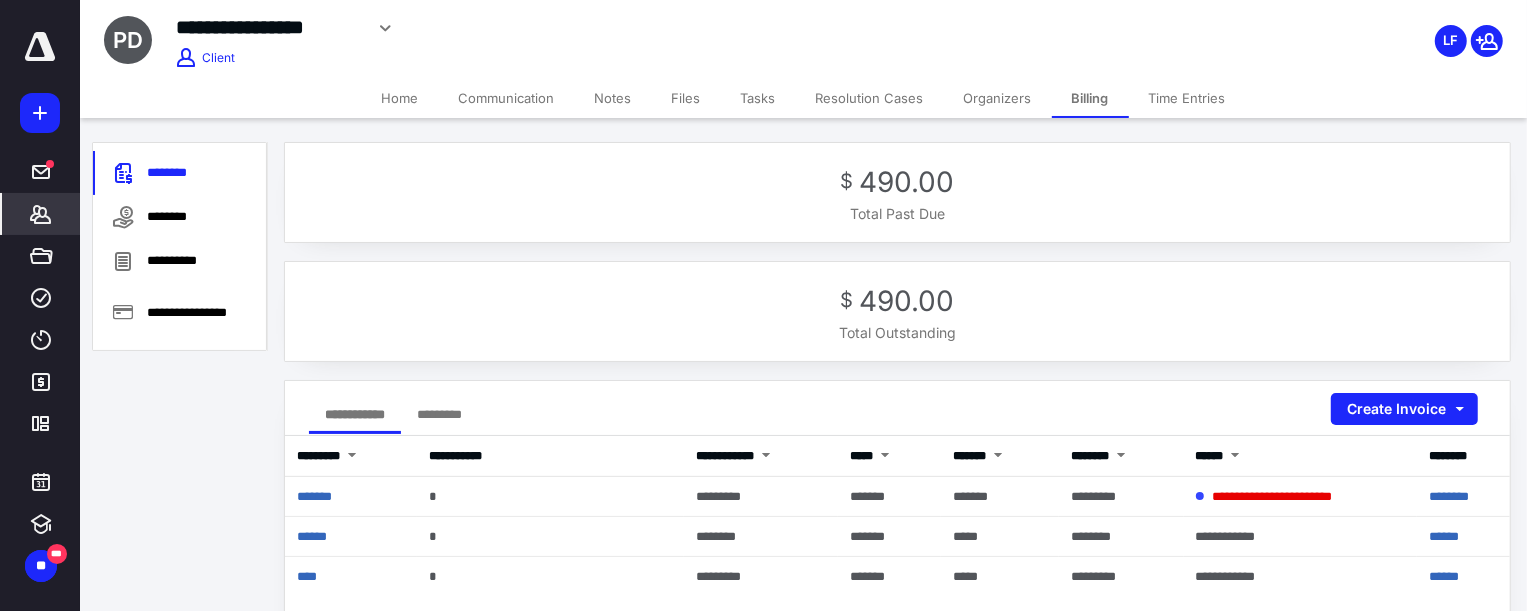 click on "Home" at bounding box center [400, 98] 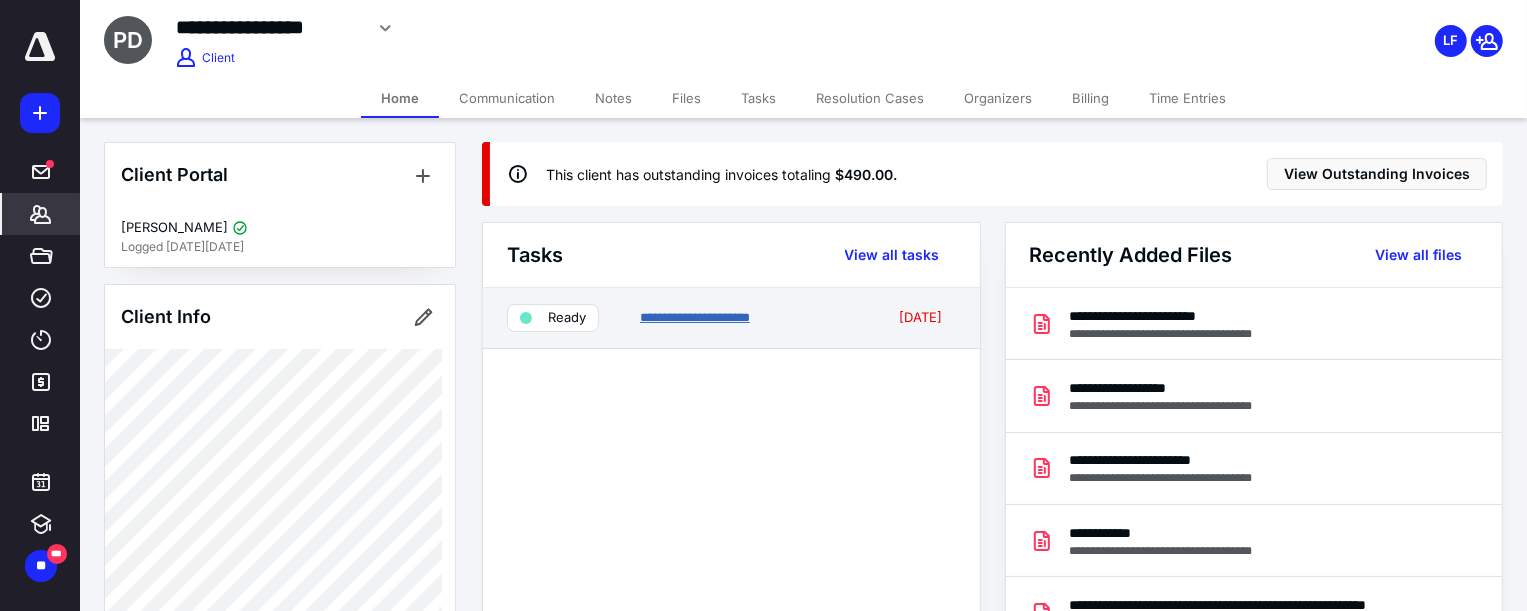 click on "**********" at bounding box center [695, 317] 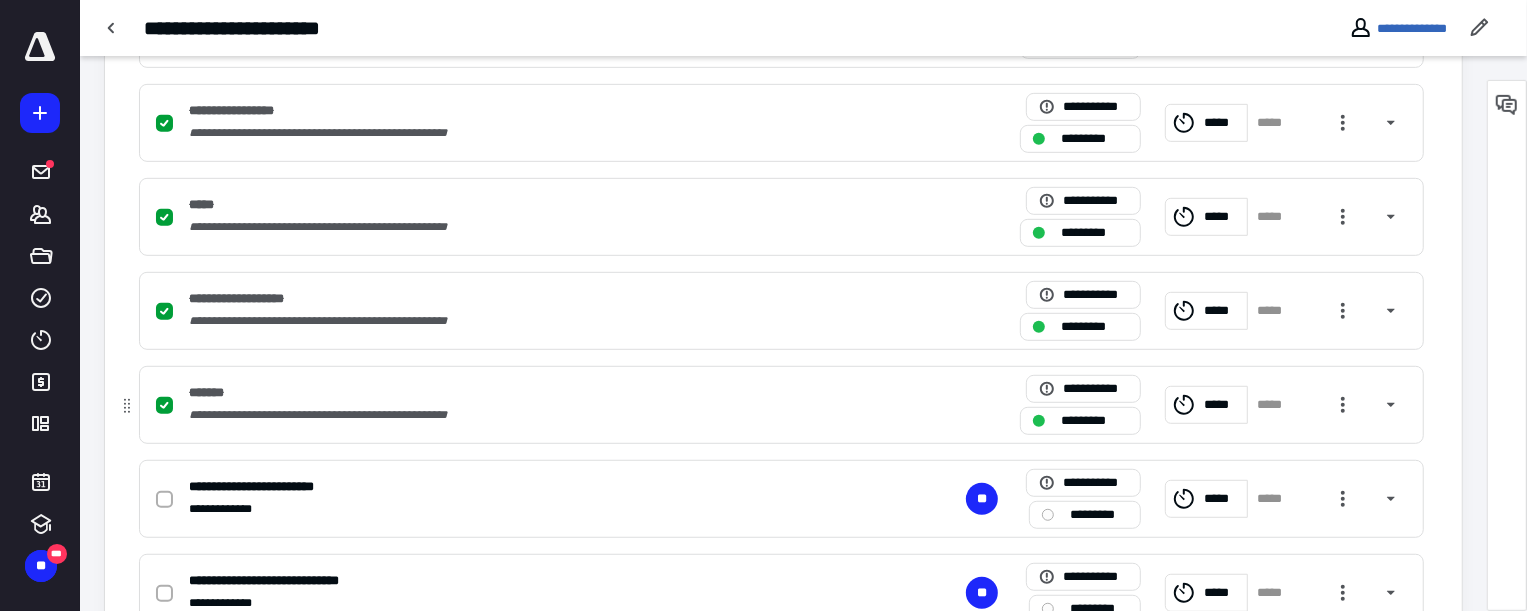 scroll, scrollTop: 909, scrollLeft: 0, axis: vertical 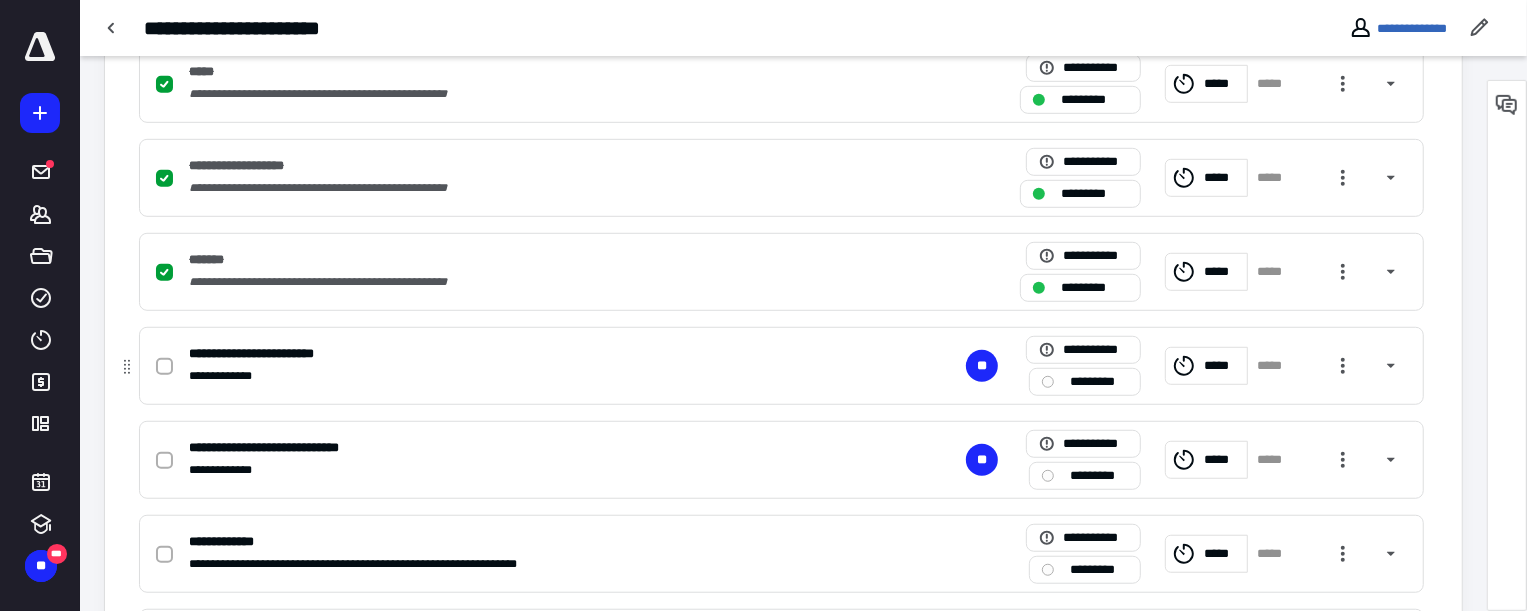 click 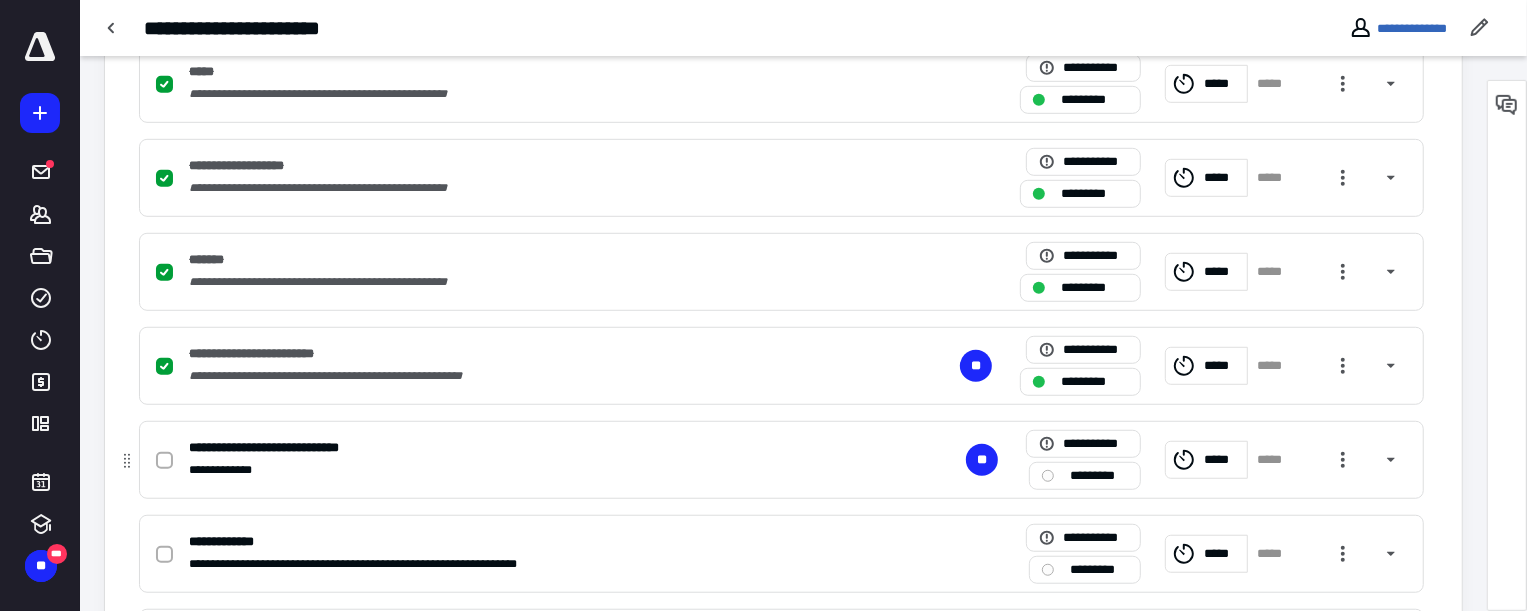 click 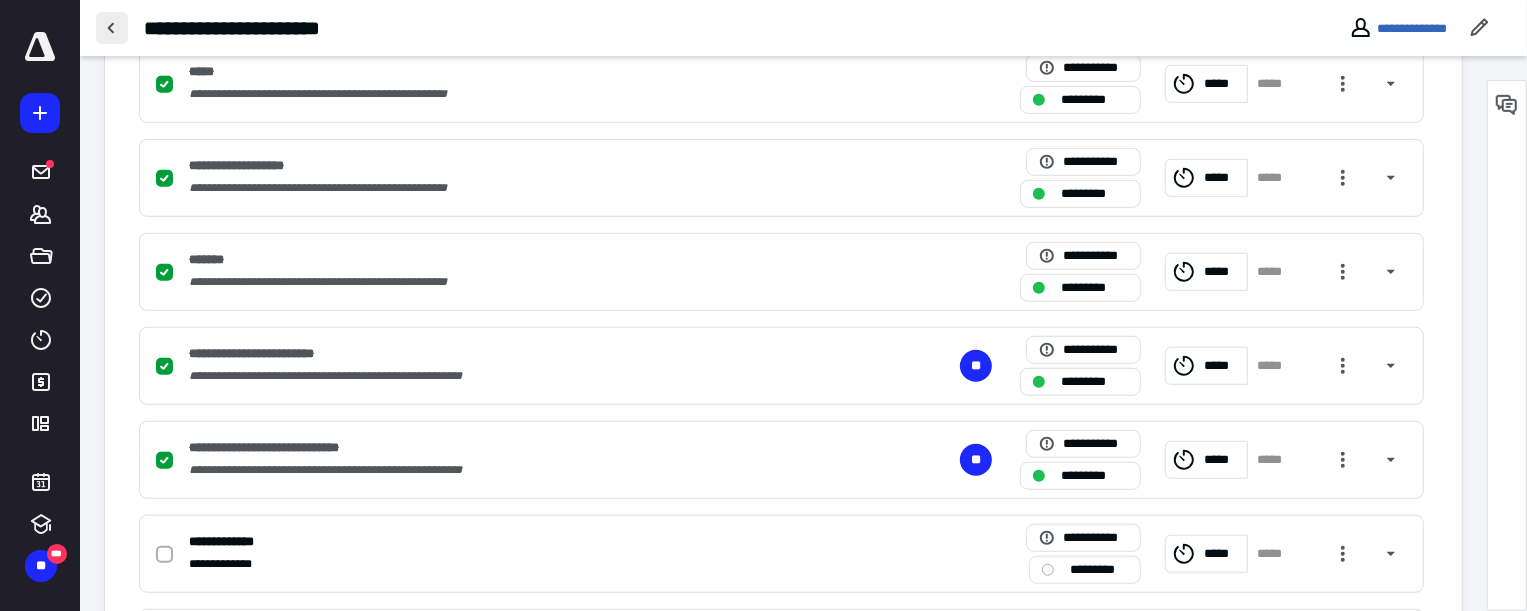click at bounding box center [112, 28] 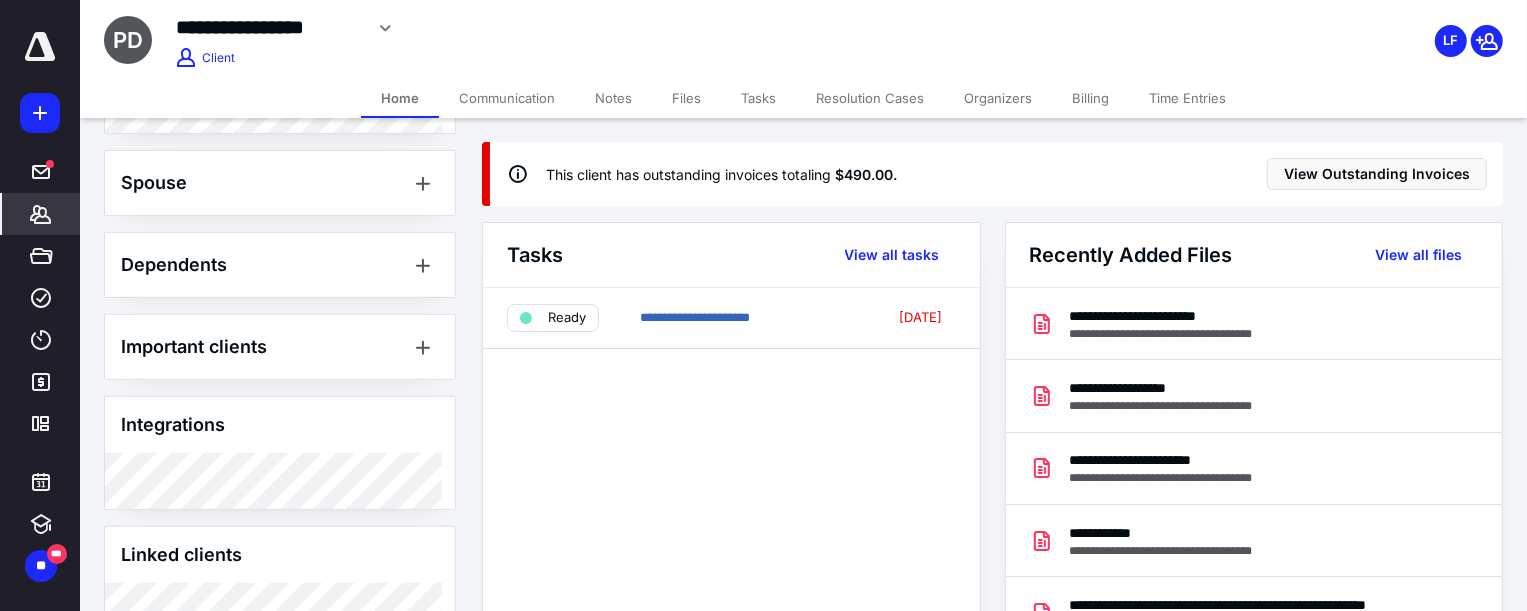 scroll, scrollTop: 1000, scrollLeft: 0, axis: vertical 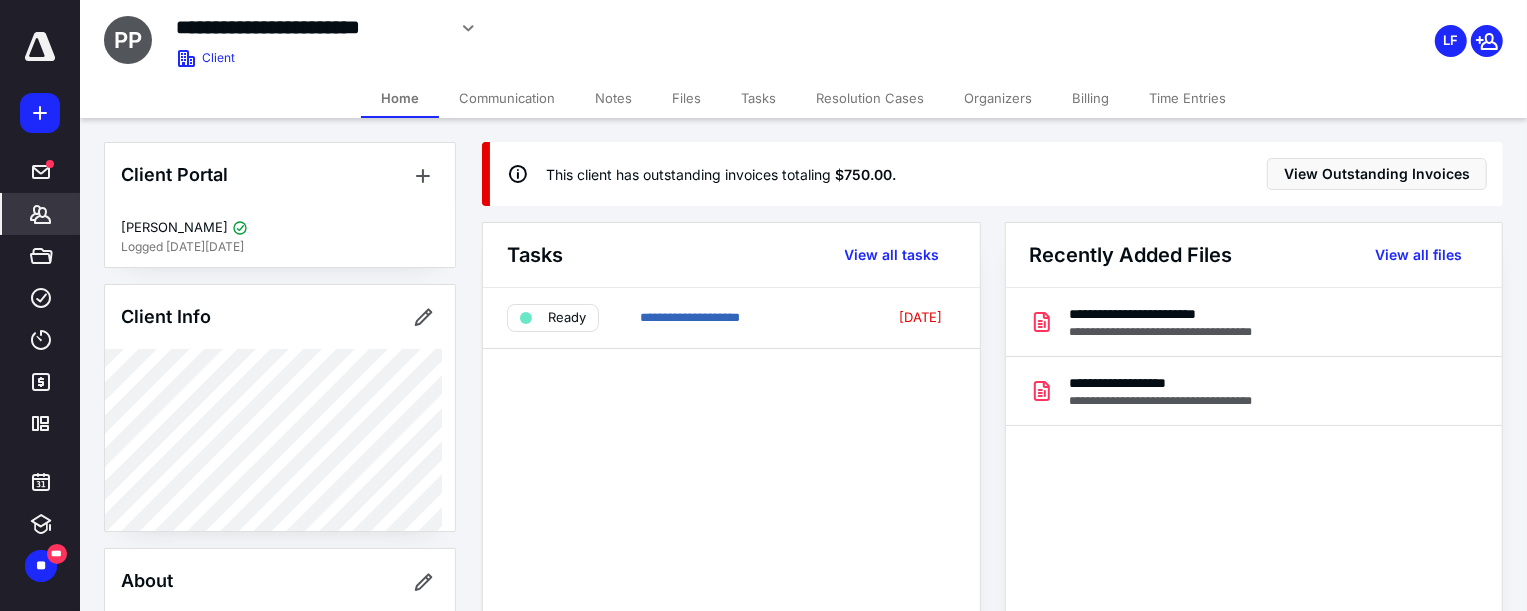 click on "Billing" at bounding box center (1090, 98) 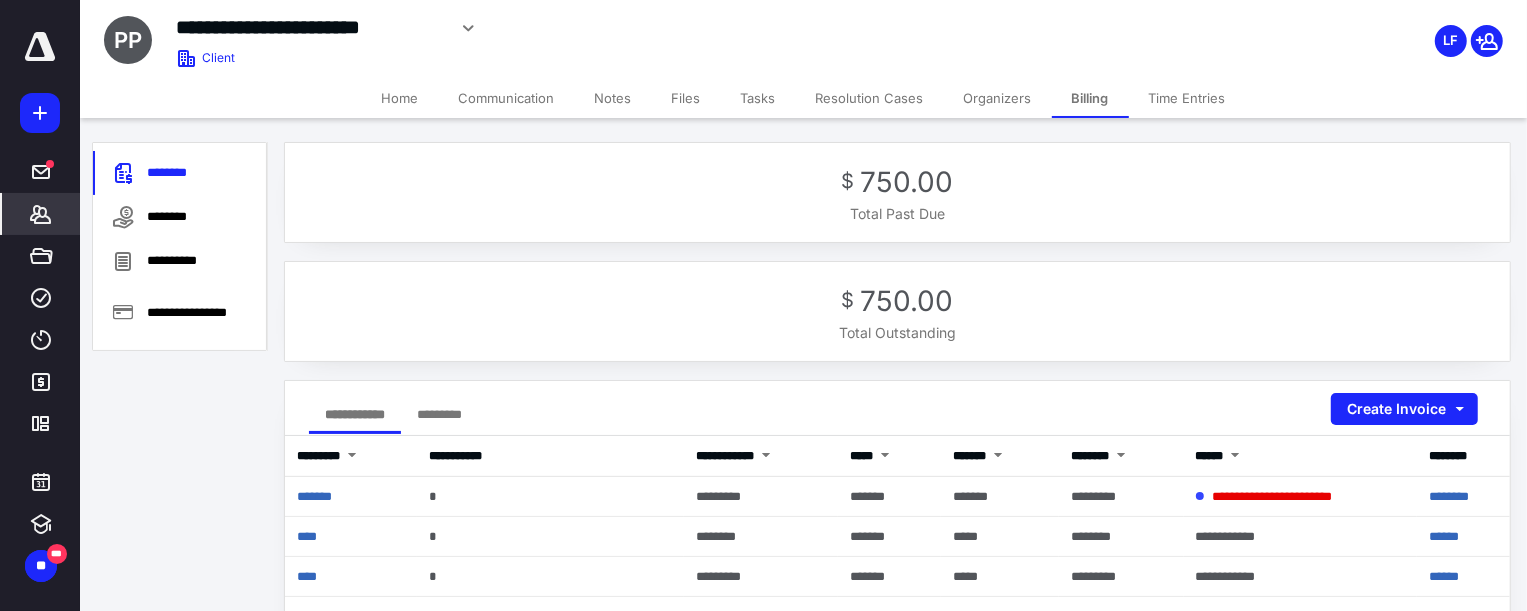 click on "Home" at bounding box center [400, 98] 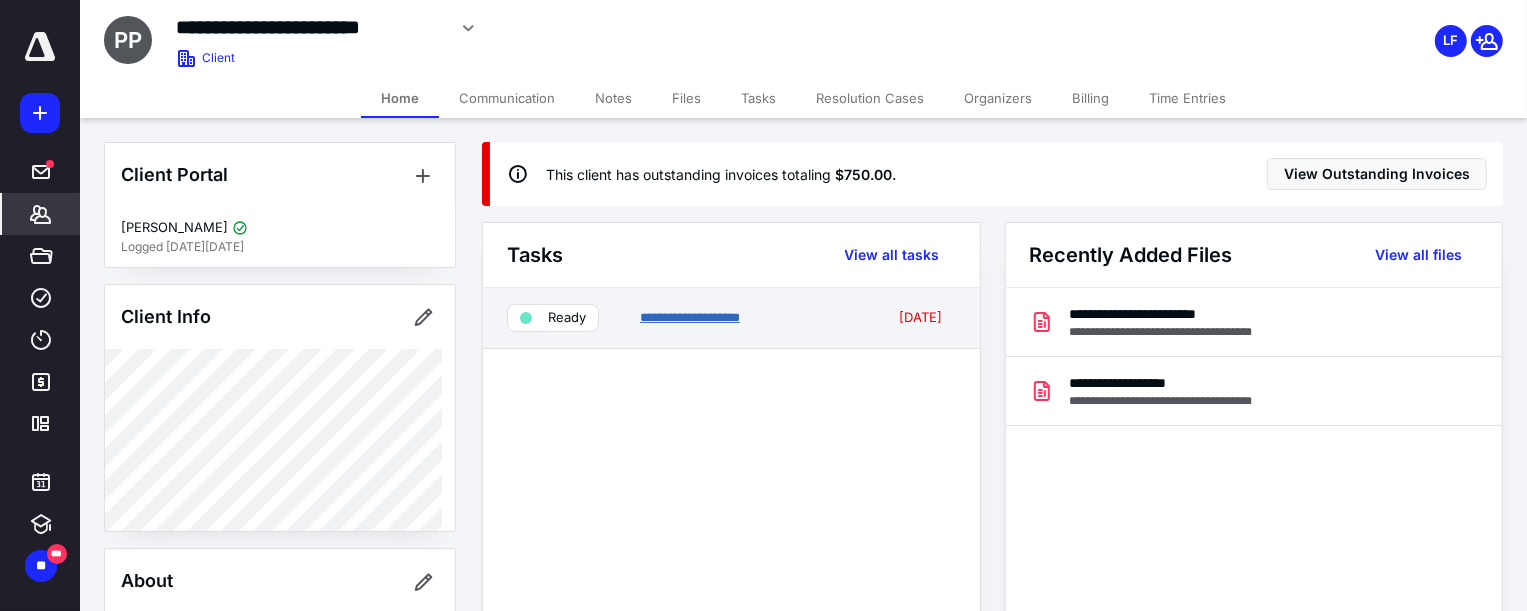 click on "**********" at bounding box center (690, 317) 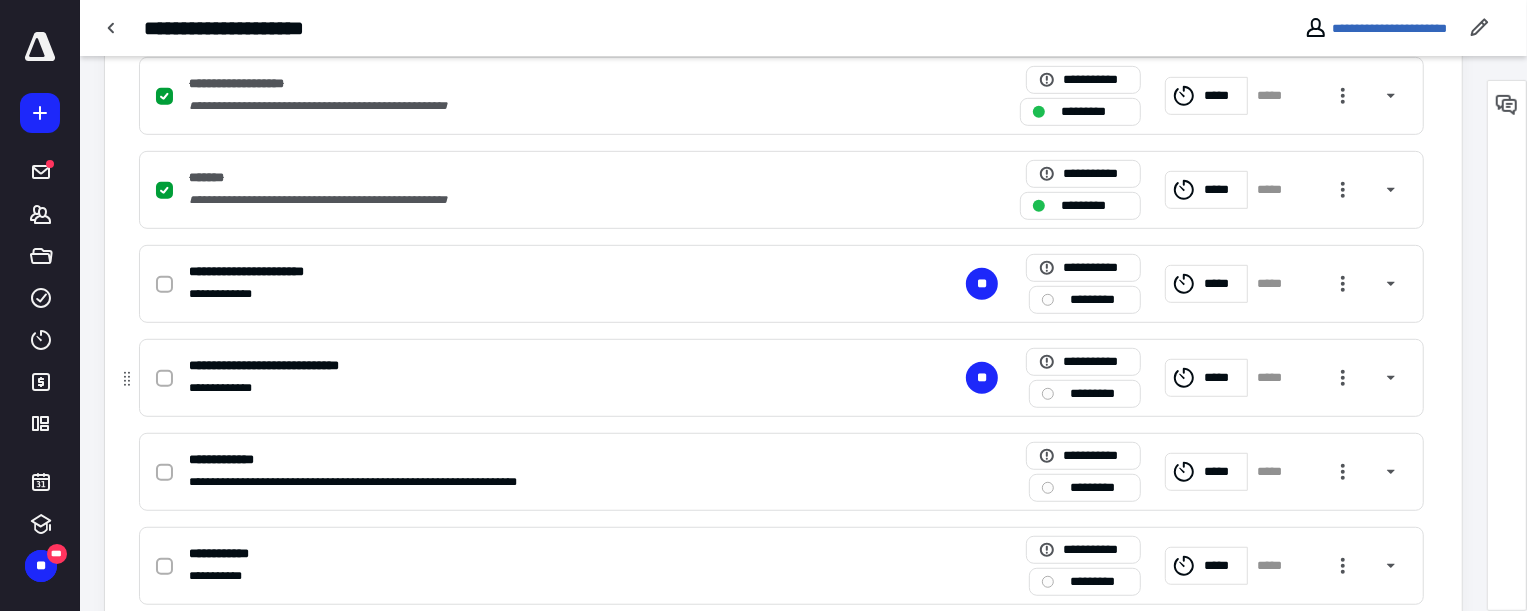 scroll, scrollTop: 818, scrollLeft: 0, axis: vertical 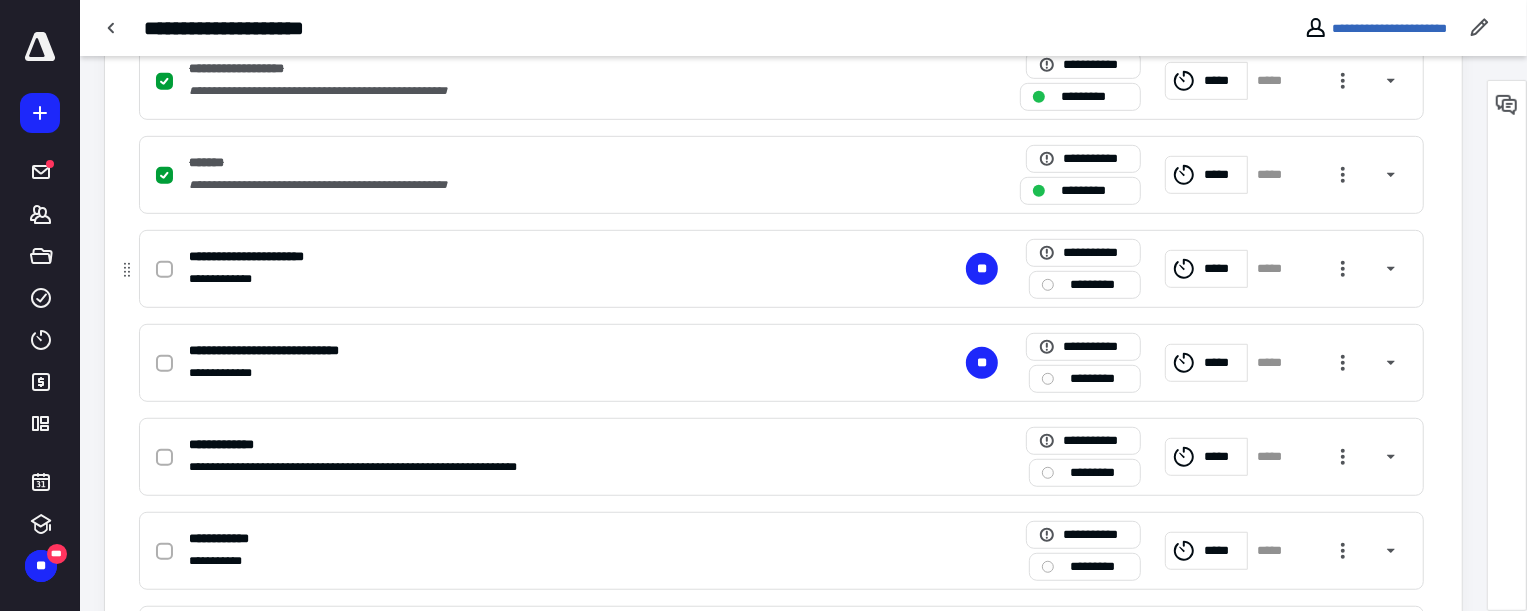 click on "**********" at bounding box center (781, 269) 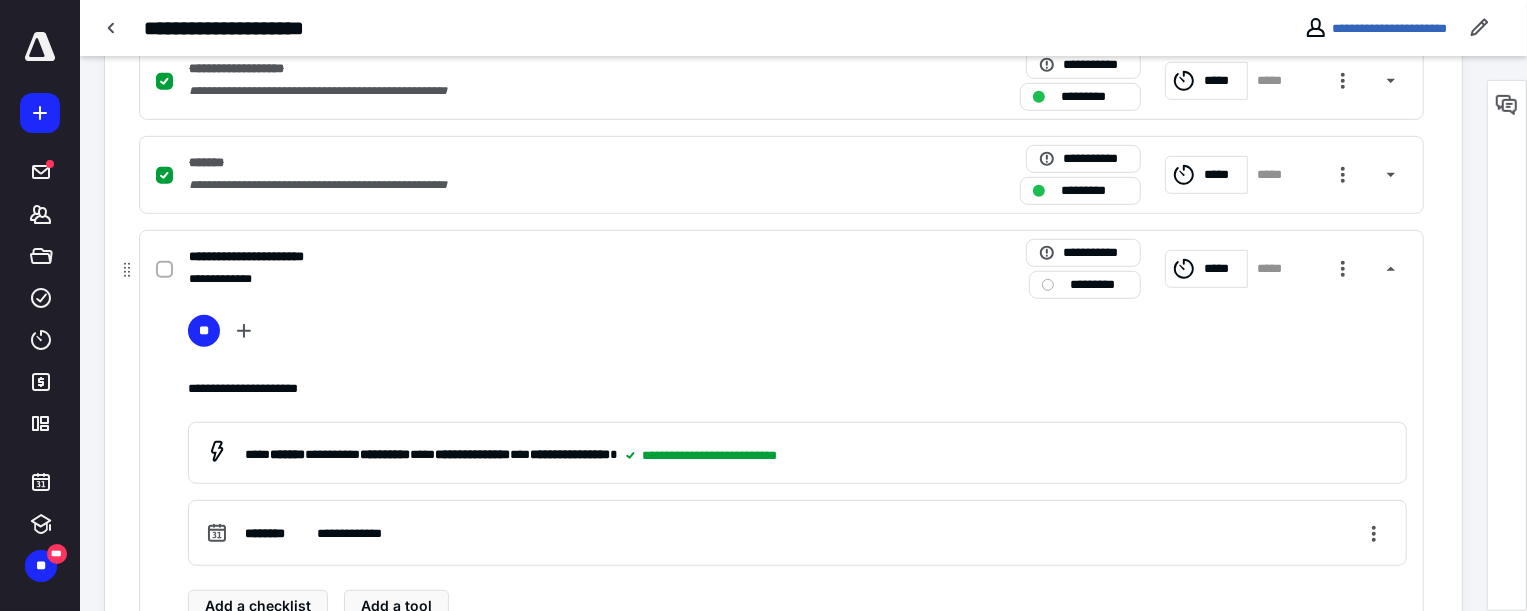 click at bounding box center [164, 270] 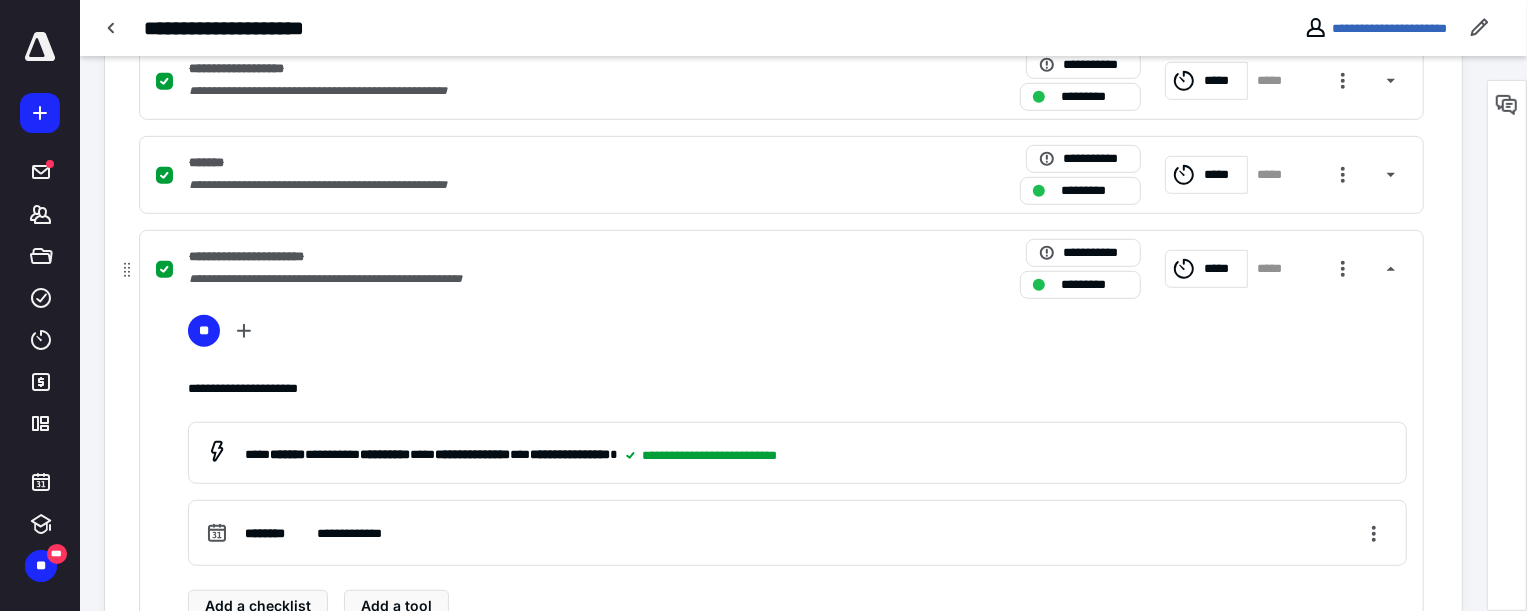 click on "**********" at bounding box center [781, 434] 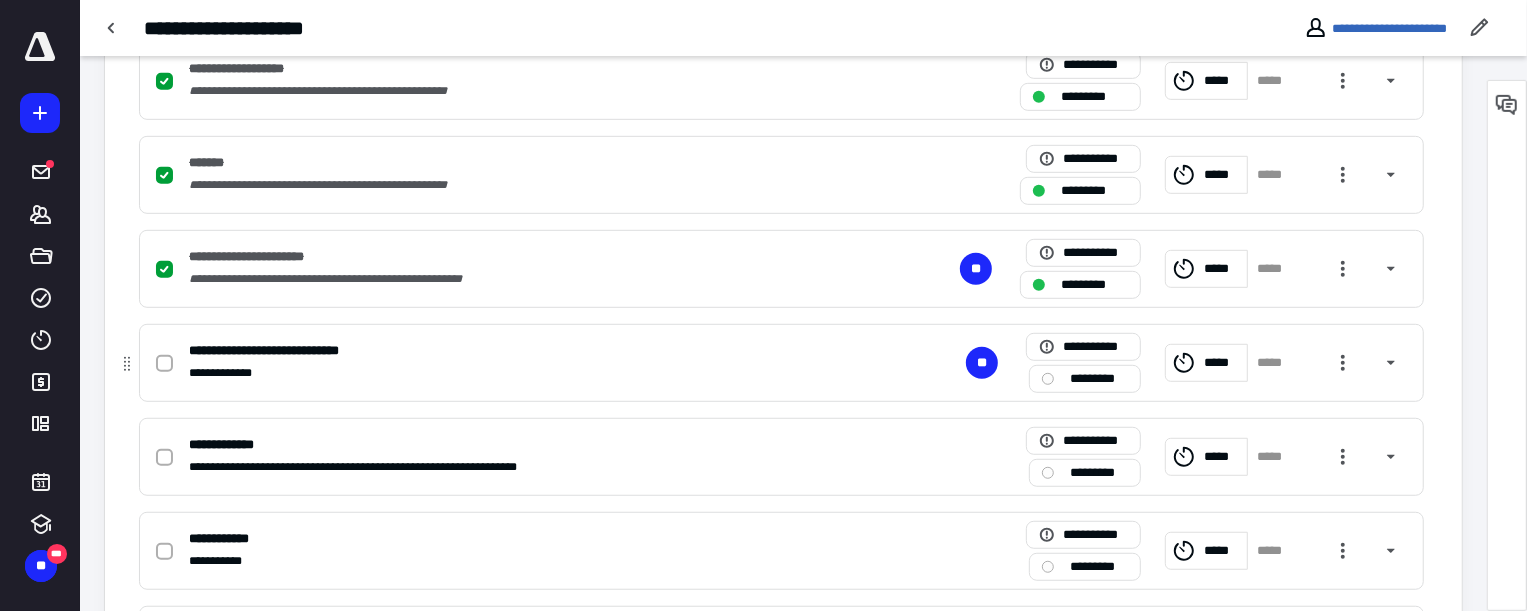 click 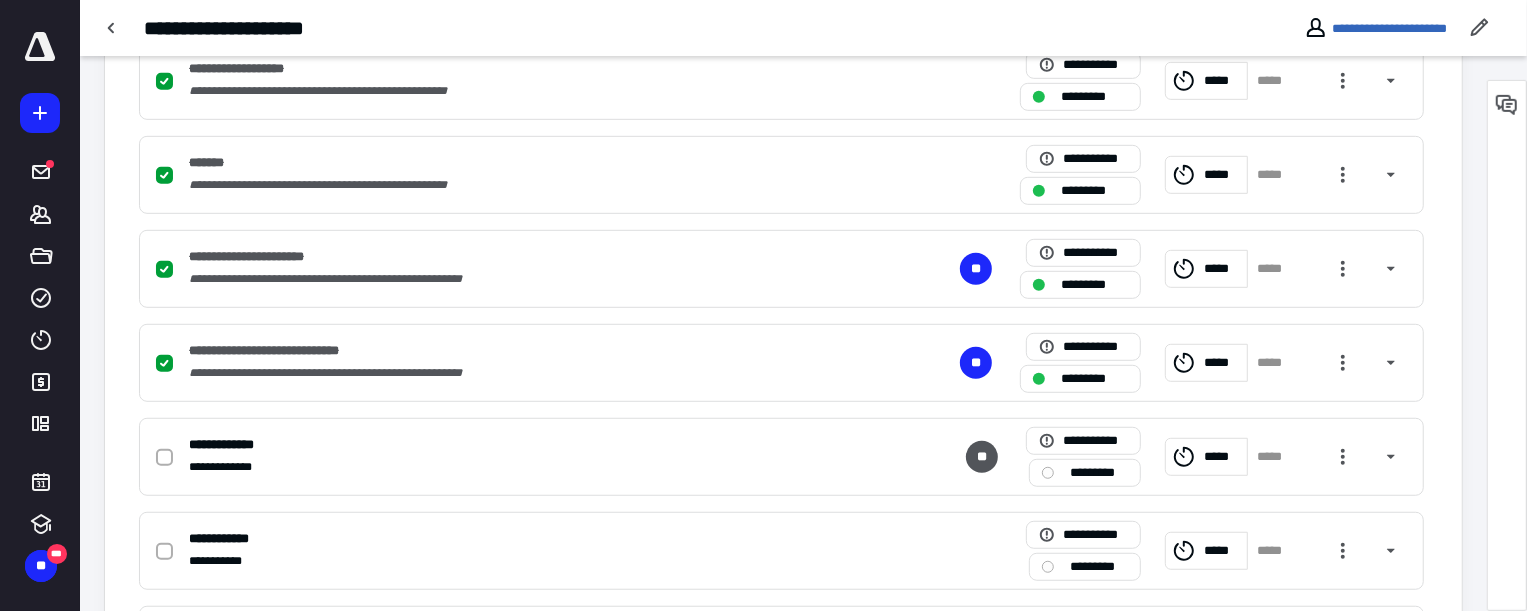 click on "**********" at bounding box center [598, 28] 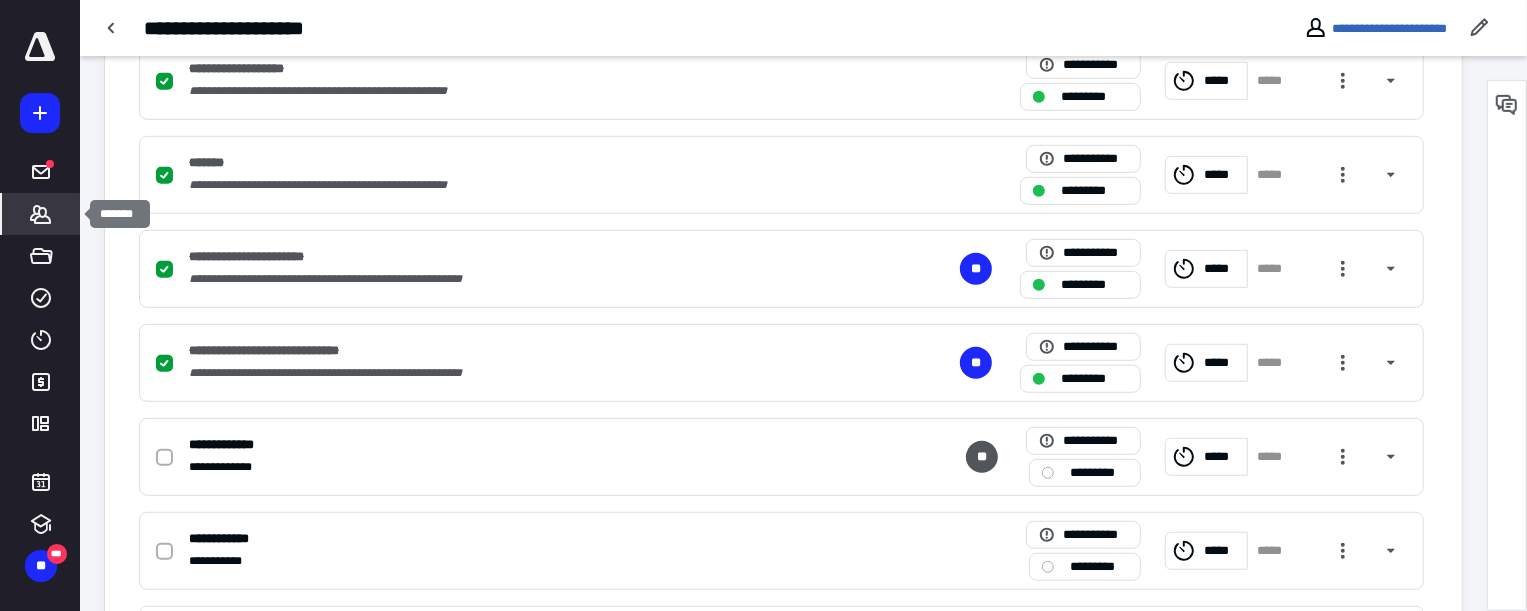 click on "*******" at bounding box center (41, 214) 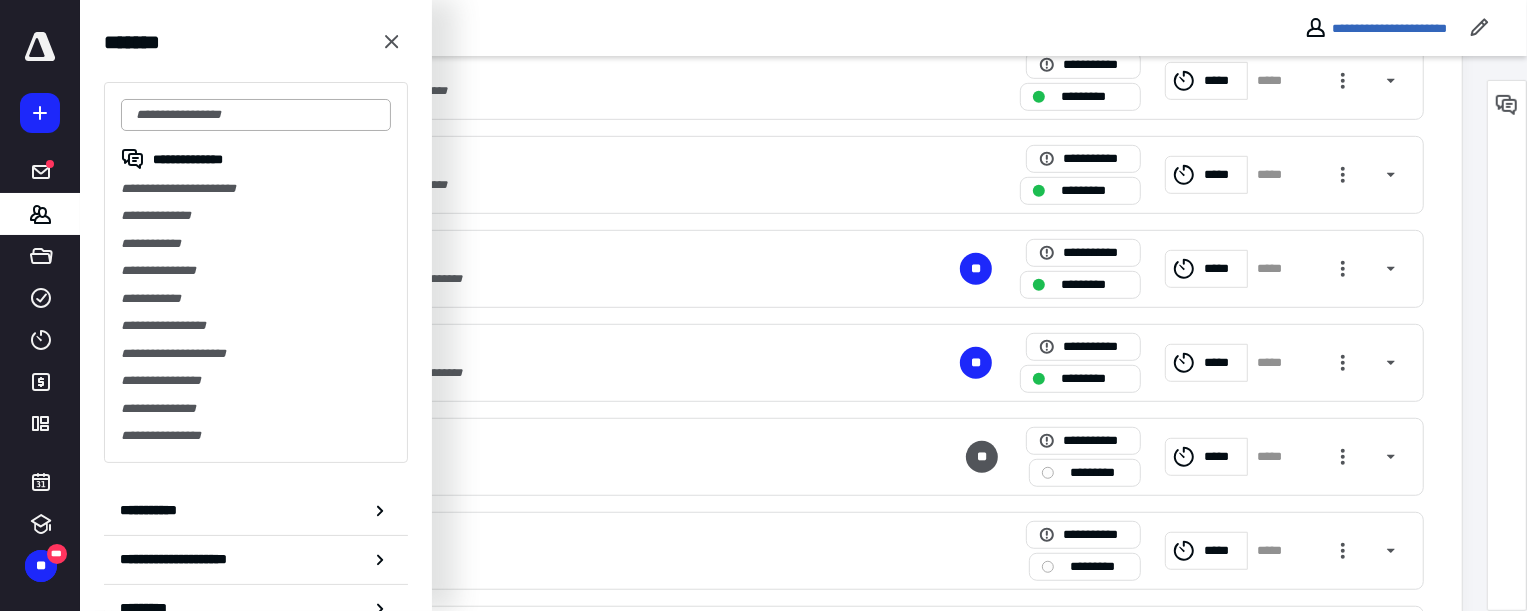 click at bounding box center (256, 115) 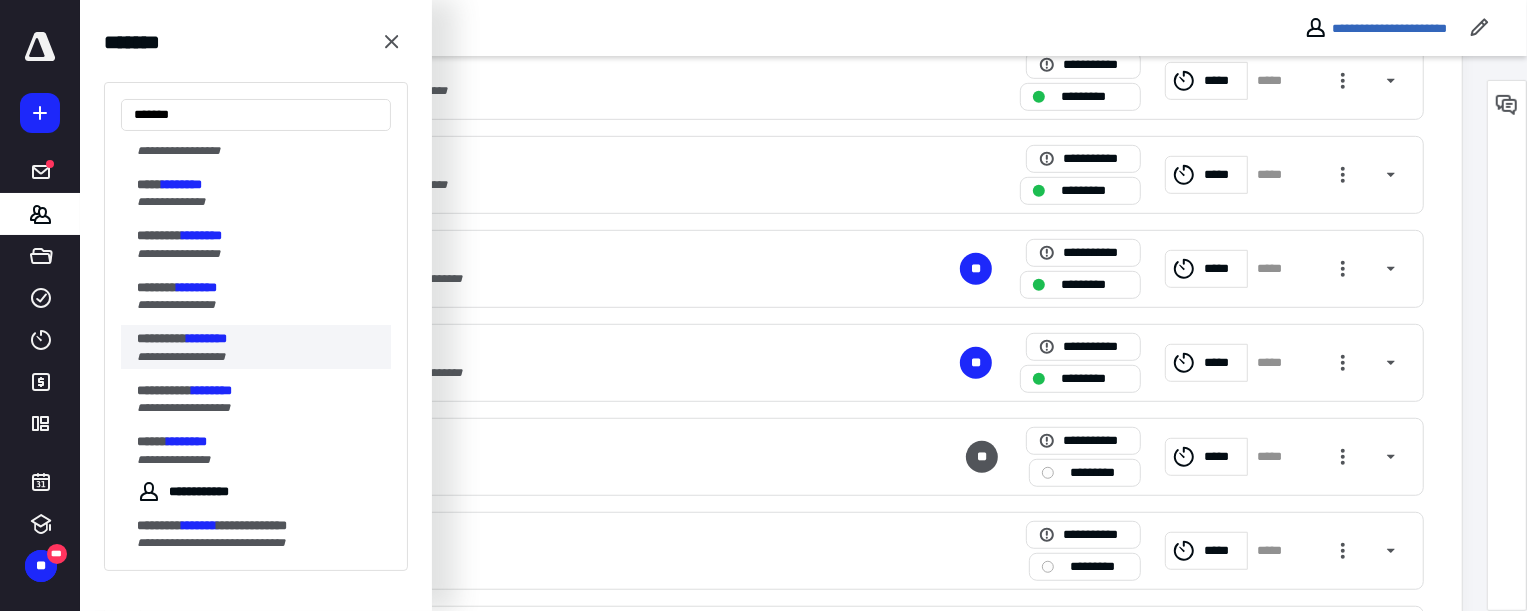 scroll, scrollTop: 181, scrollLeft: 0, axis: vertical 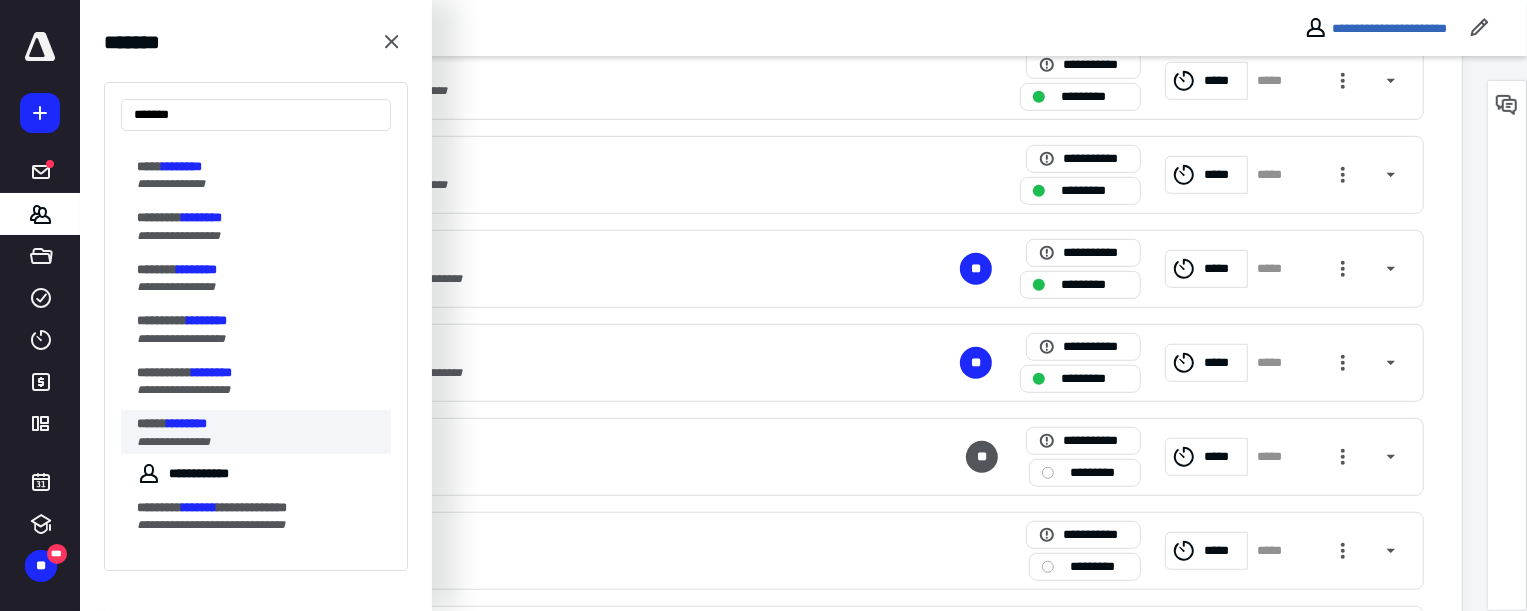 type on "*******" 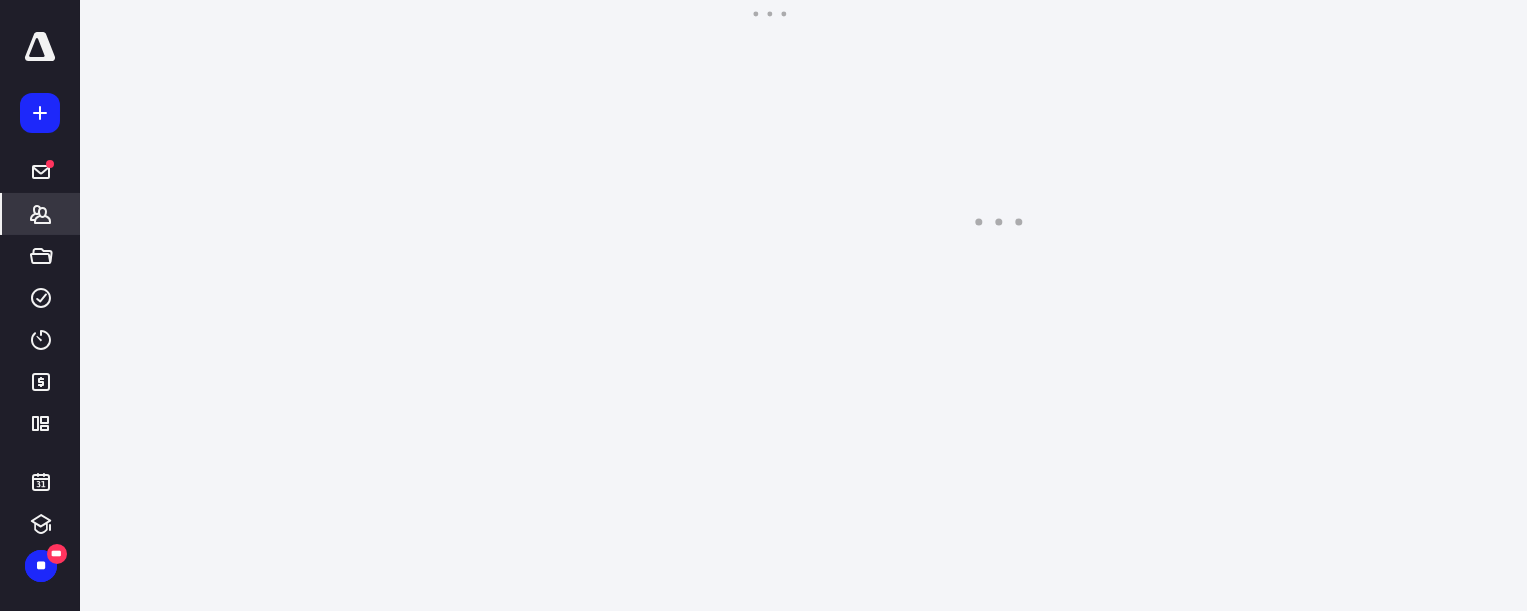 scroll, scrollTop: 0, scrollLeft: 0, axis: both 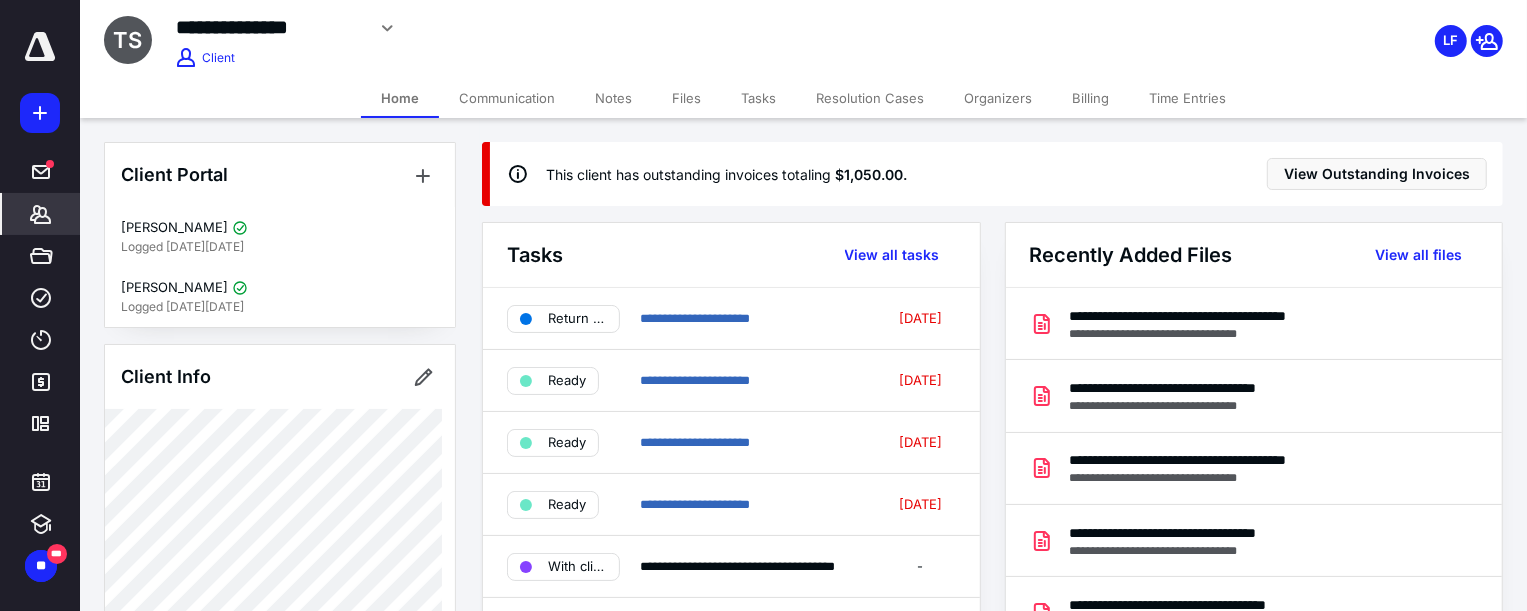 click on "Billing" at bounding box center (1090, 98) 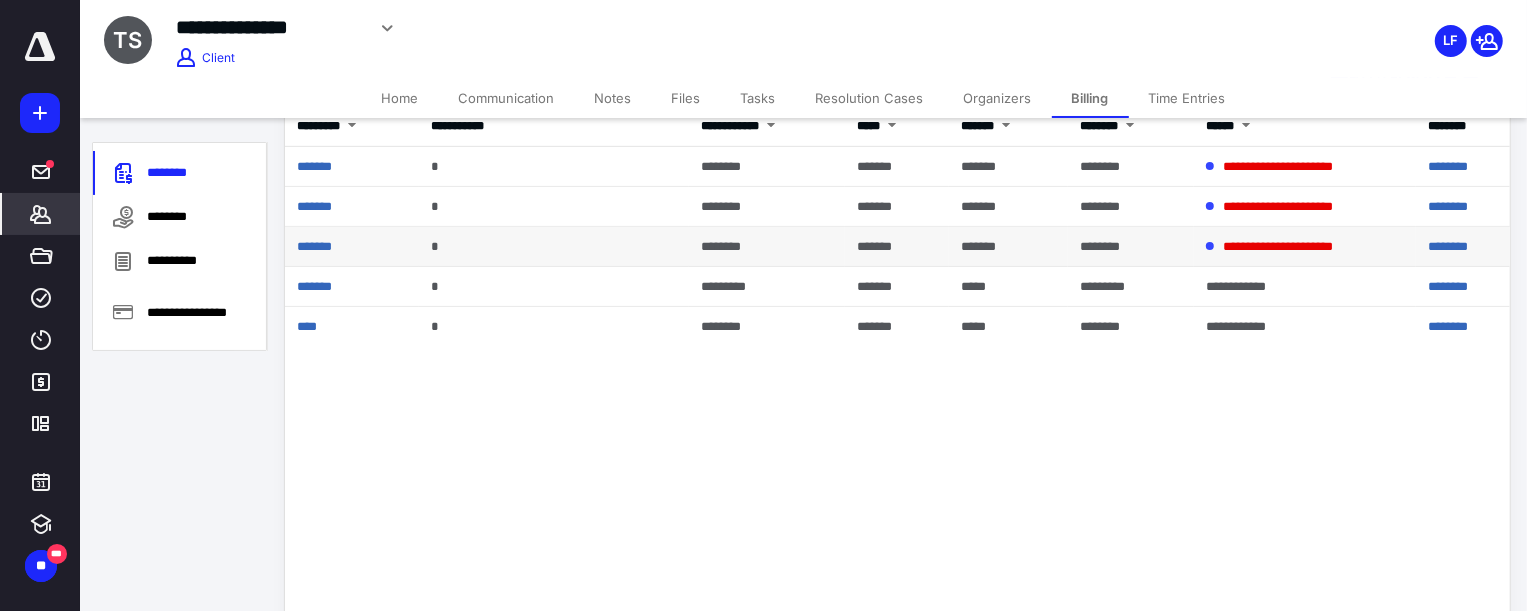 scroll, scrollTop: 363, scrollLeft: 0, axis: vertical 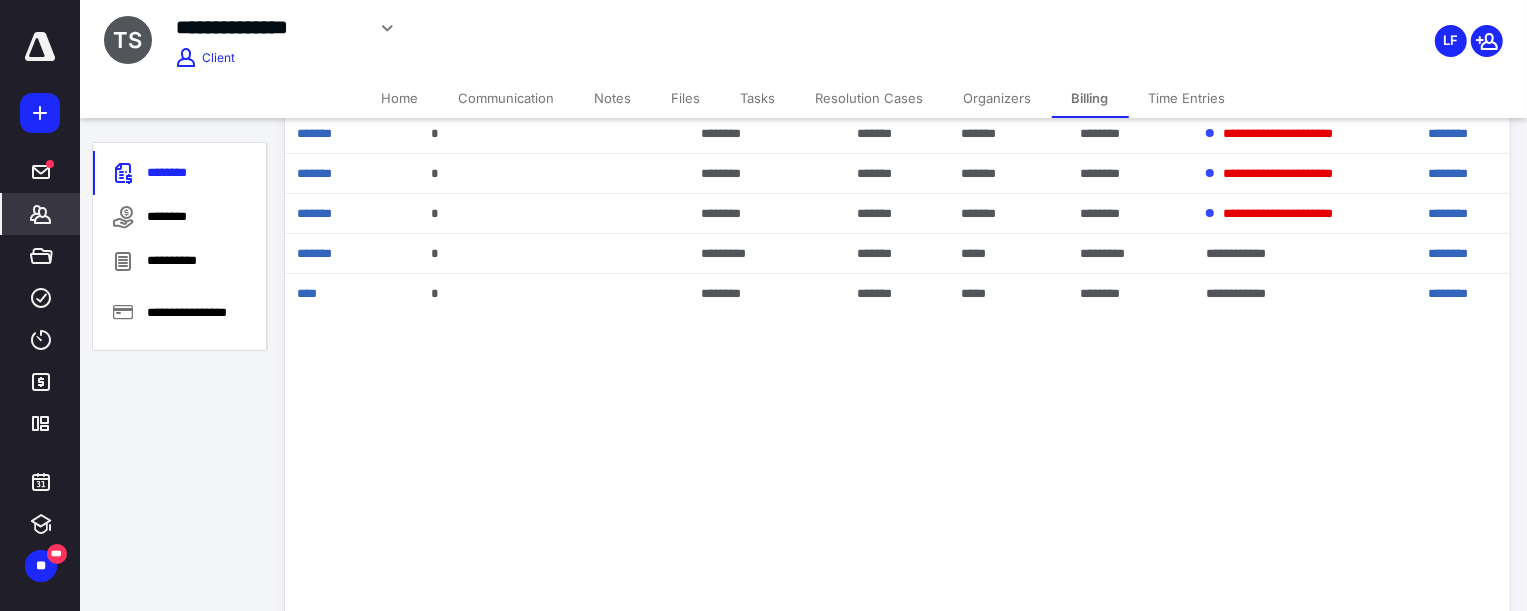 click on "Home" at bounding box center (400, 98) 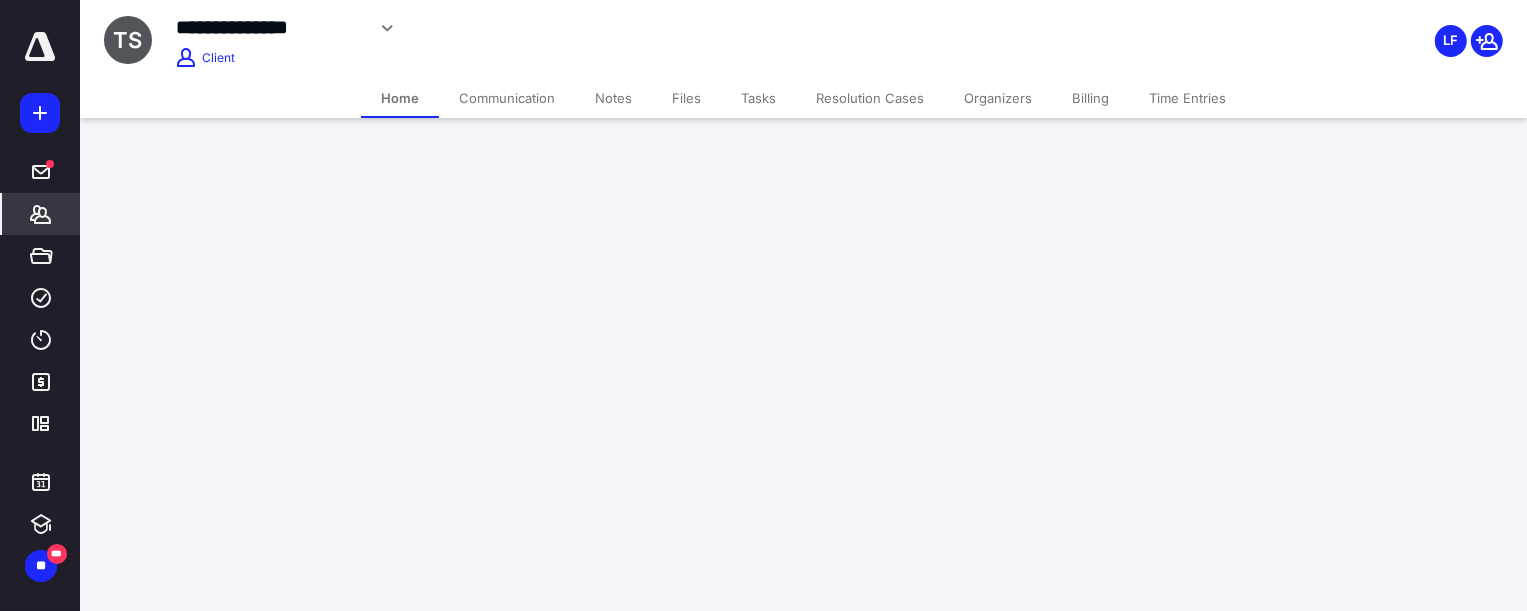 scroll, scrollTop: 0, scrollLeft: 0, axis: both 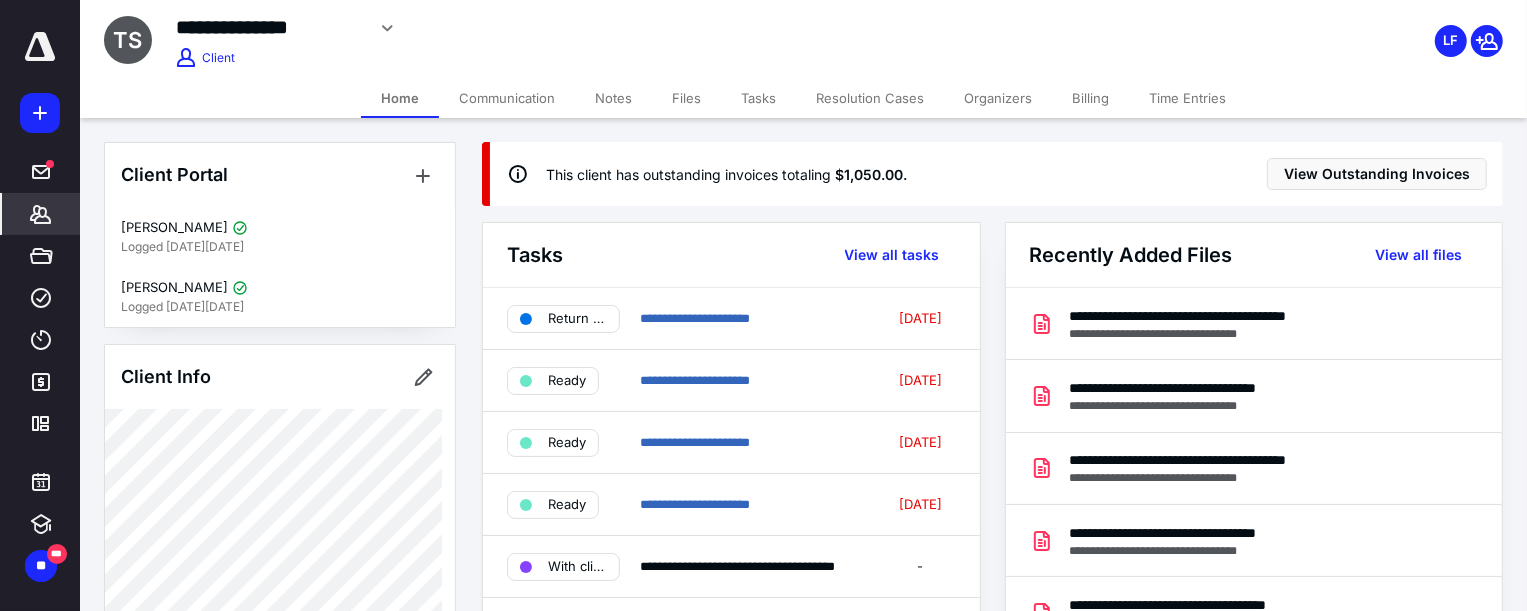 click on "Billing" at bounding box center (1090, 98) 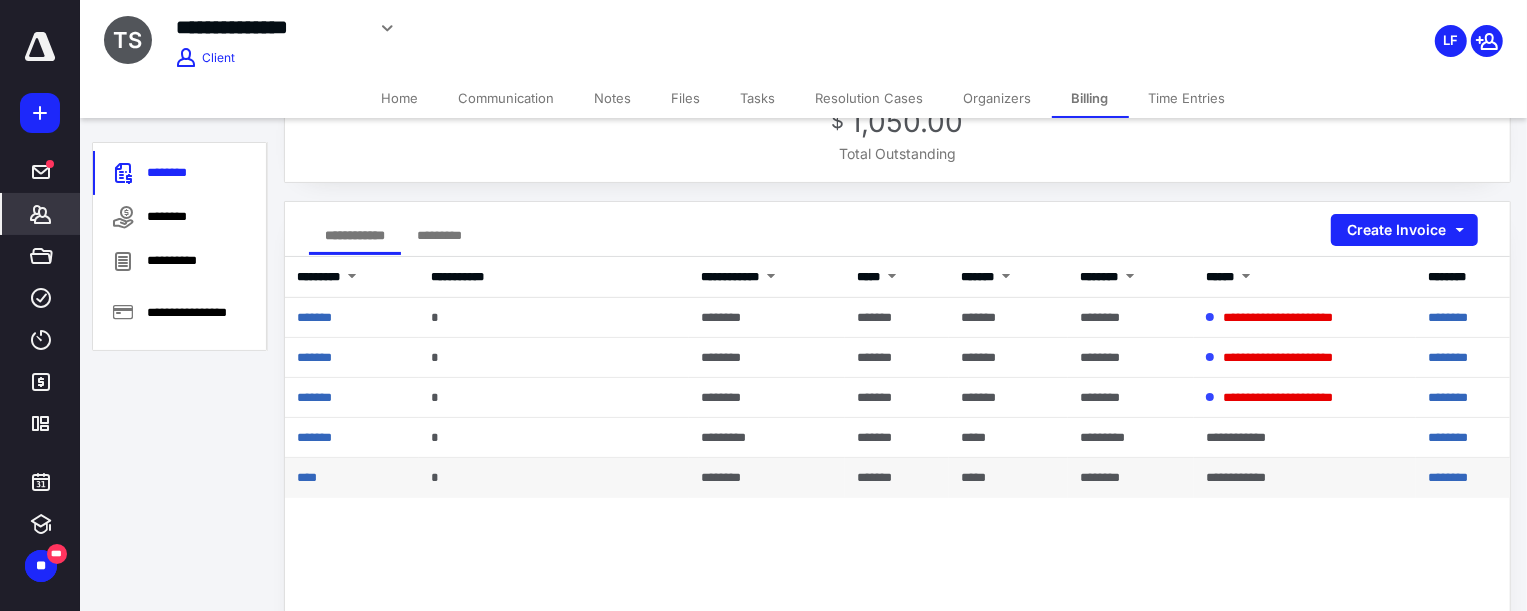scroll, scrollTop: 181, scrollLeft: 0, axis: vertical 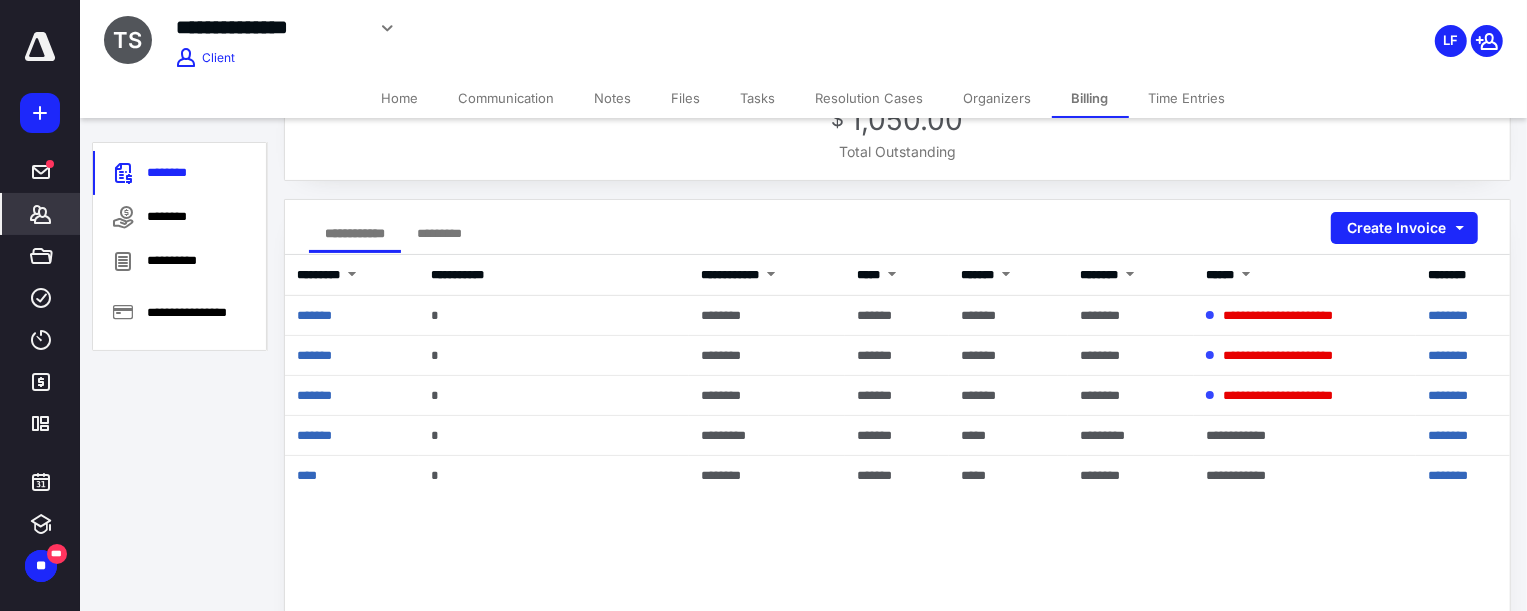 click on "Home" at bounding box center [400, 98] 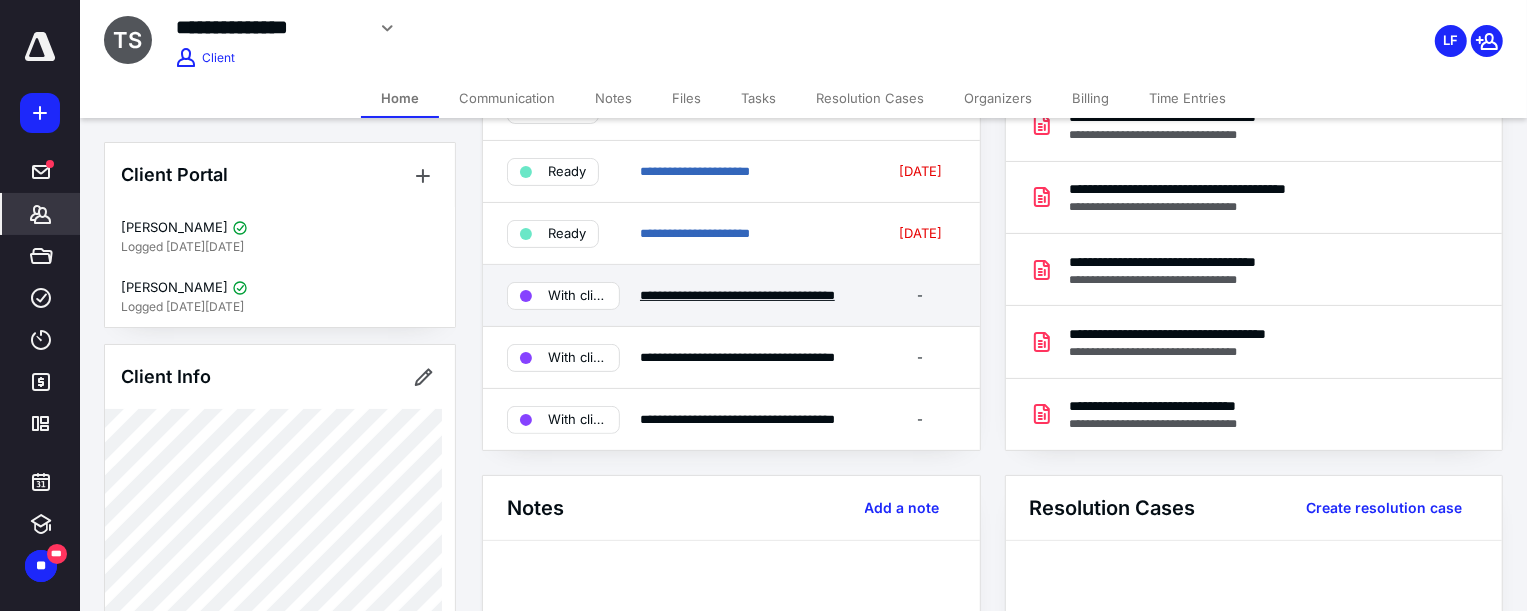 scroll, scrollTop: 272, scrollLeft: 0, axis: vertical 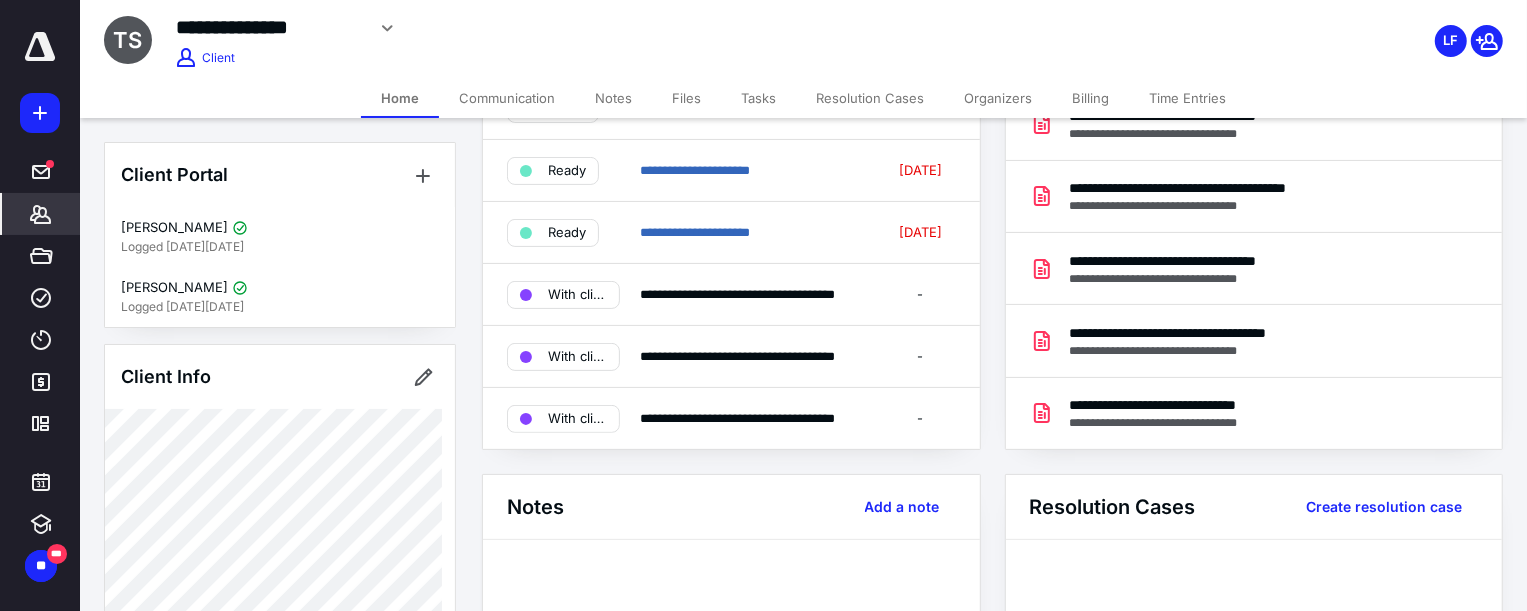 click on "**********" at bounding box center (567, 35) 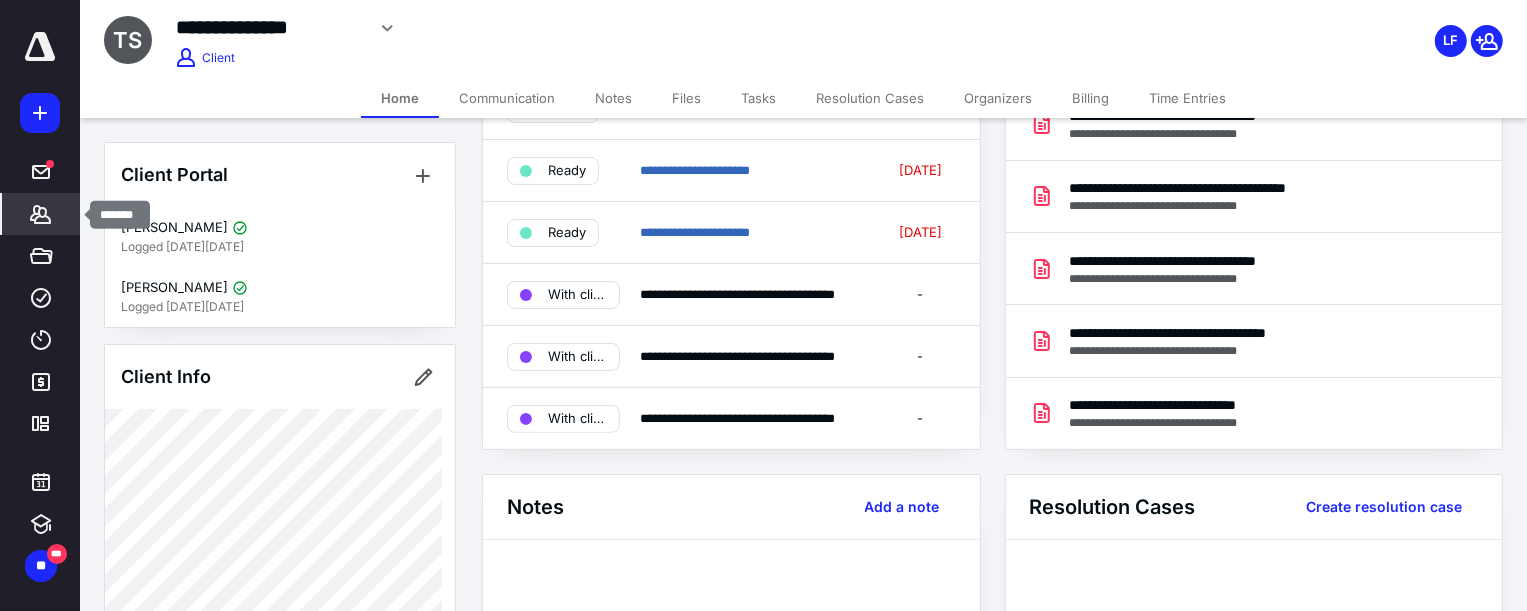 click 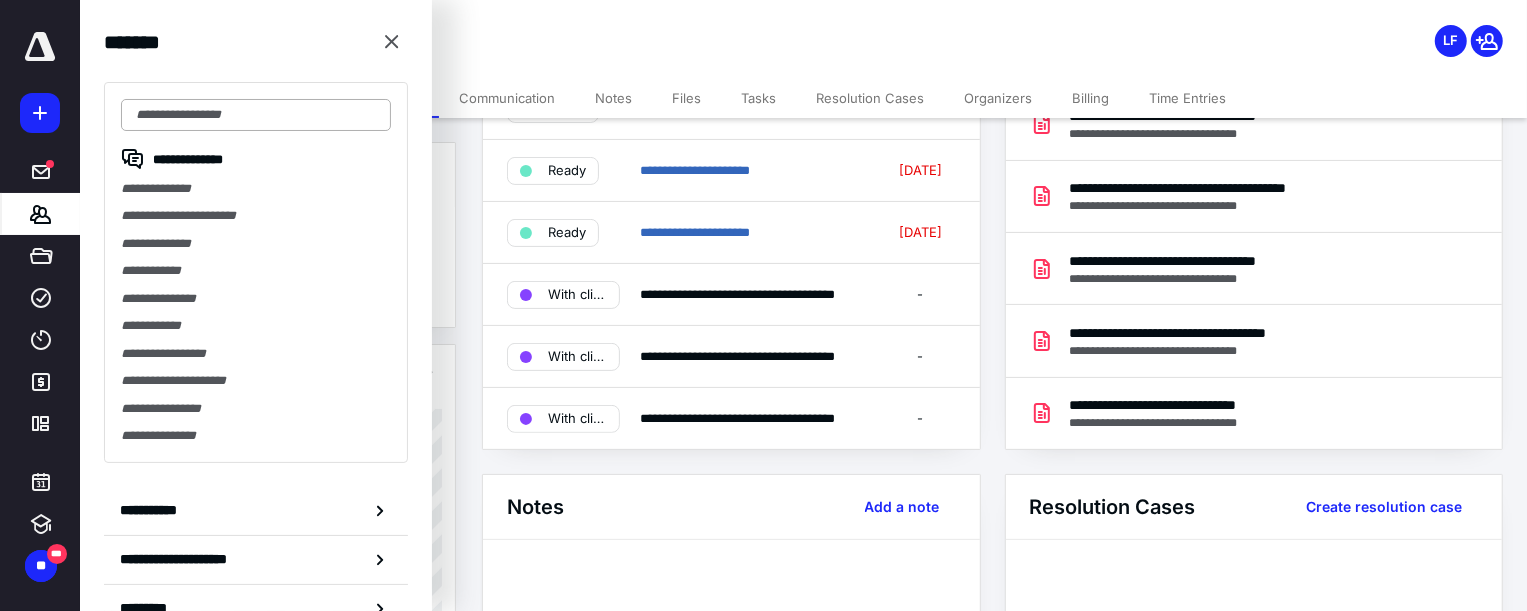 click at bounding box center (256, 115) 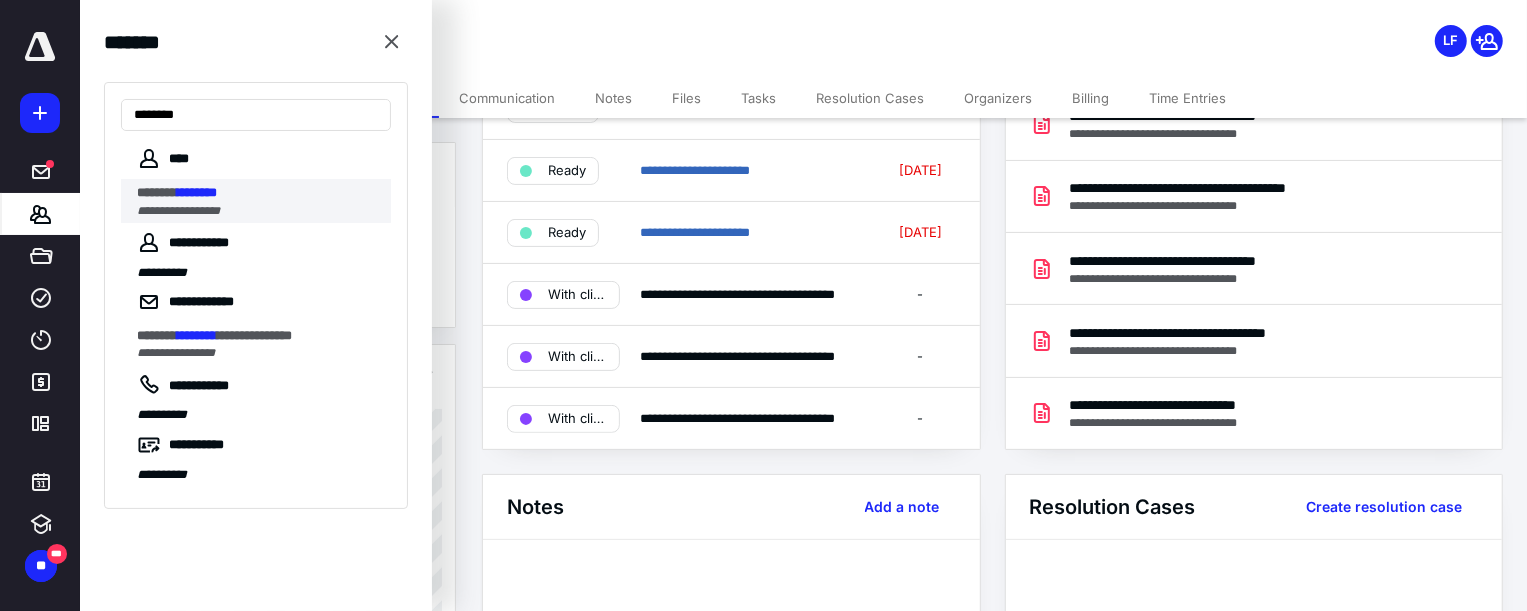type on "********" 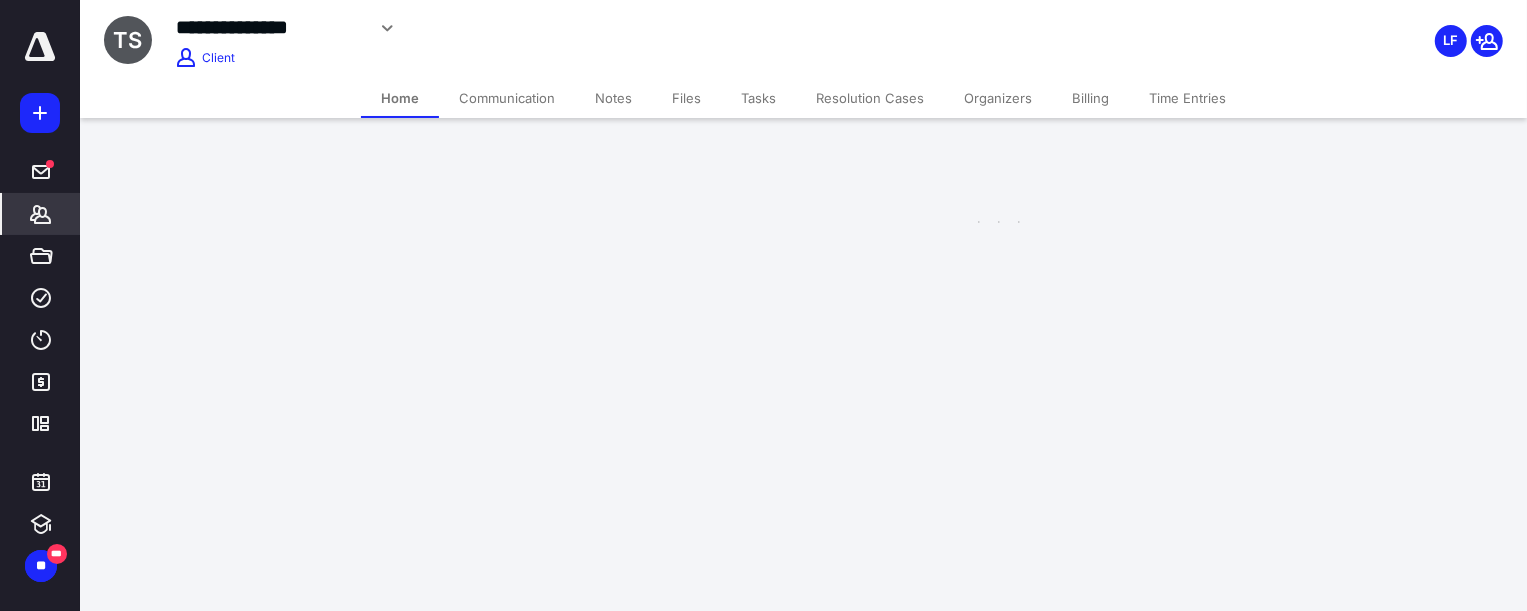 scroll, scrollTop: 0, scrollLeft: 0, axis: both 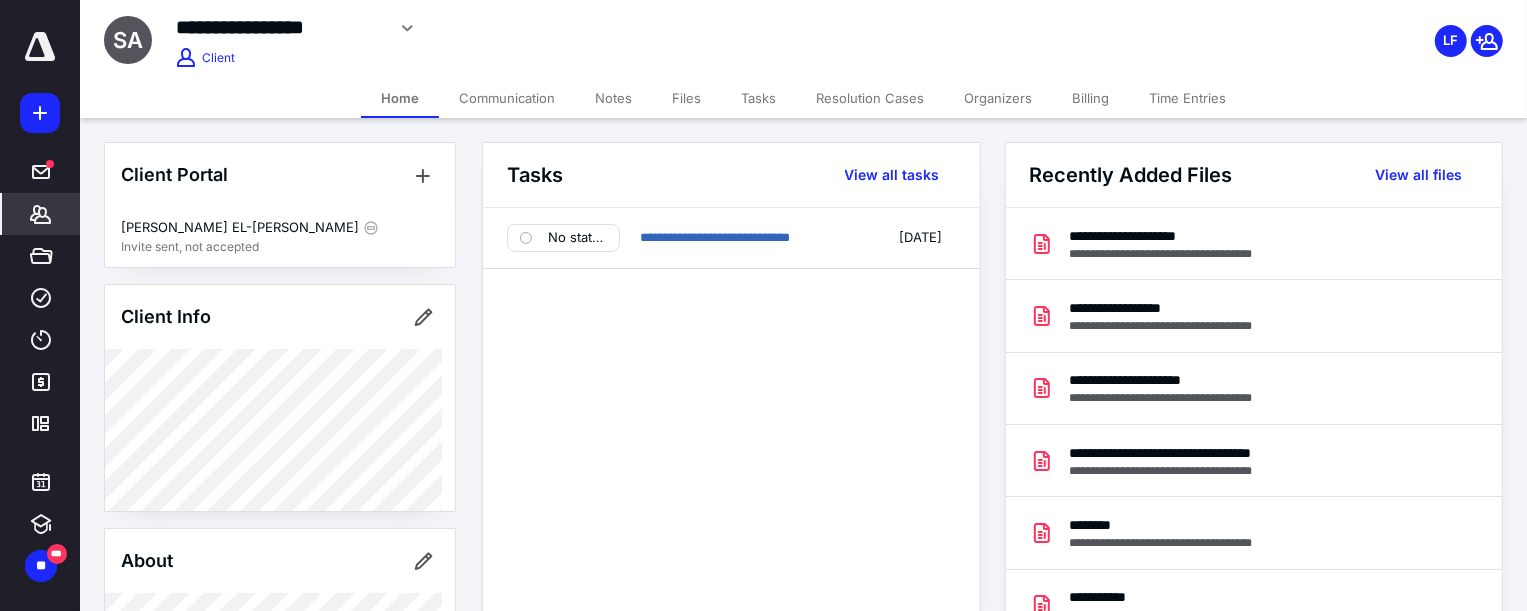 click on "**********" at bounding box center [731, 424] 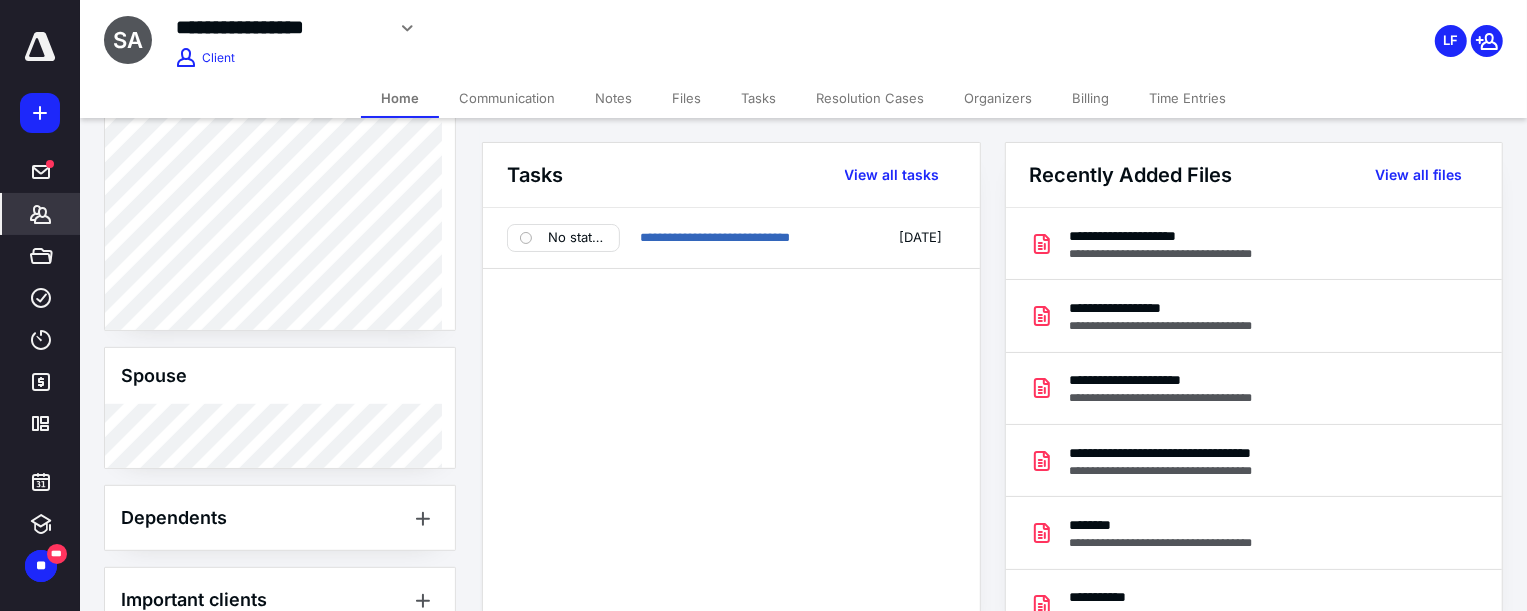 scroll, scrollTop: 636, scrollLeft: 0, axis: vertical 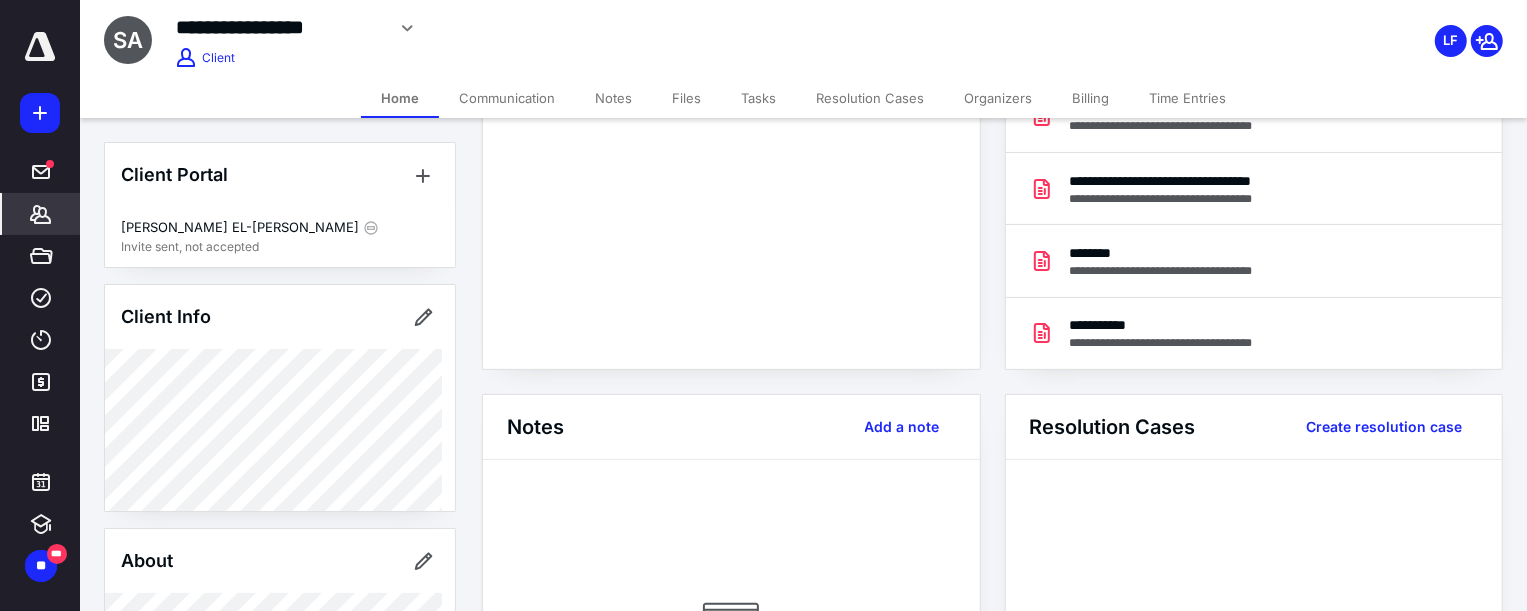 click on "Files" at bounding box center (686, 98) 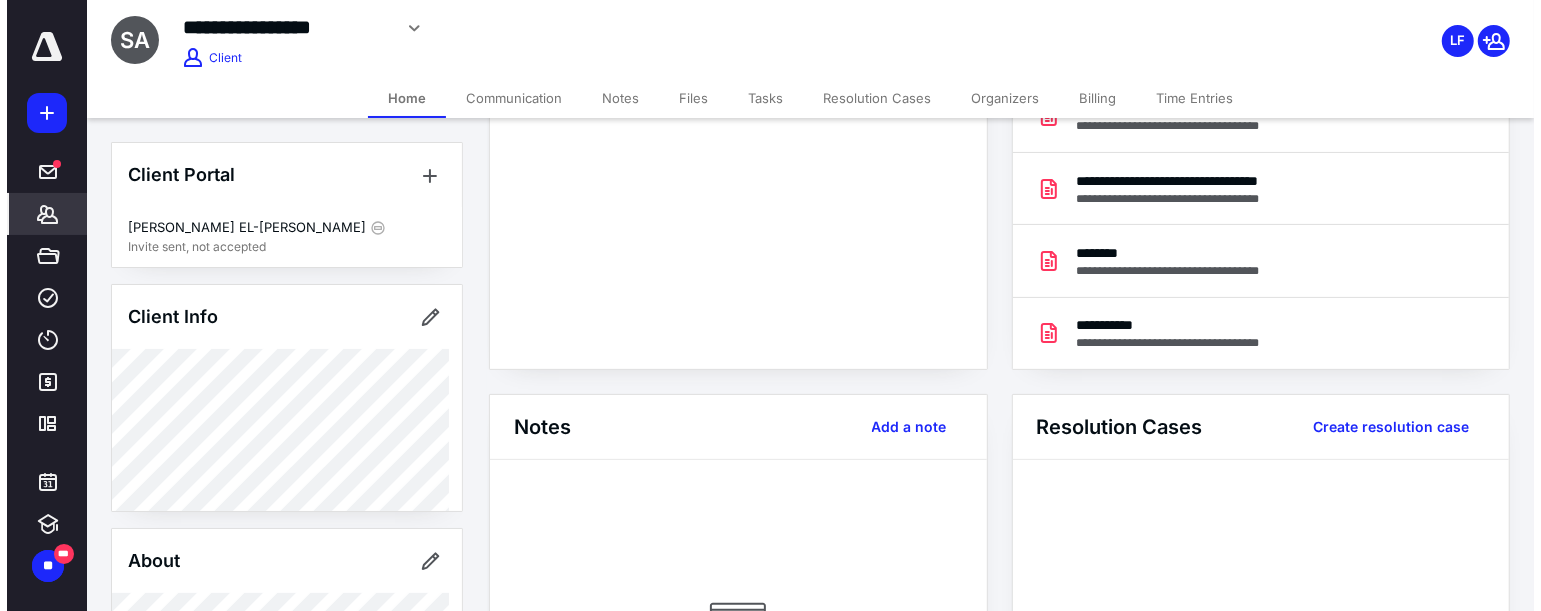 scroll, scrollTop: 0, scrollLeft: 0, axis: both 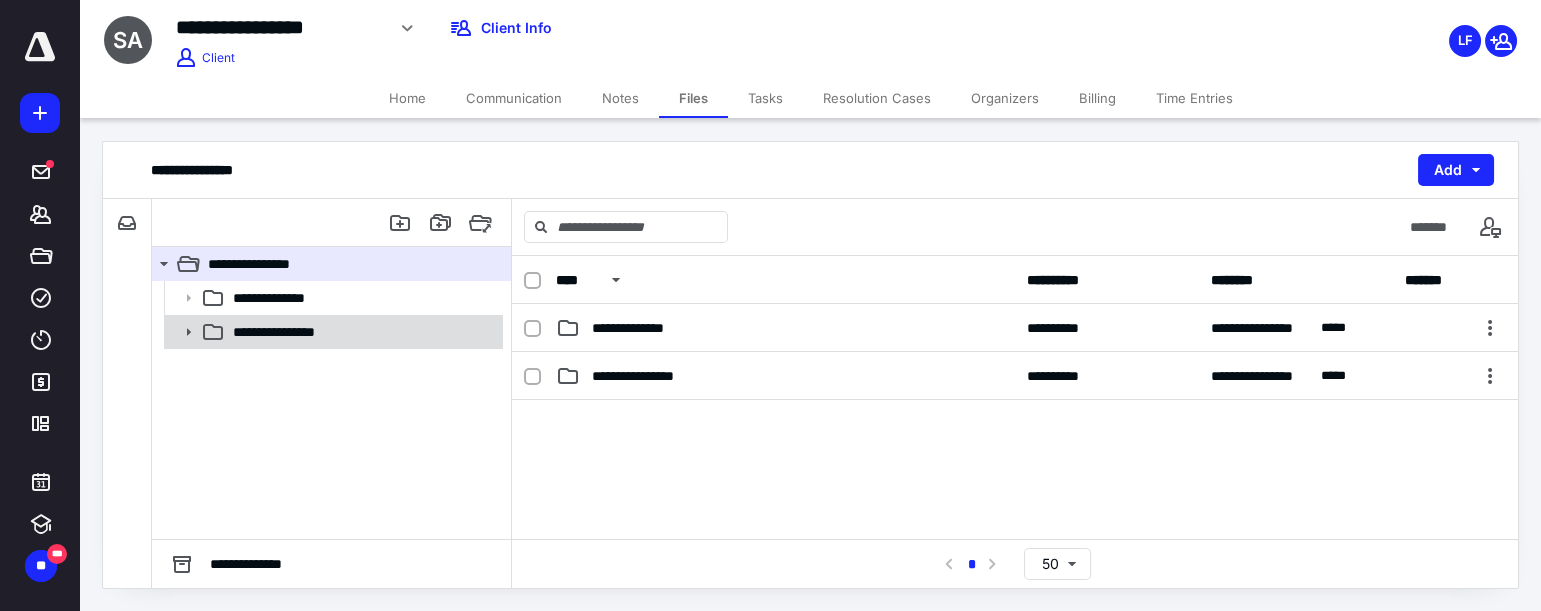 click 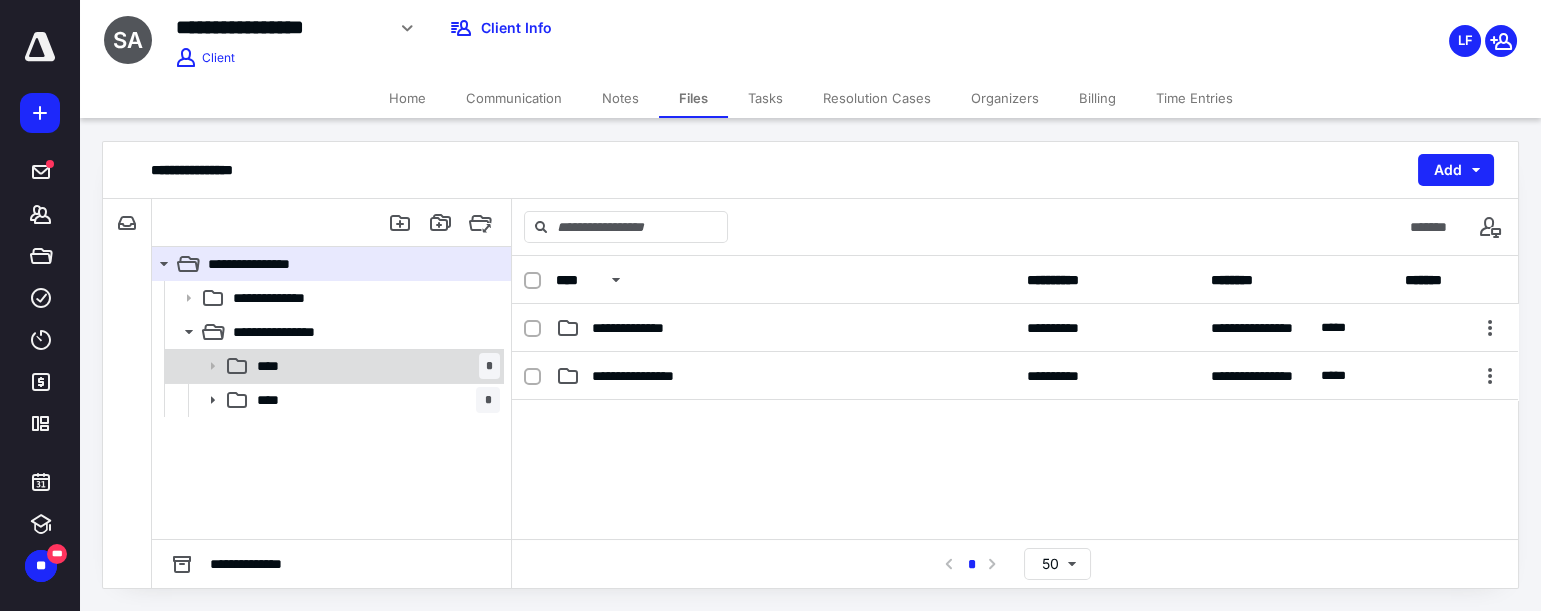 click 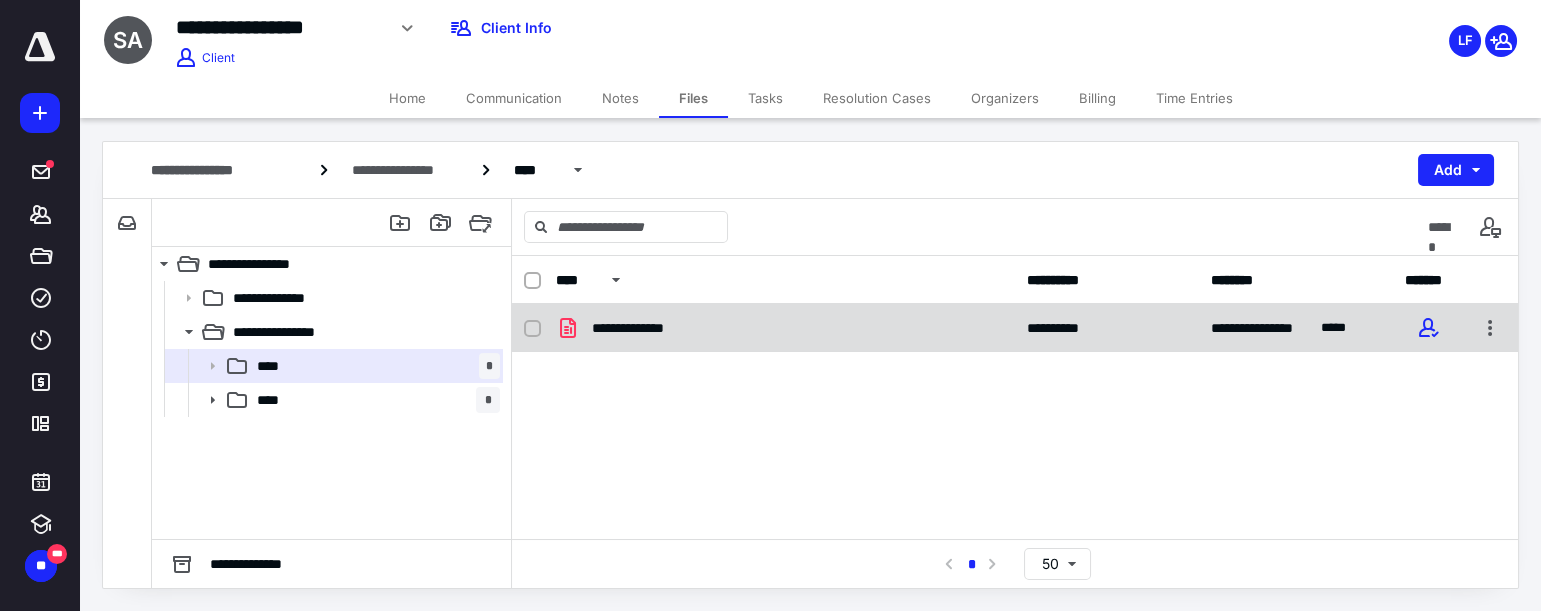 click on "**********" at bounding box center [640, 328] 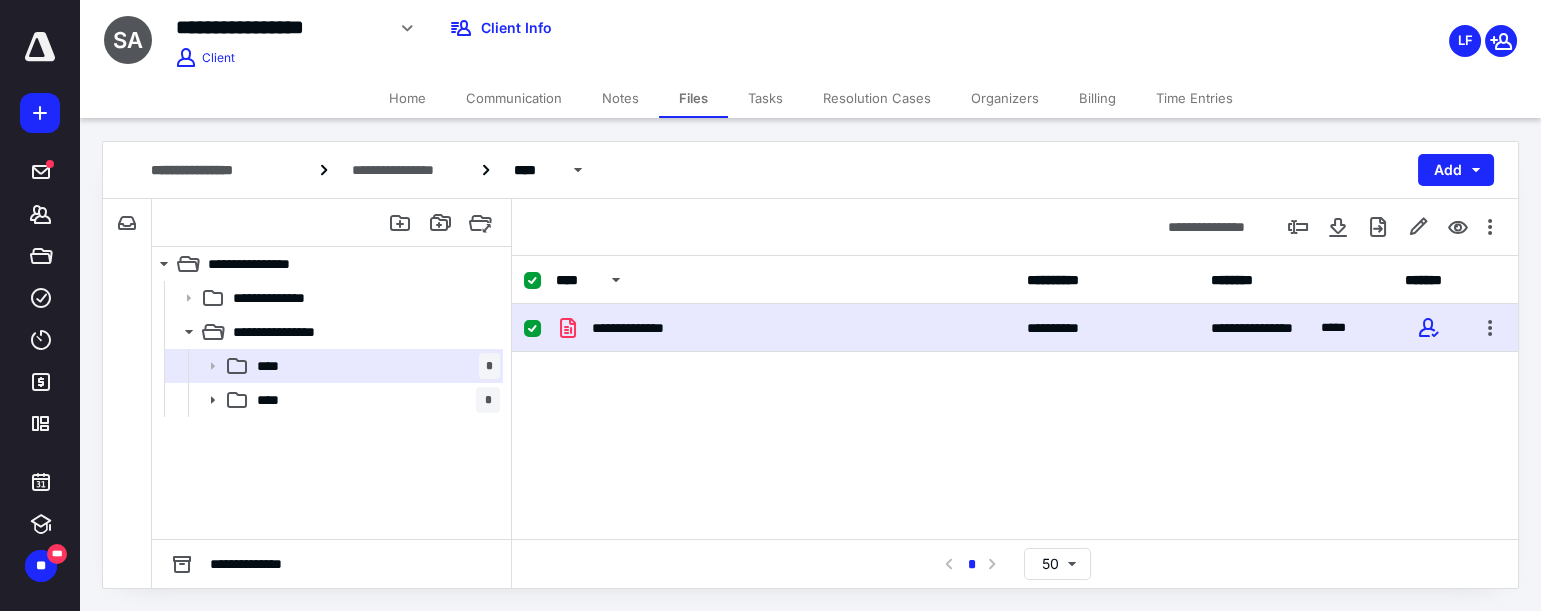 click on "**********" at bounding box center [640, 328] 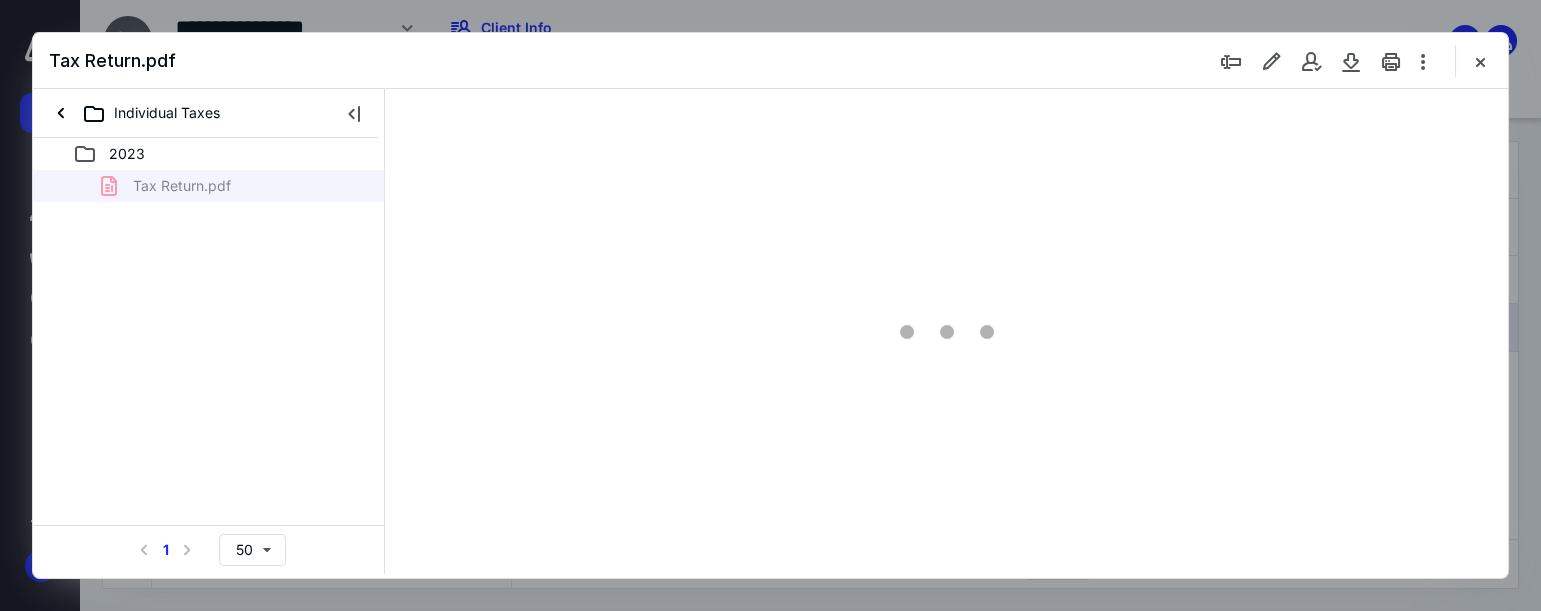 scroll, scrollTop: 0, scrollLeft: 0, axis: both 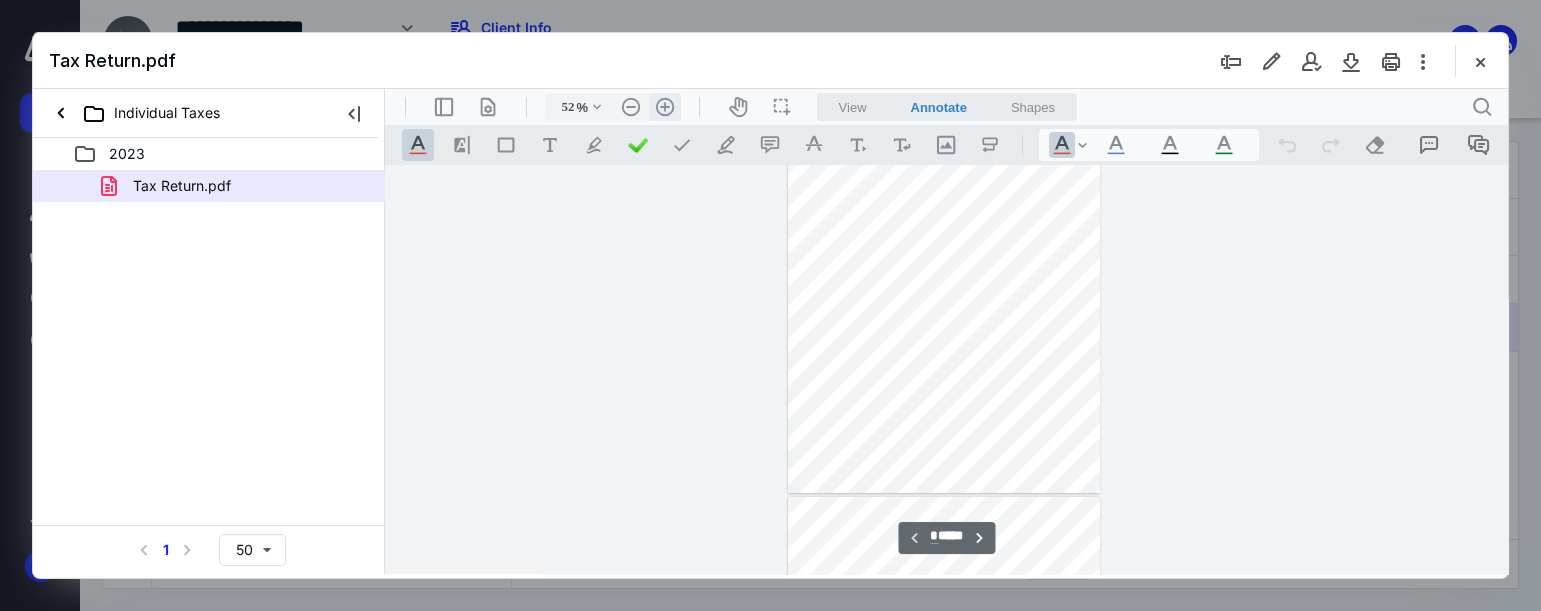 click on ".cls-1{fill:#abb0c4;} icon - header - zoom - in - line" at bounding box center (665, 107) 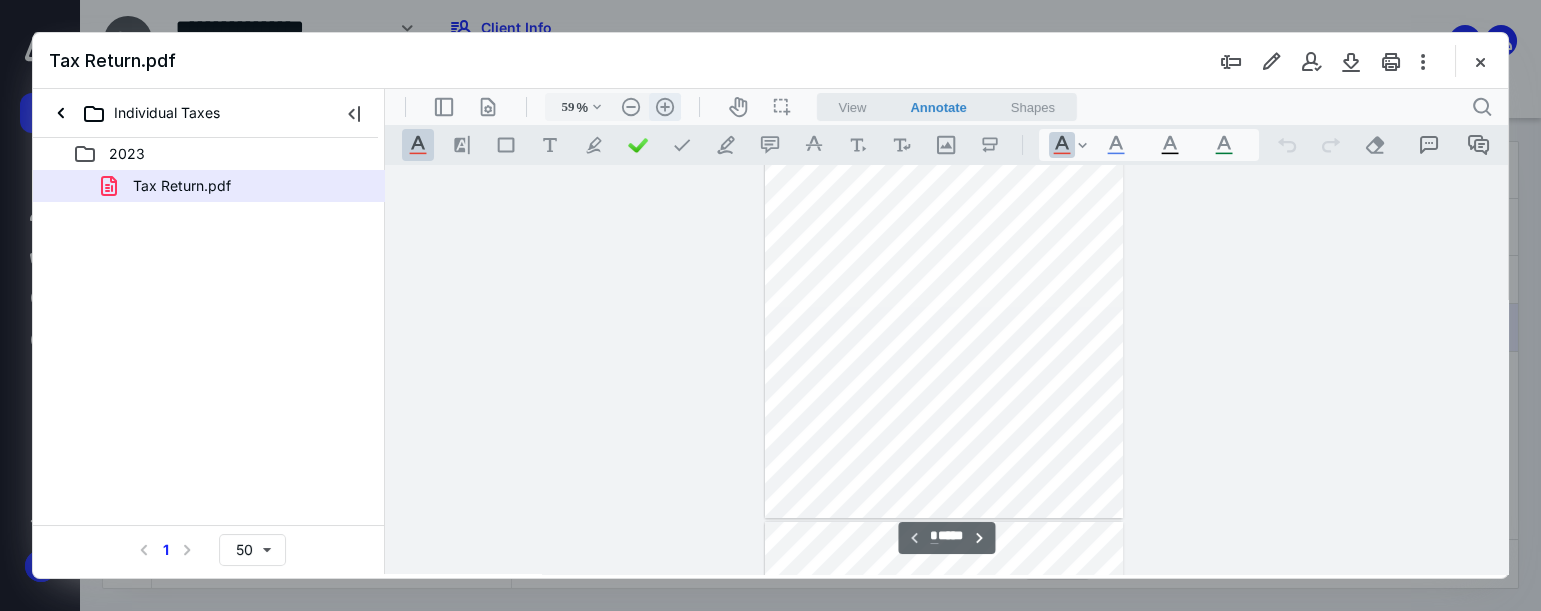 click on ".cls-1{fill:#abb0c4;} icon - header - zoom - in - line" at bounding box center [665, 107] 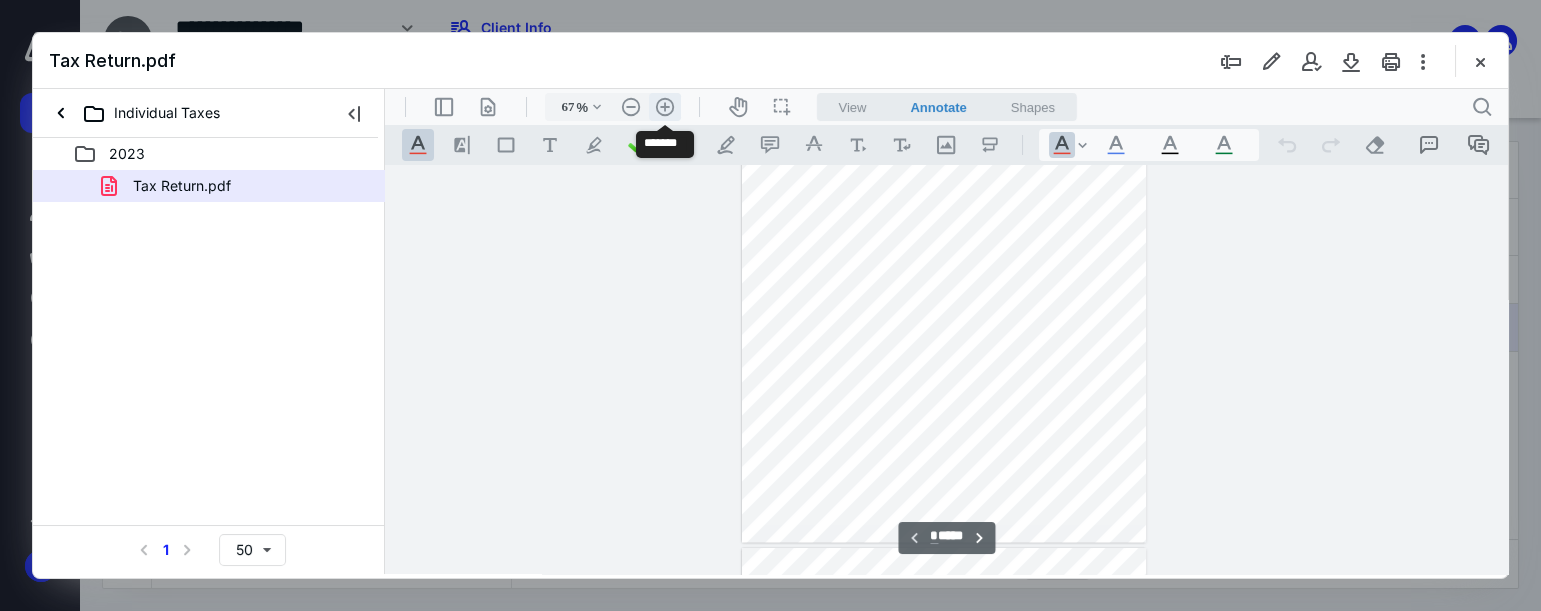 click on ".cls-1{fill:#abb0c4;} icon - header - zoom - in - line" at bounding box center (665, 107) 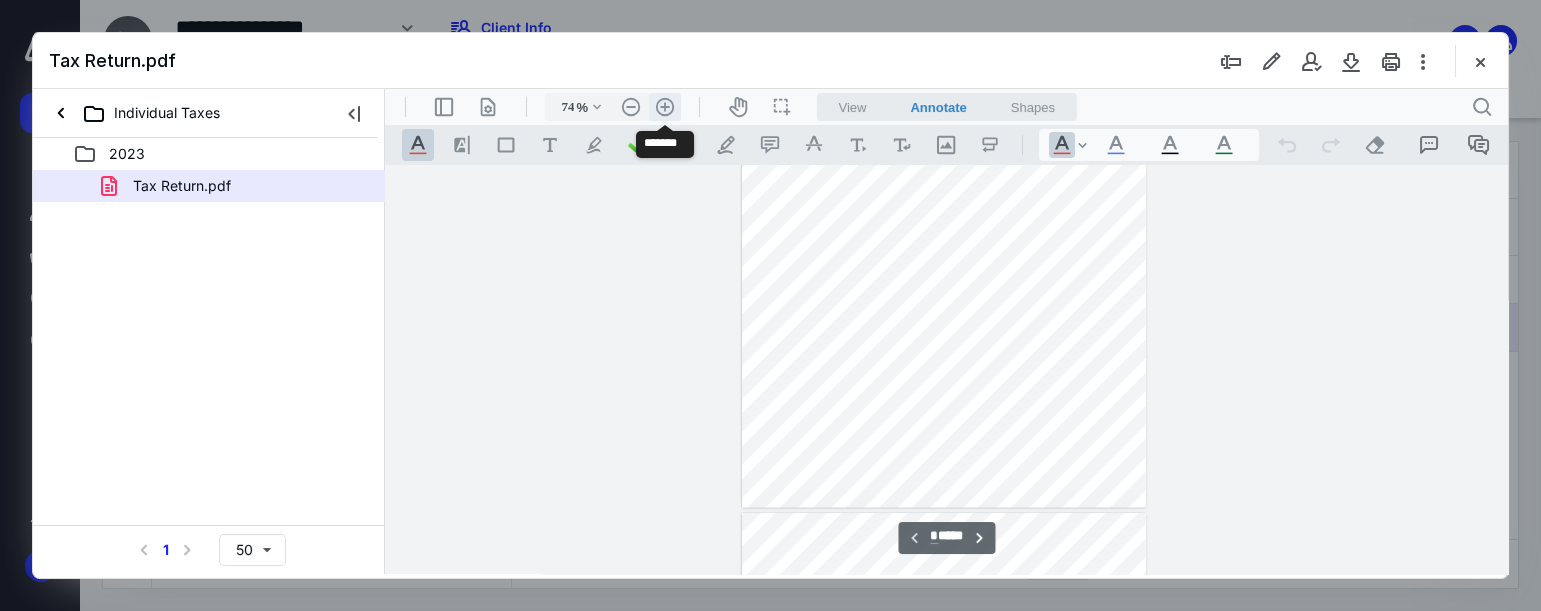 click on ".cls-1{fill:#abb0c4;} icon - header - zoom - in - line" at bounding box center [665, 107] 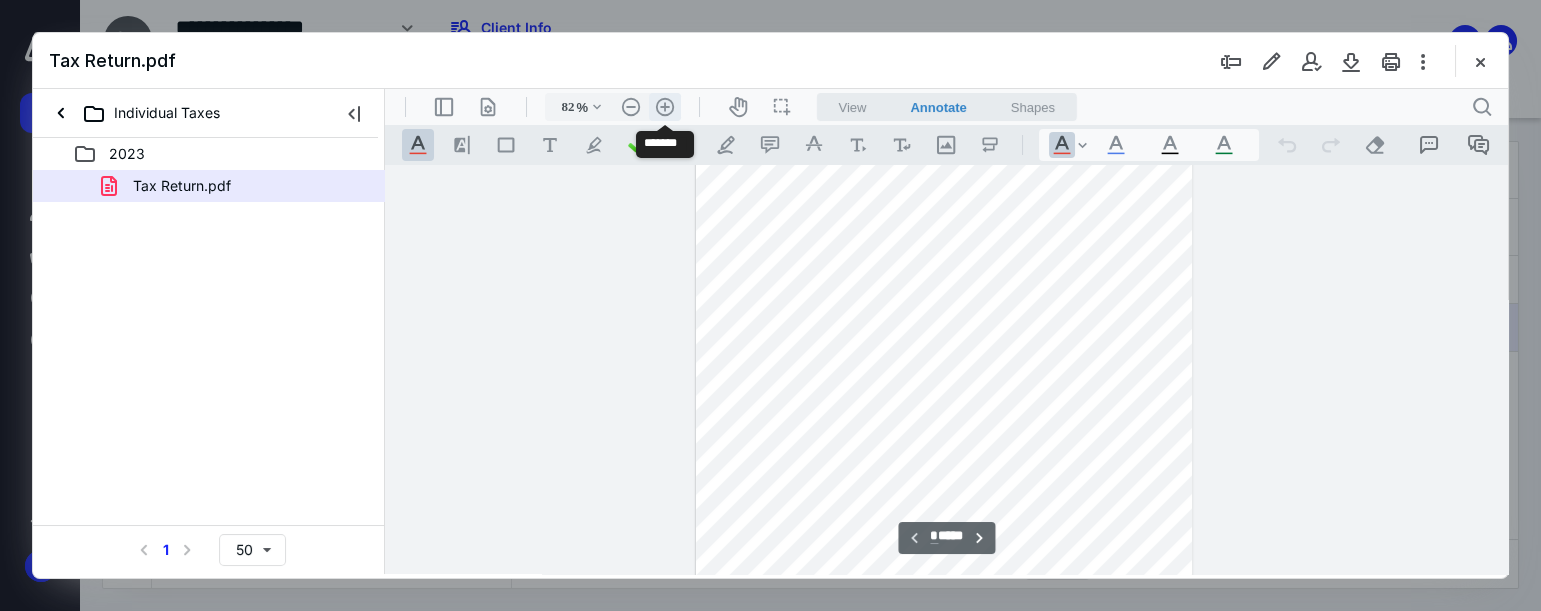 click on ".cls-1{fill:#abb0c4;} icon - header - zoom - in - line" at bounding box center [665, 107] 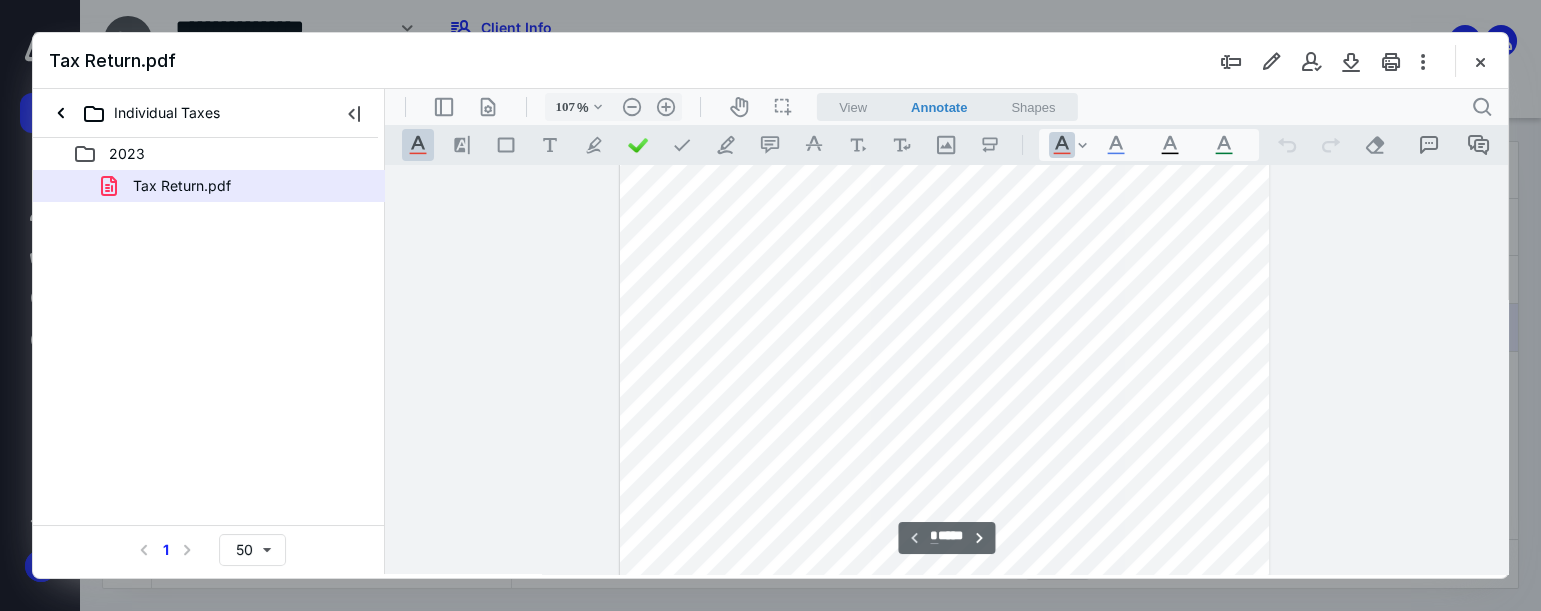 scroll, scrollTop: 157, scrollLeft: 0, axis: vertical 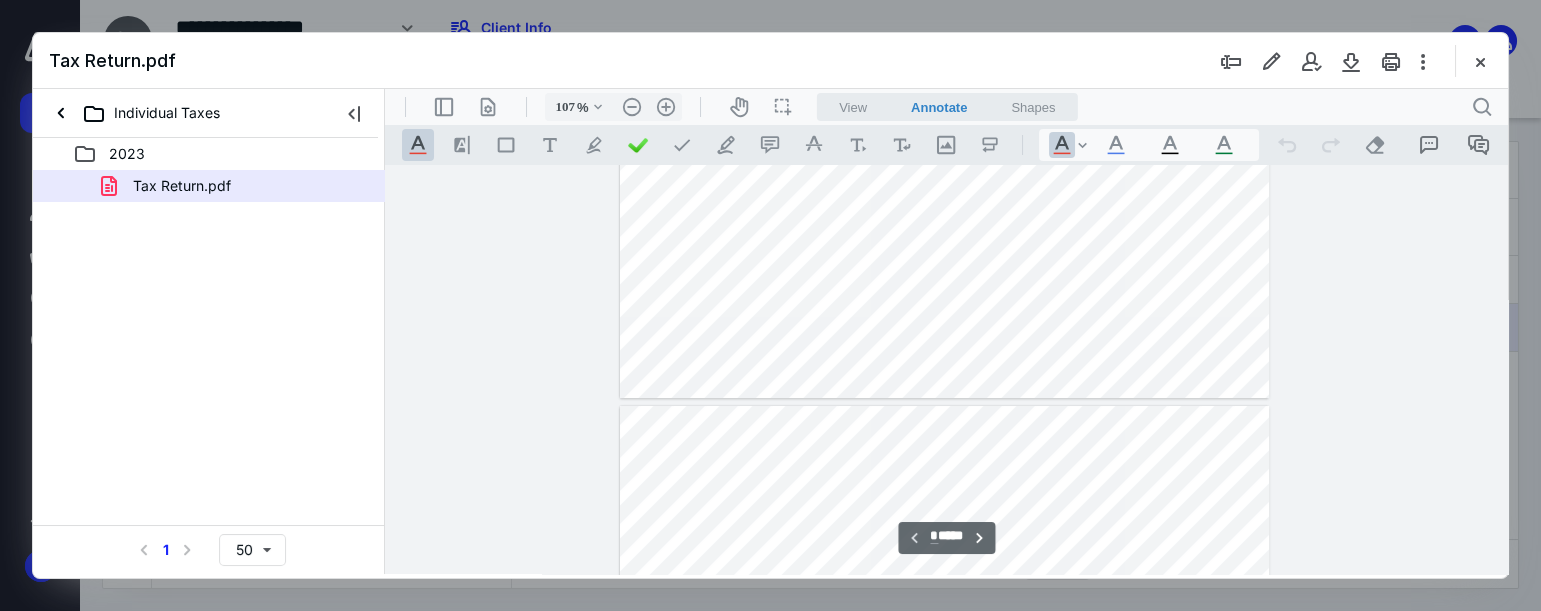 type on "*" 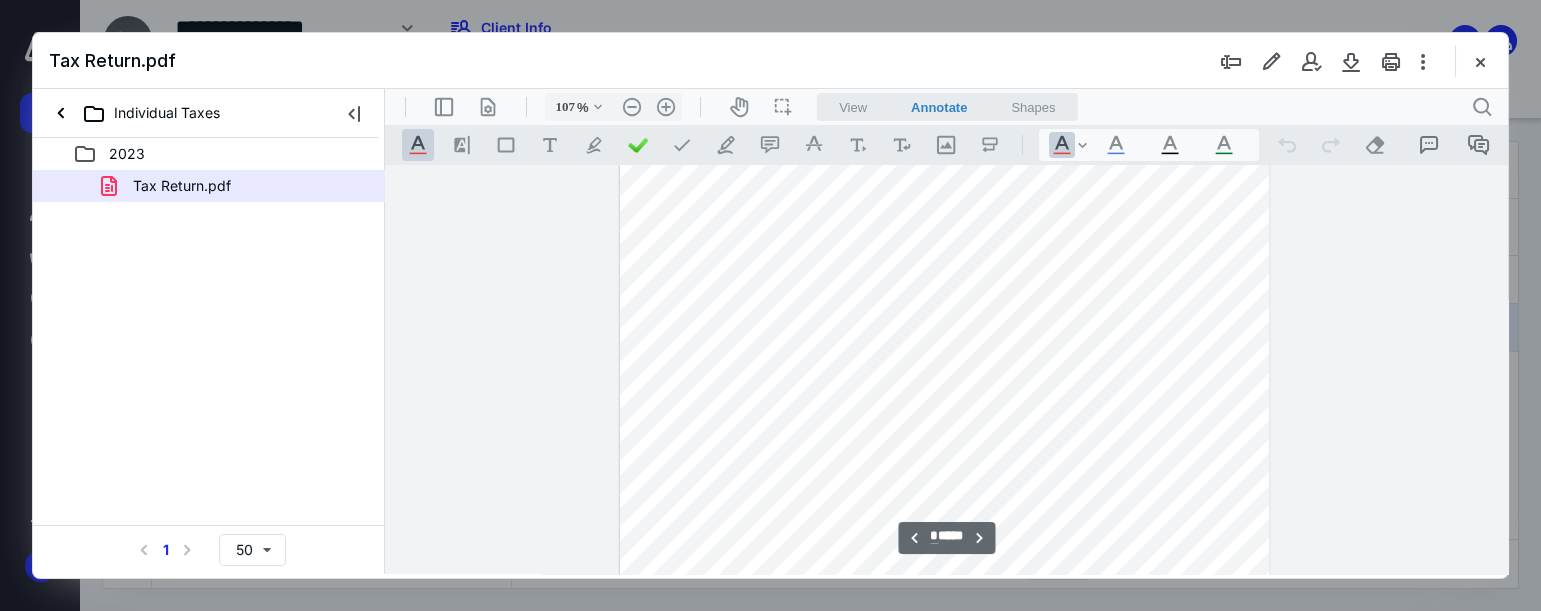 scroll, scrollTop: 1066, scrollLeft: 0, axis: vertical 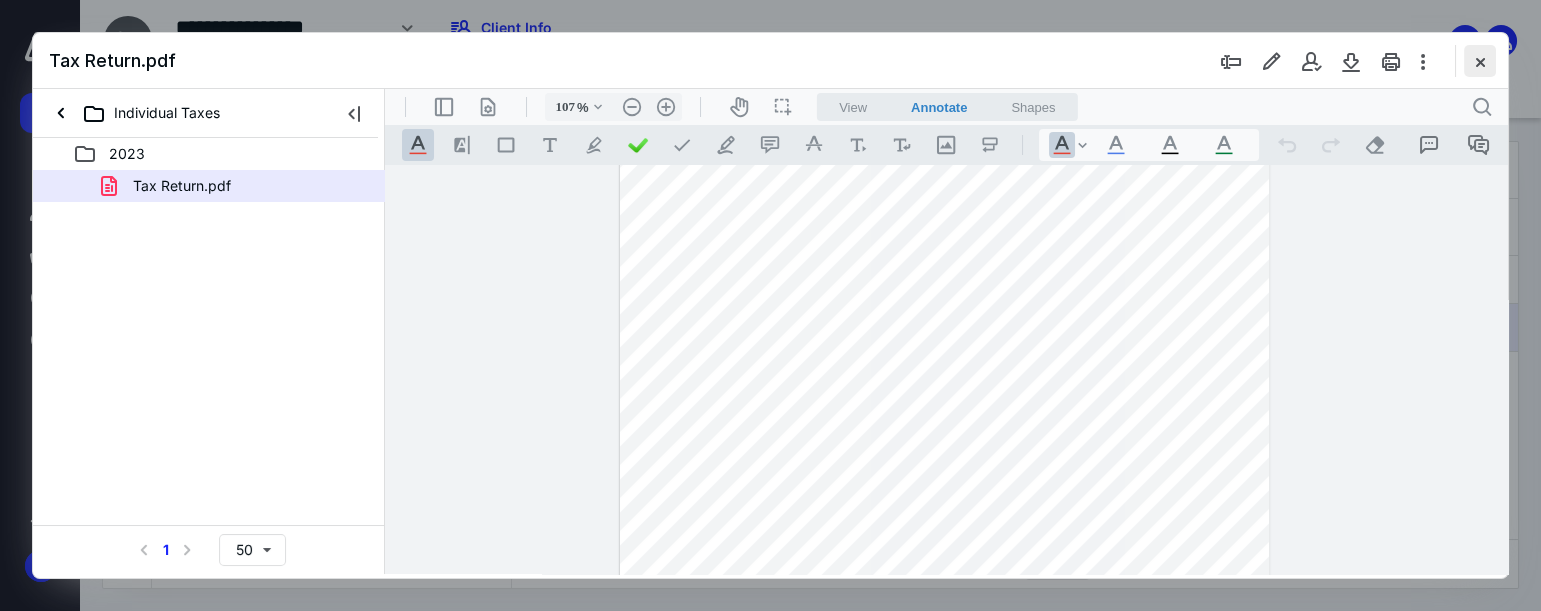 click at bounding box center (1480, 61) 